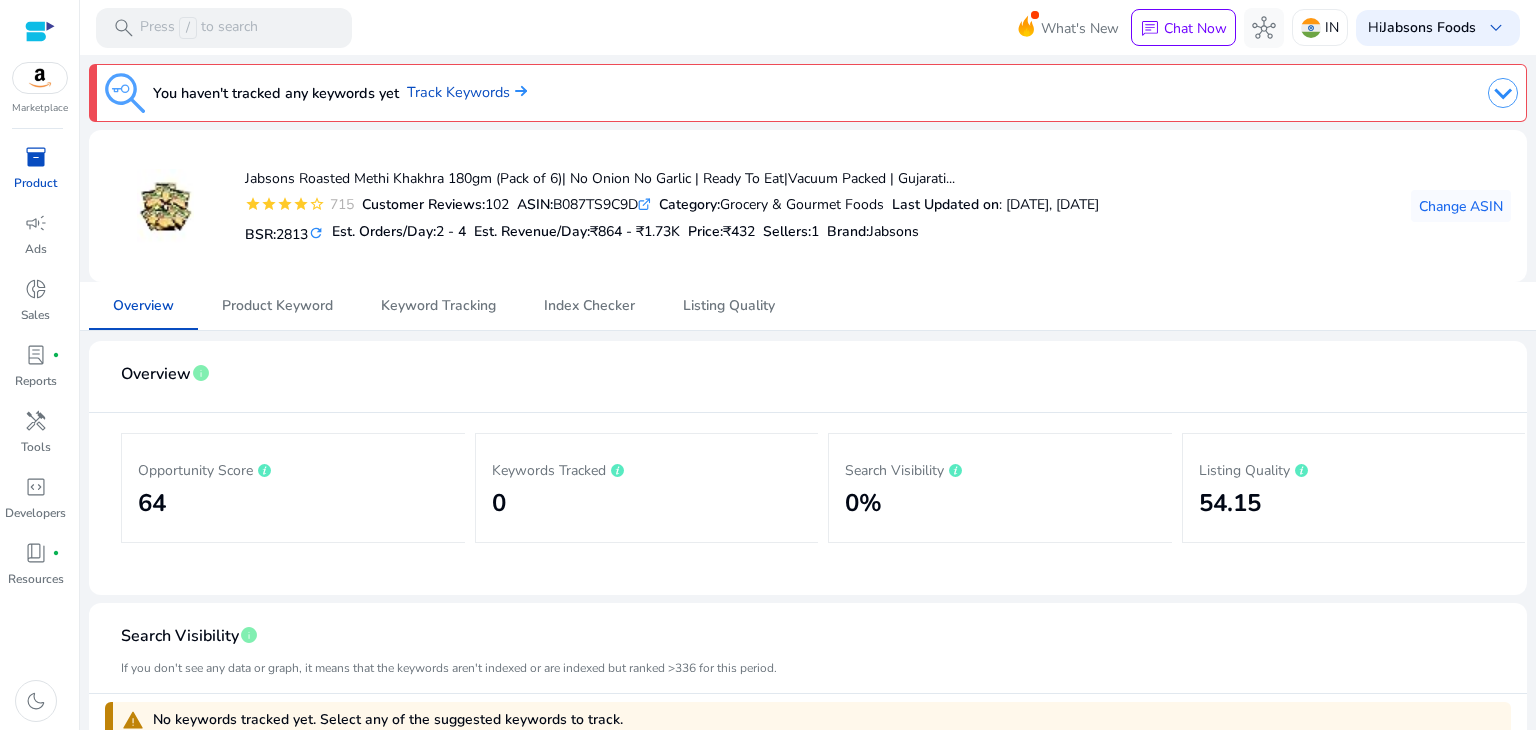 scroll, scrollTop: 0, scrollLeft: 0, axis: both 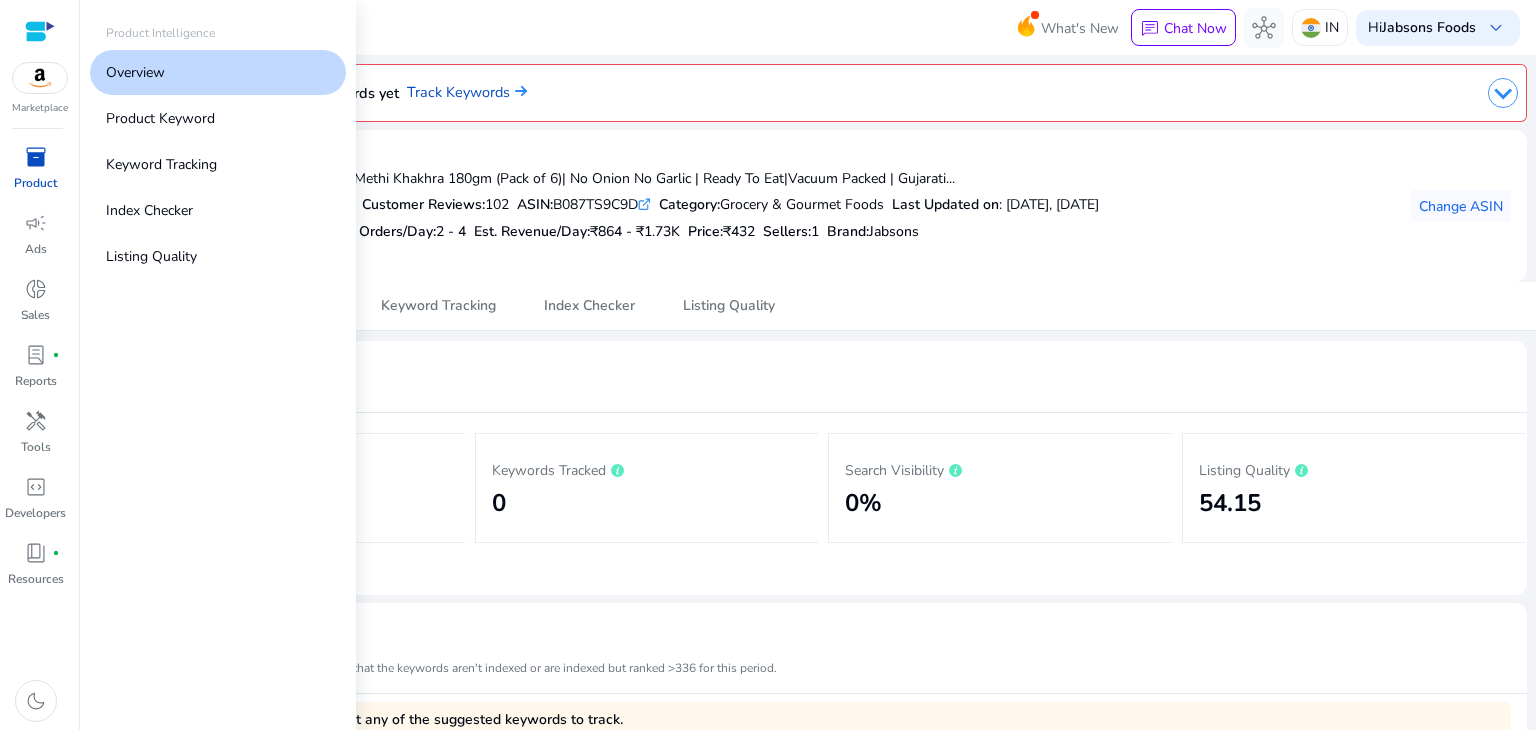 click on "inventory_2" at bounding box center (36, 157) 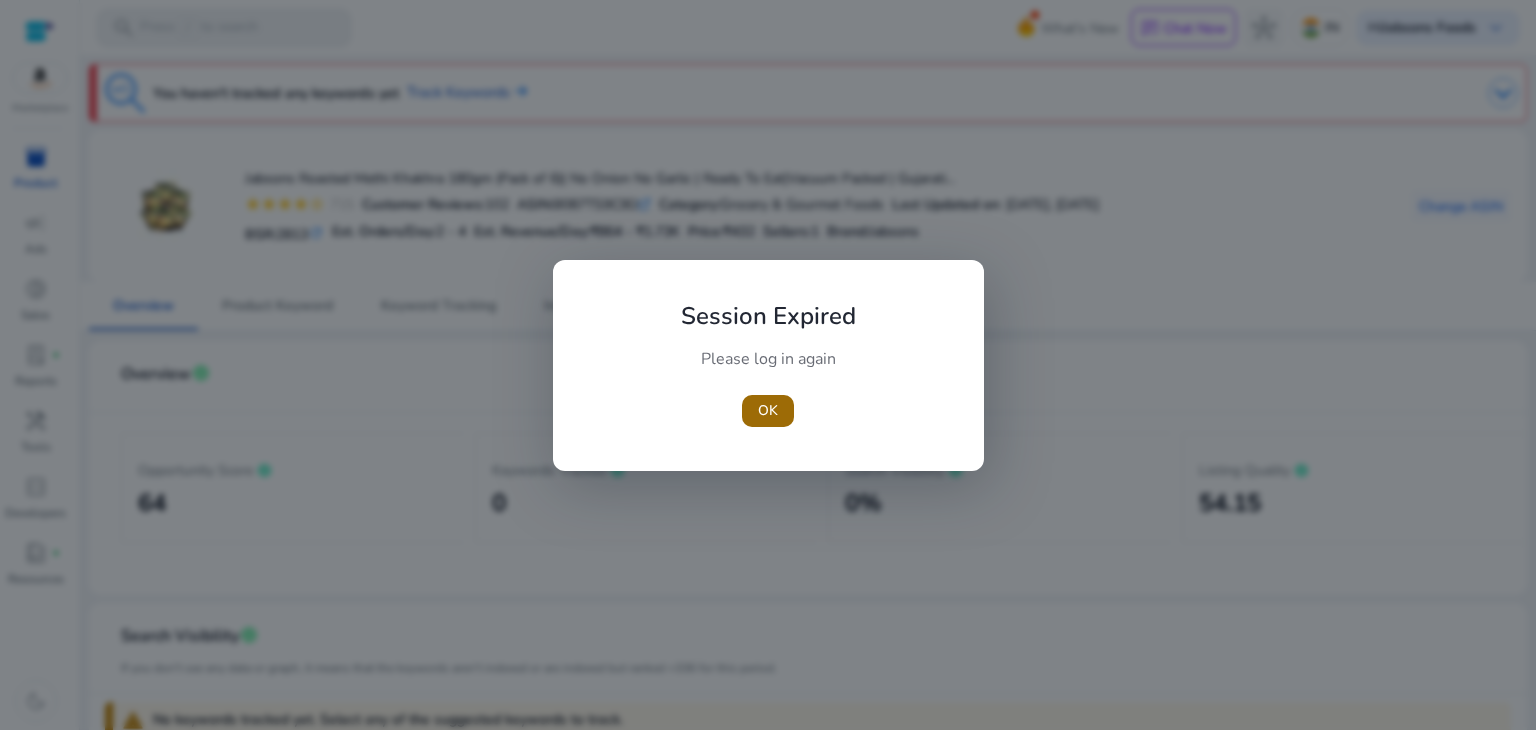 click at bounding box center [768, 411] 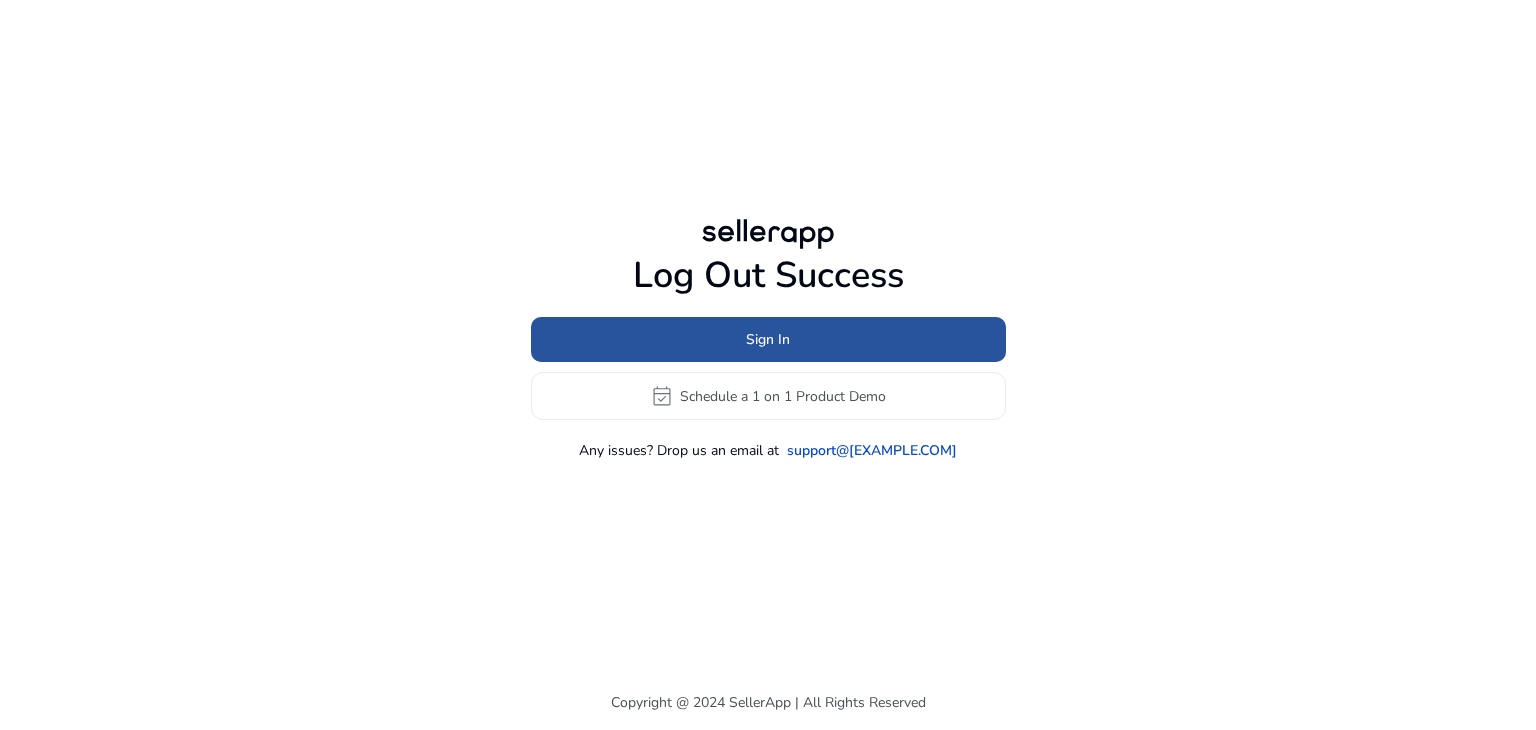 click 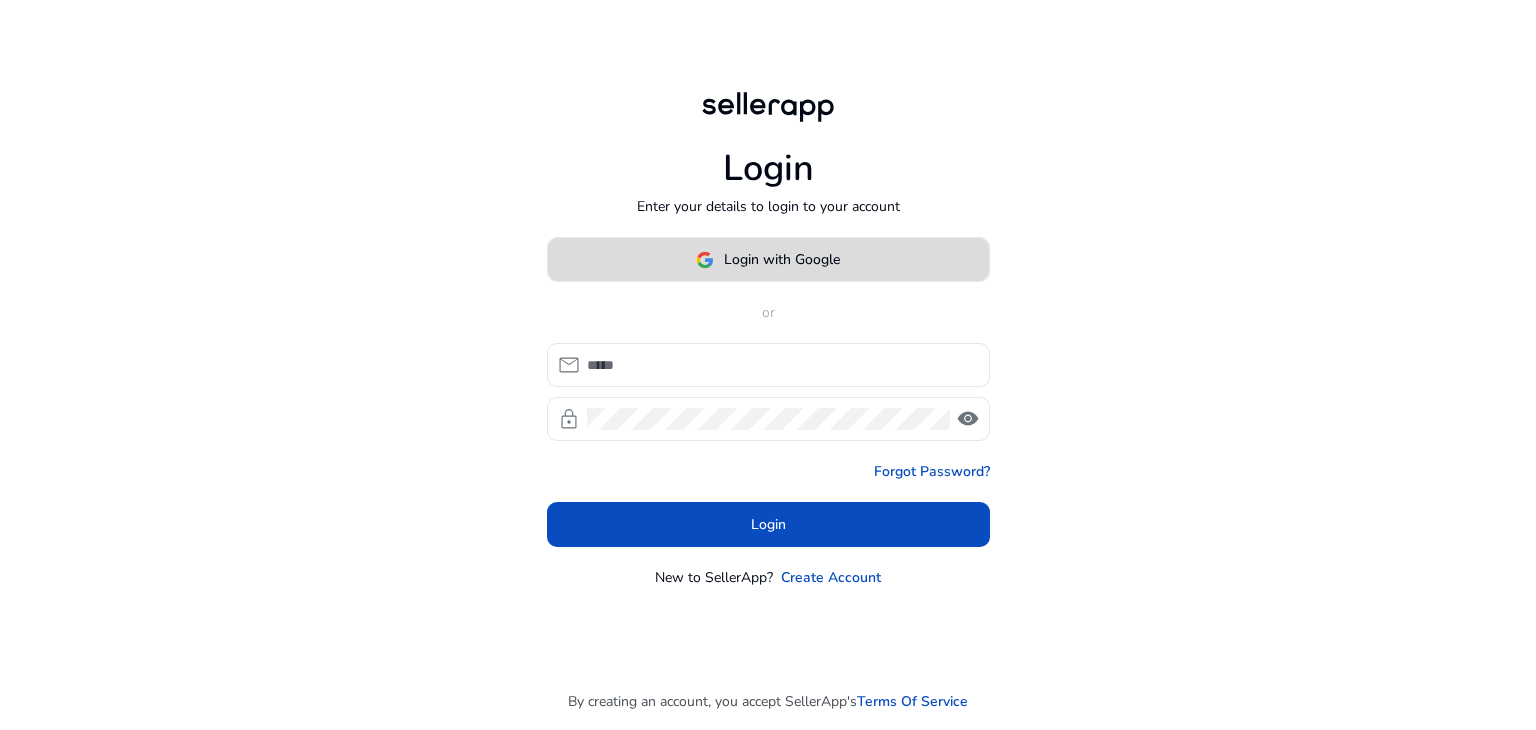 click on "Login with Google" 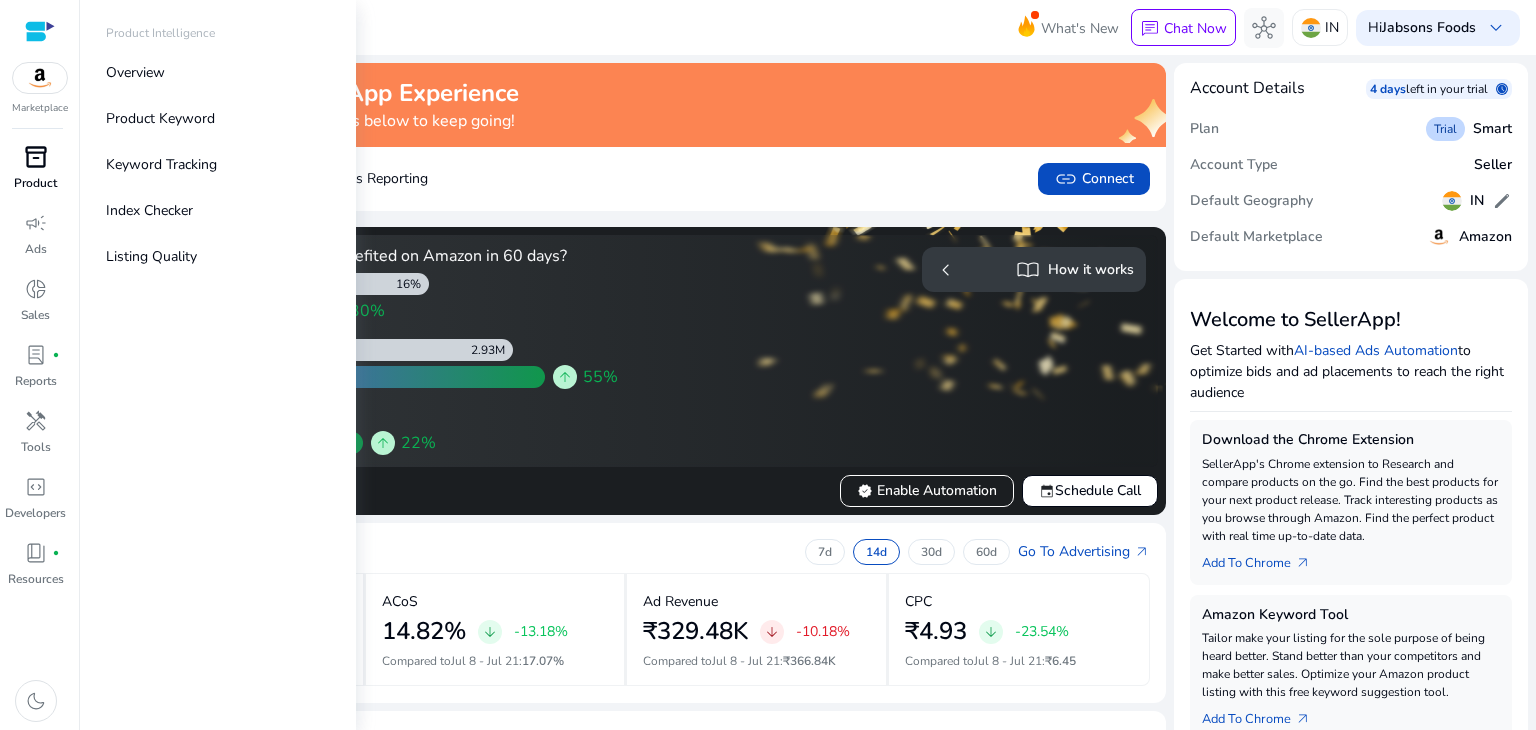 click on "inventory_2" at bounding box center [36, 157] 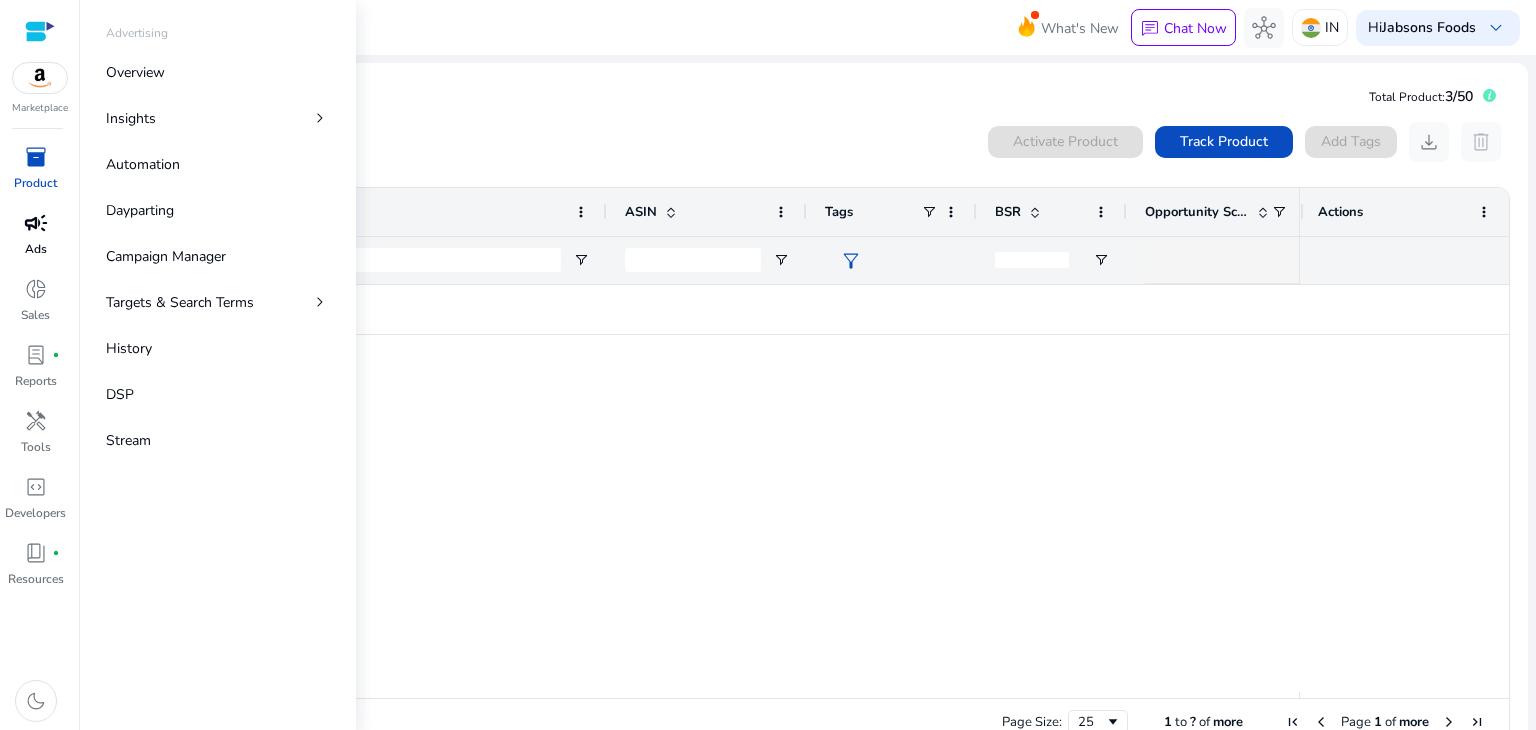 click on "campaign" at bounding box center [36, 223] 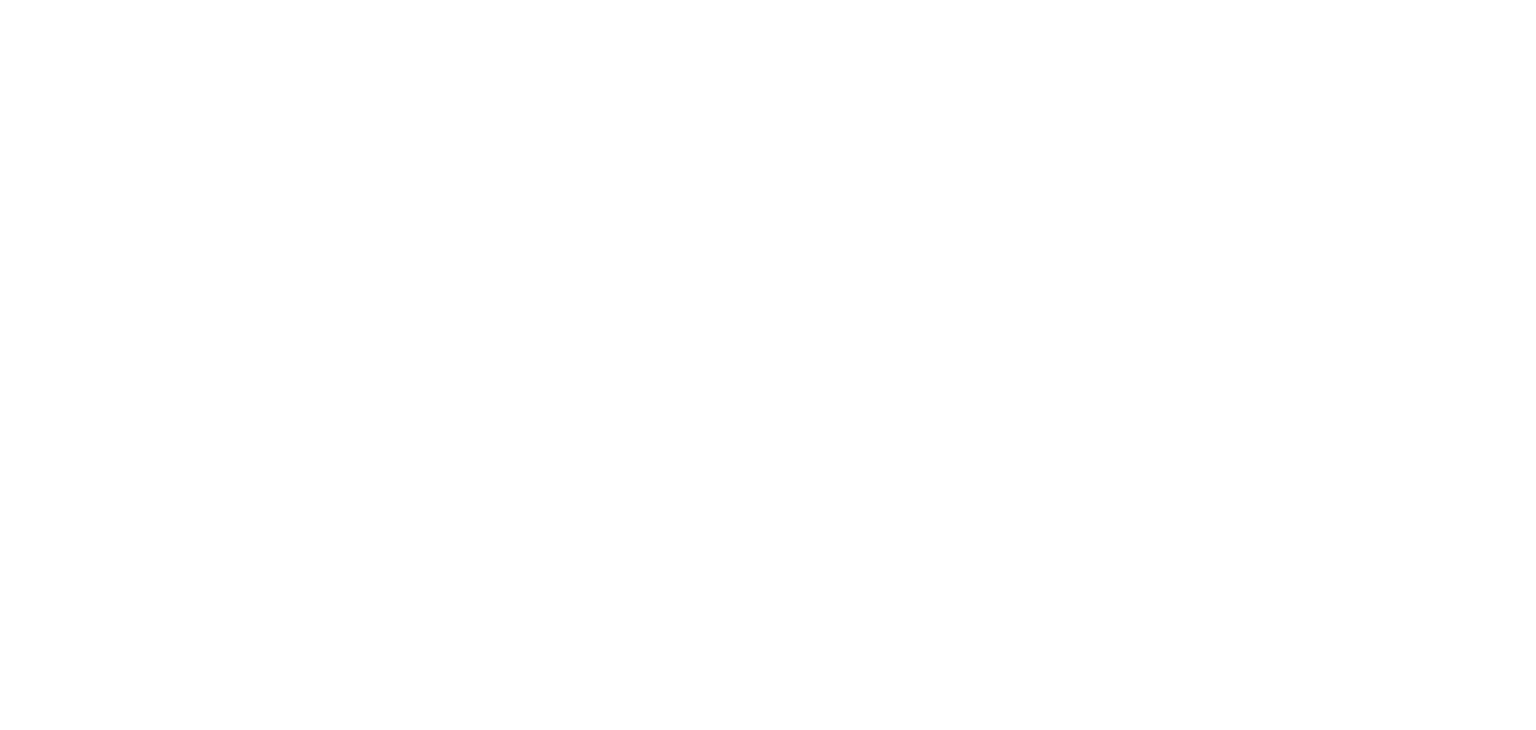 scroll, scrollTop: 0, scrollLeft: 0, axis: both 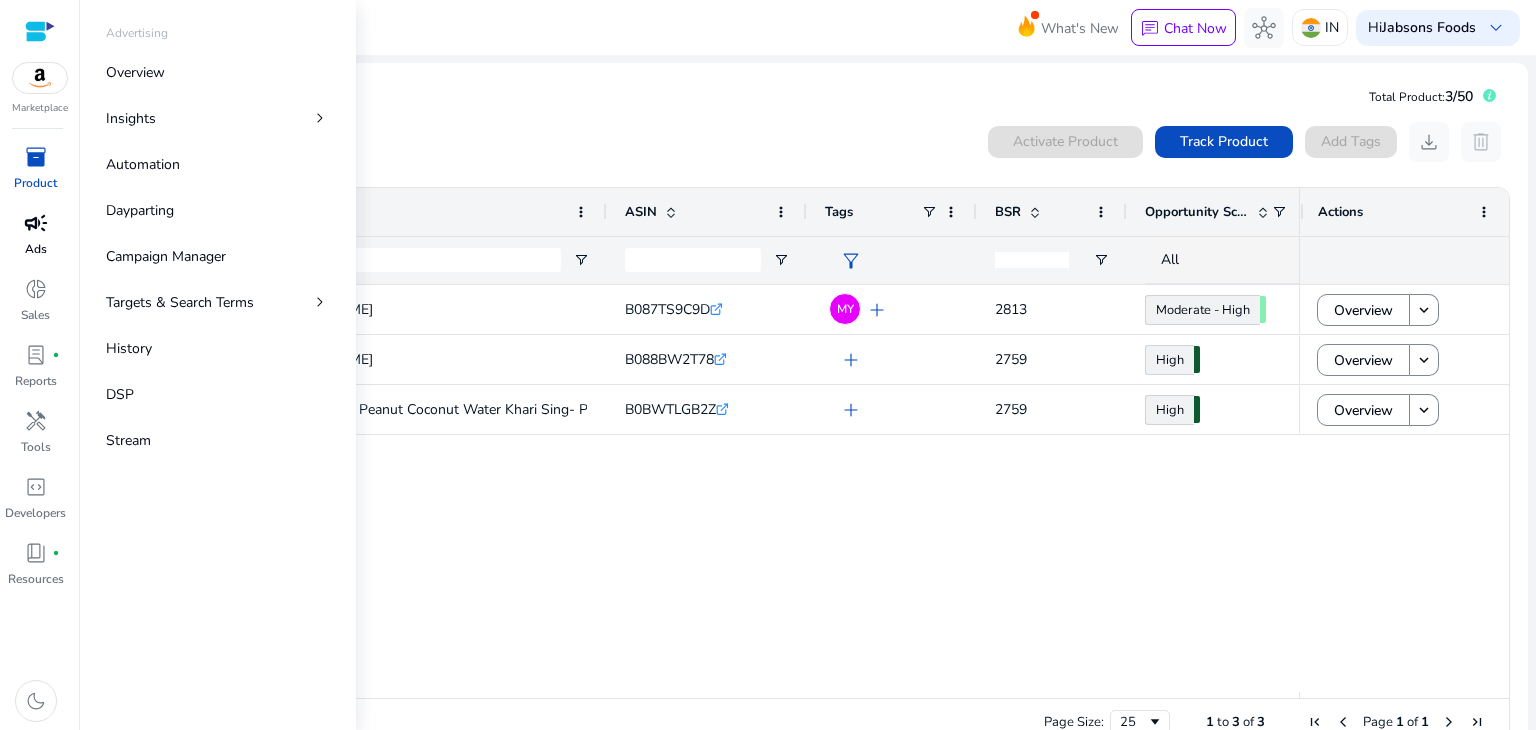 click on "campaign" at bounding box center [36, 223] 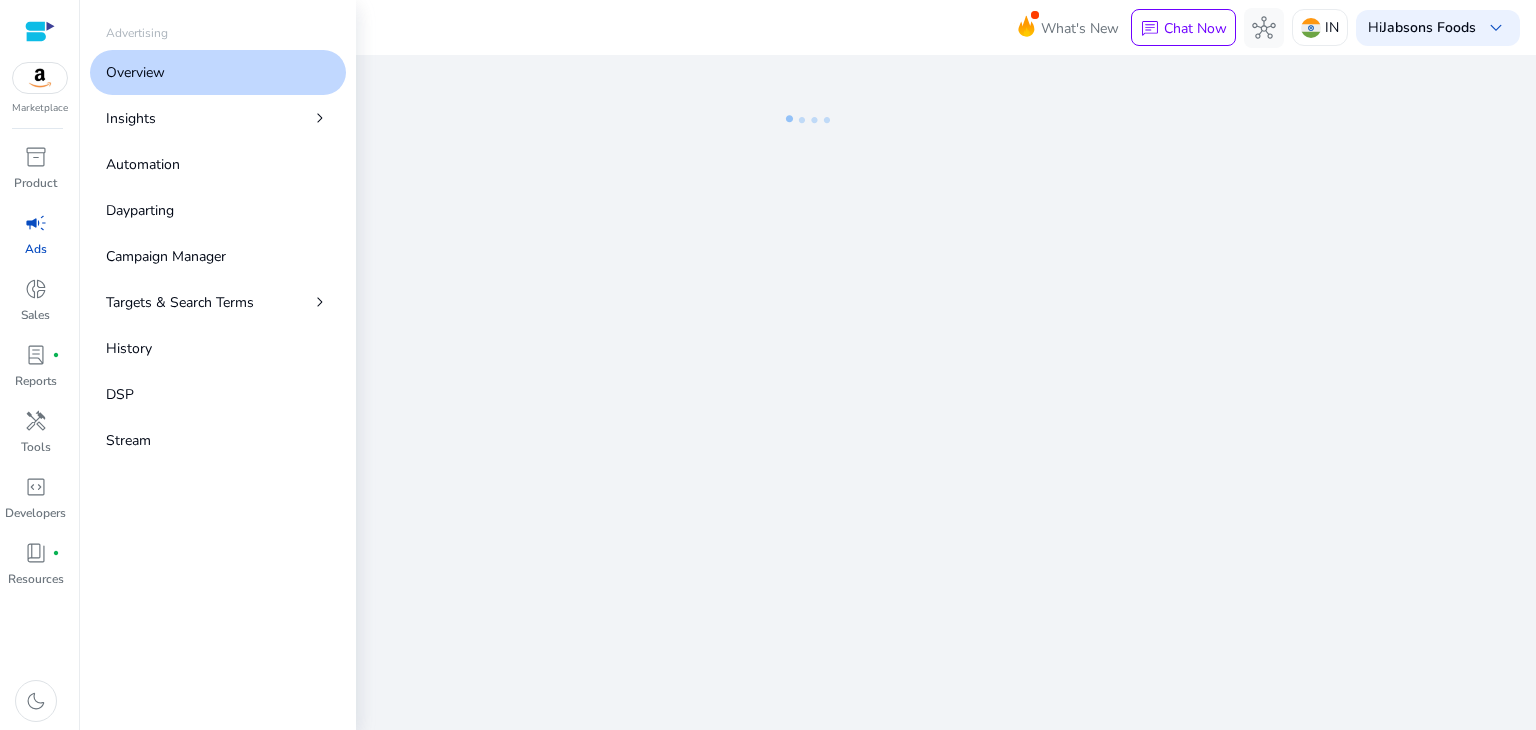 click on "Overview" at bounding box center (218, 72) 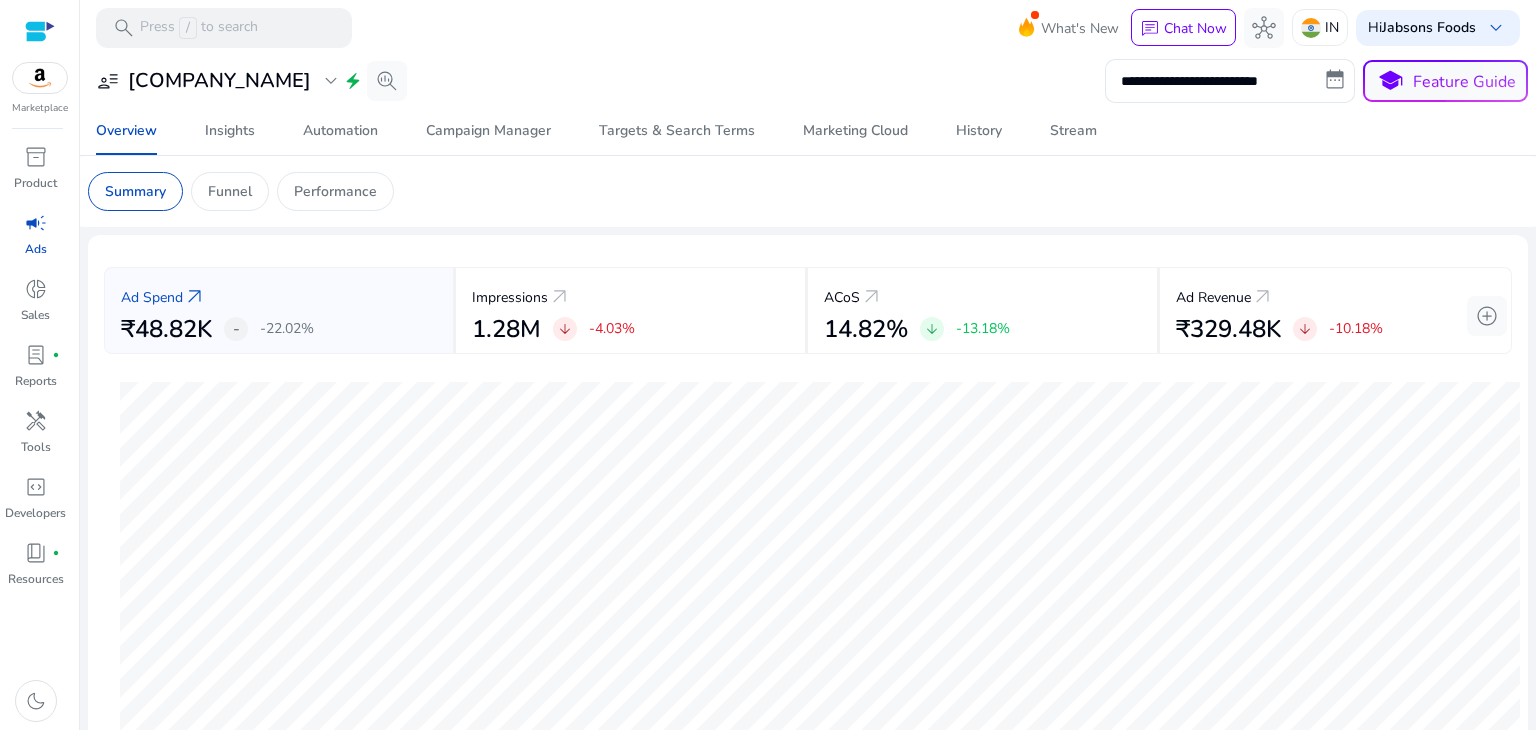 scroll, scrollTop: 12, scrollLeft: 0, axis: vertical 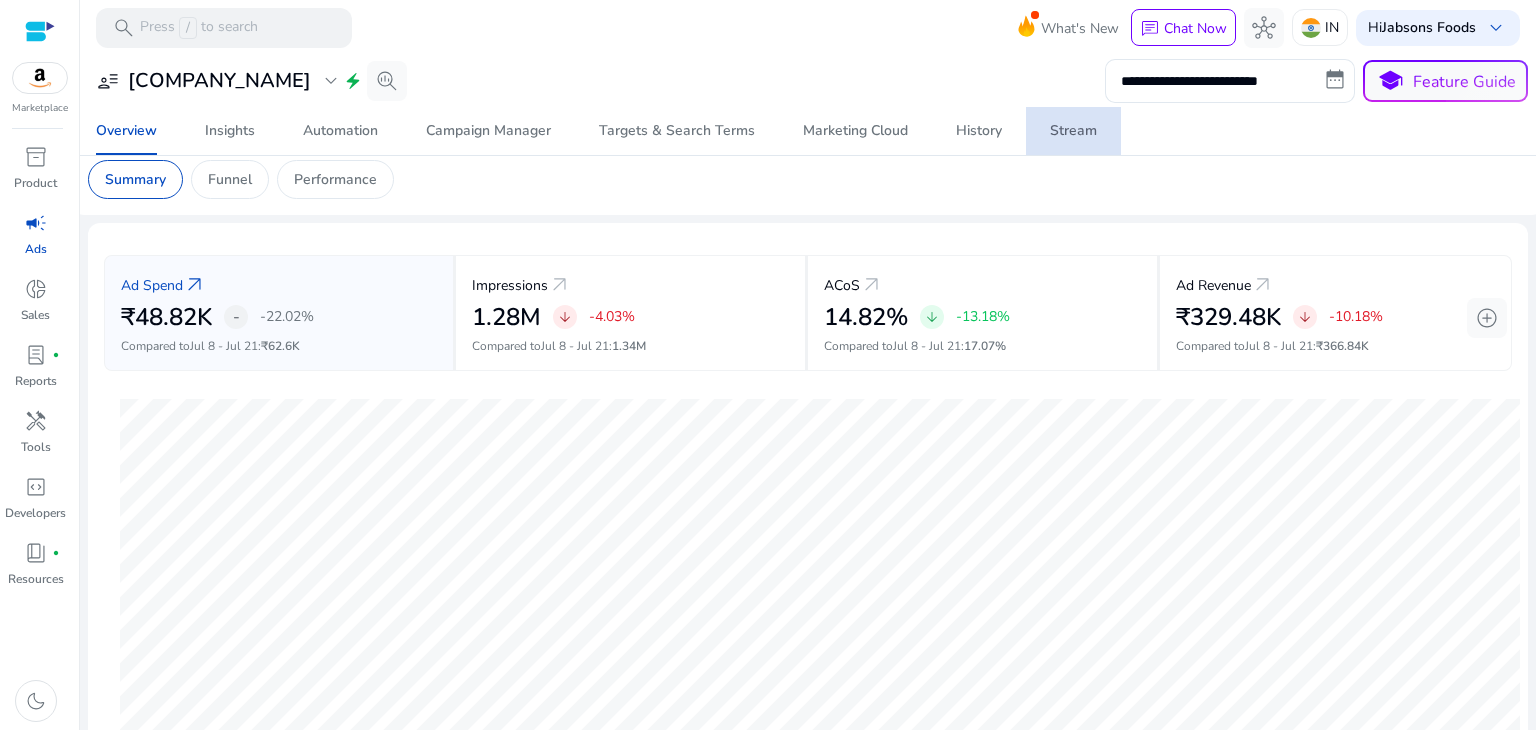 click on "Stream" at bounding box center (1073, 131) 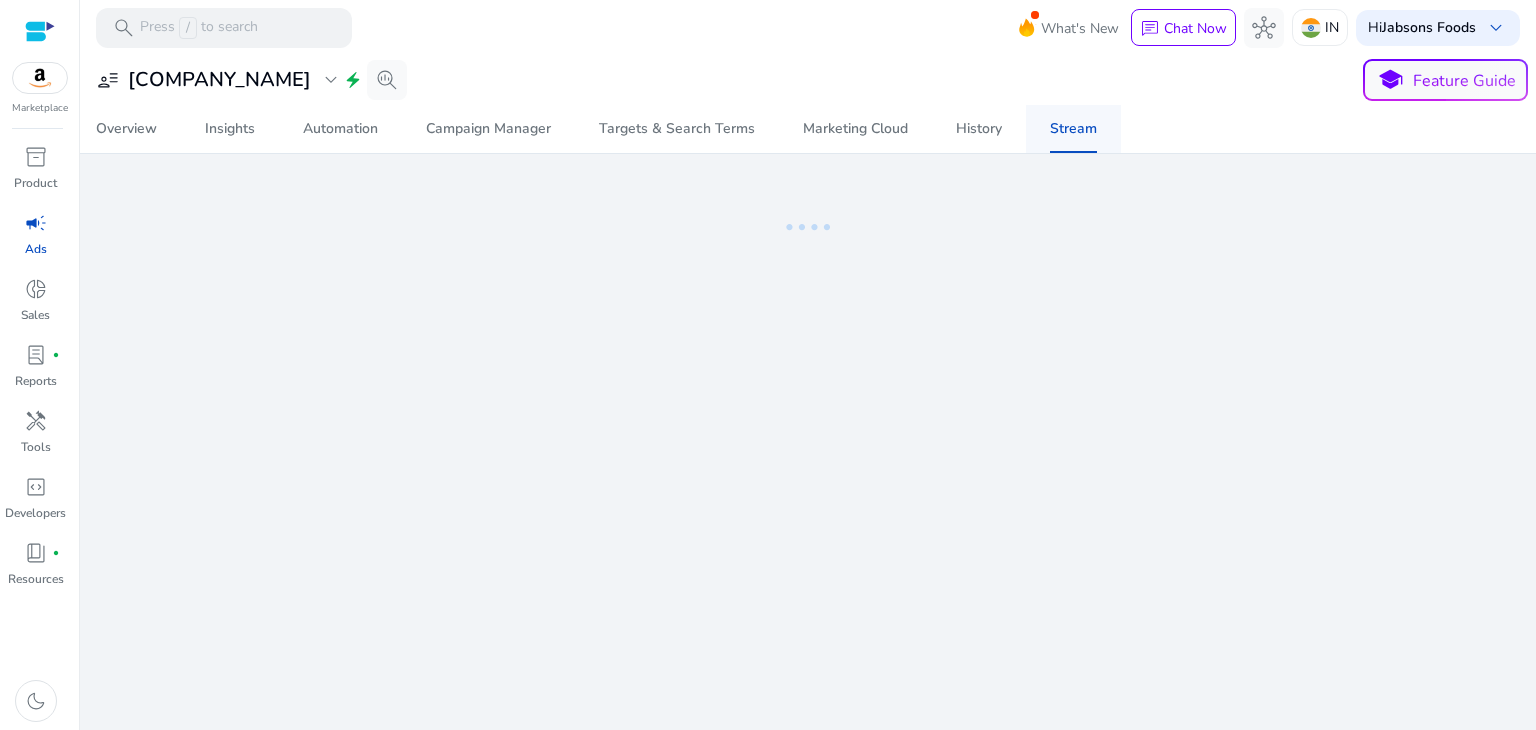 scroll, scrollTop: 0, scrollLeft: 0, axis: both 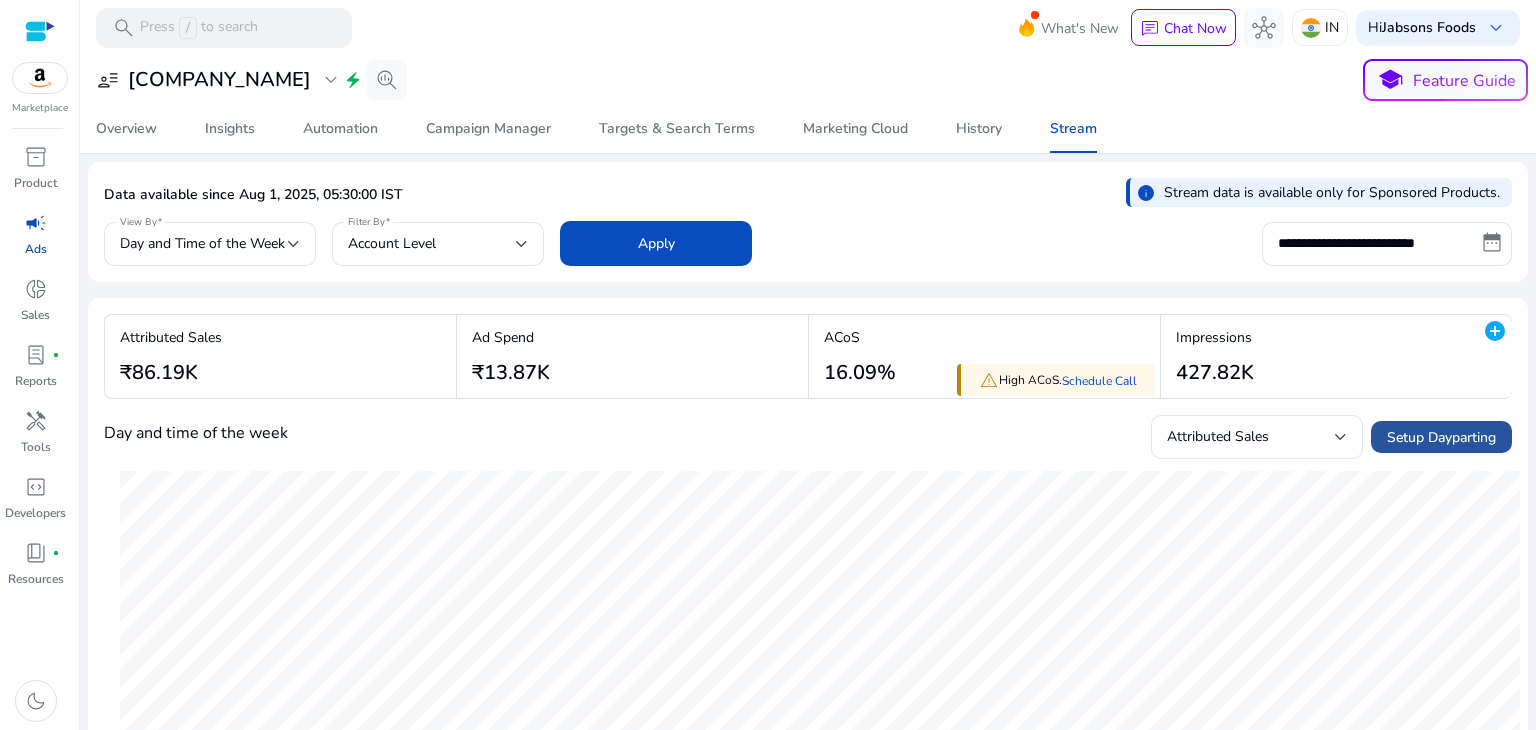 click on "Setup Dayparting" 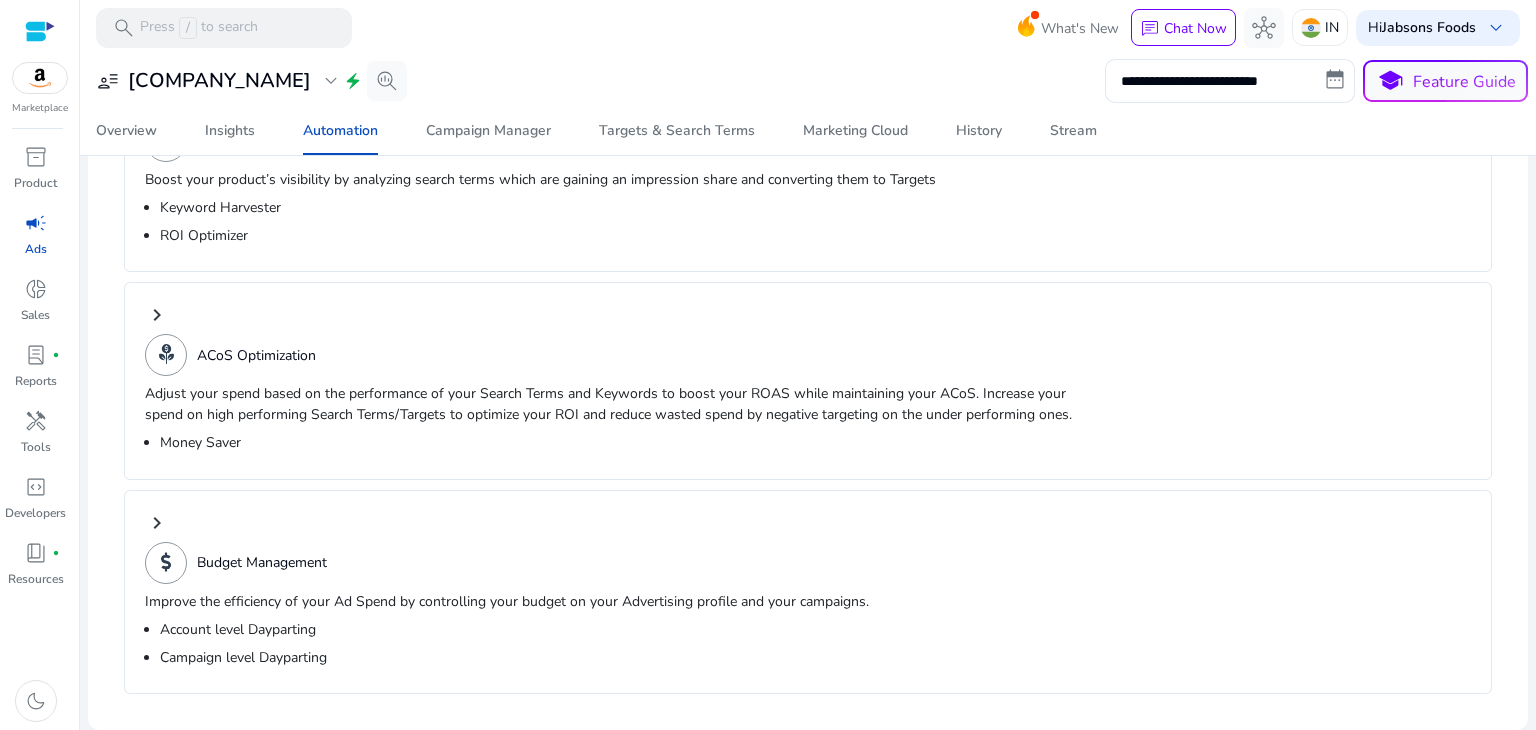 scroll, scrollTop: 322, scrollLeft: 0, axis: vertical 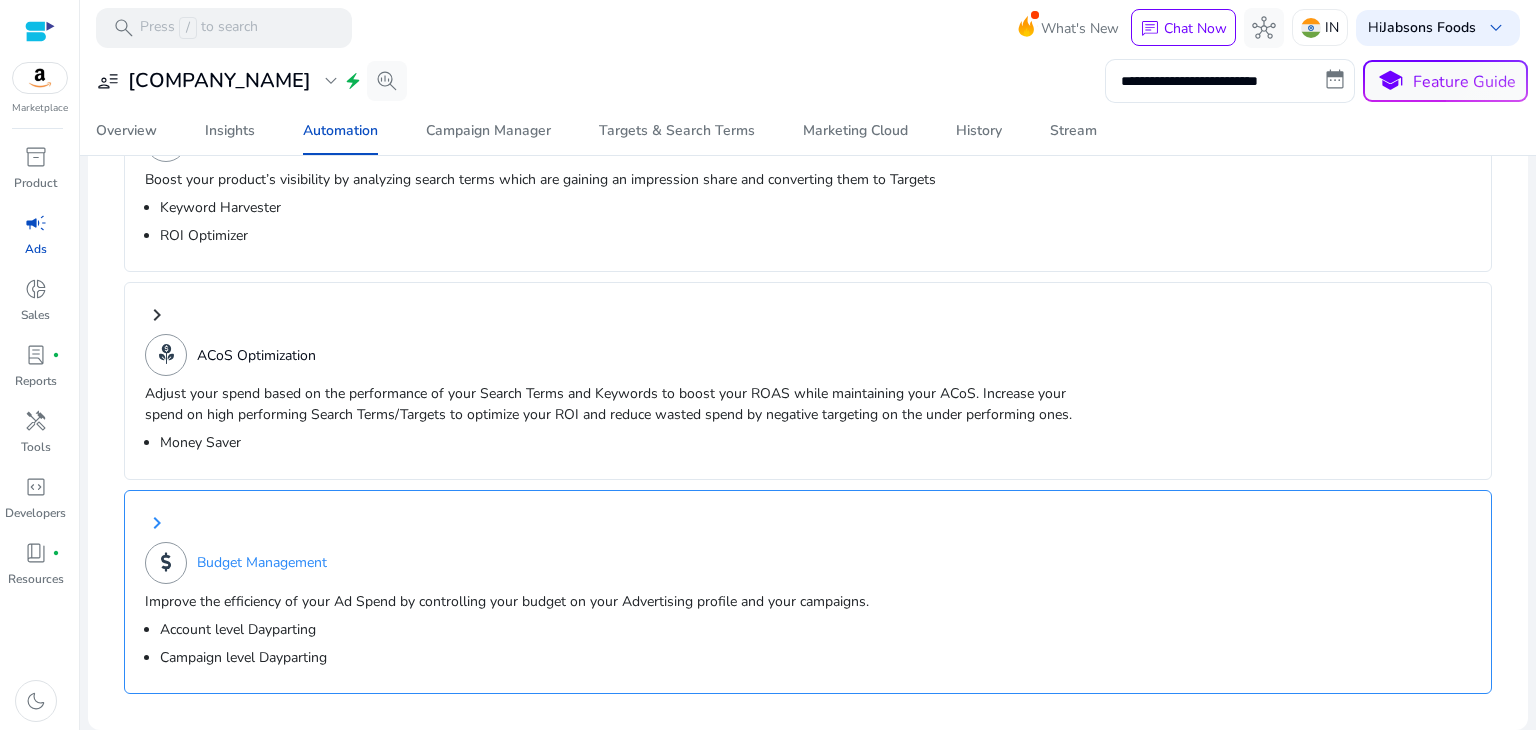 click on "Improve the efficiency of your Ad Spend by controlling your budget on your Advertising profile and your campaigns." 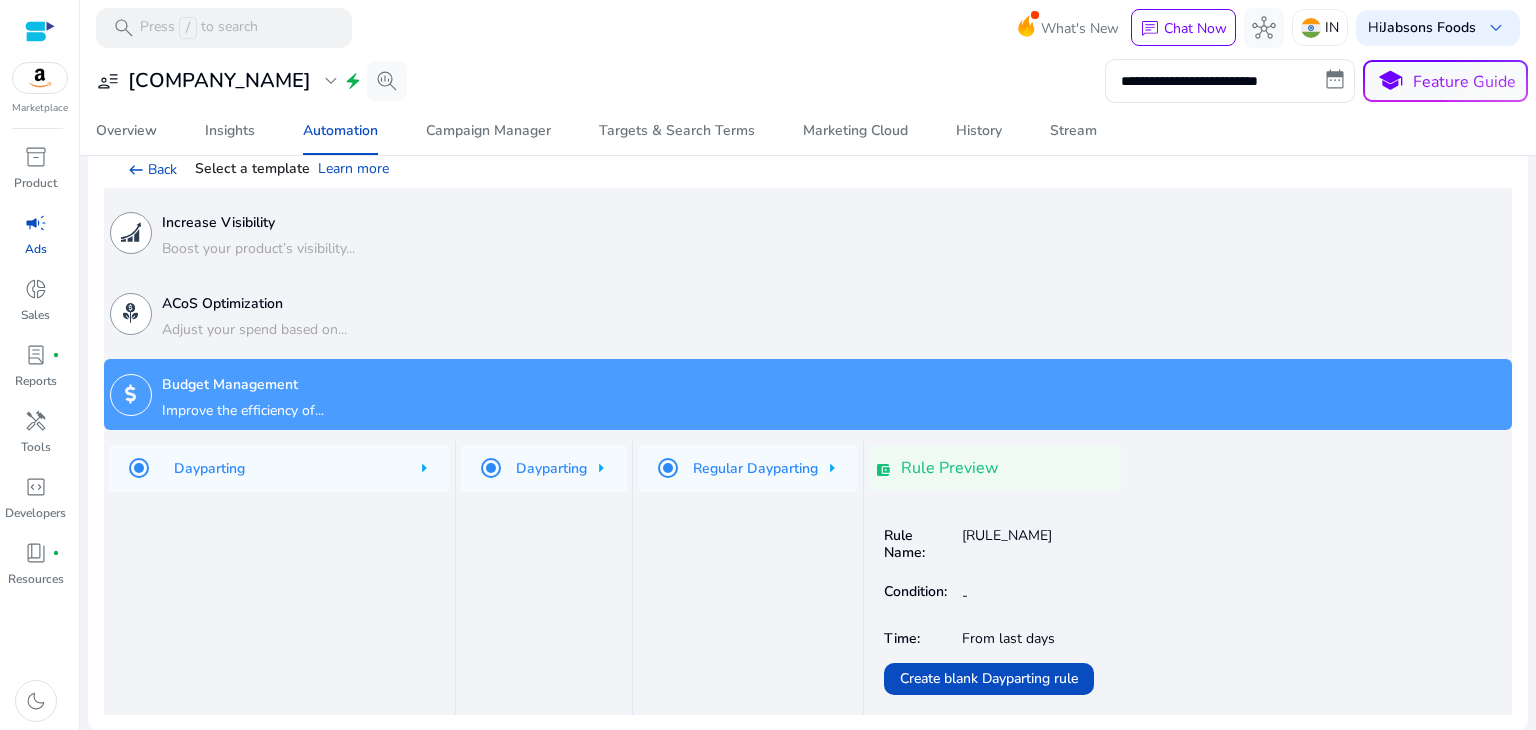 click on "Dayparting" at bounding box center (279, 468) 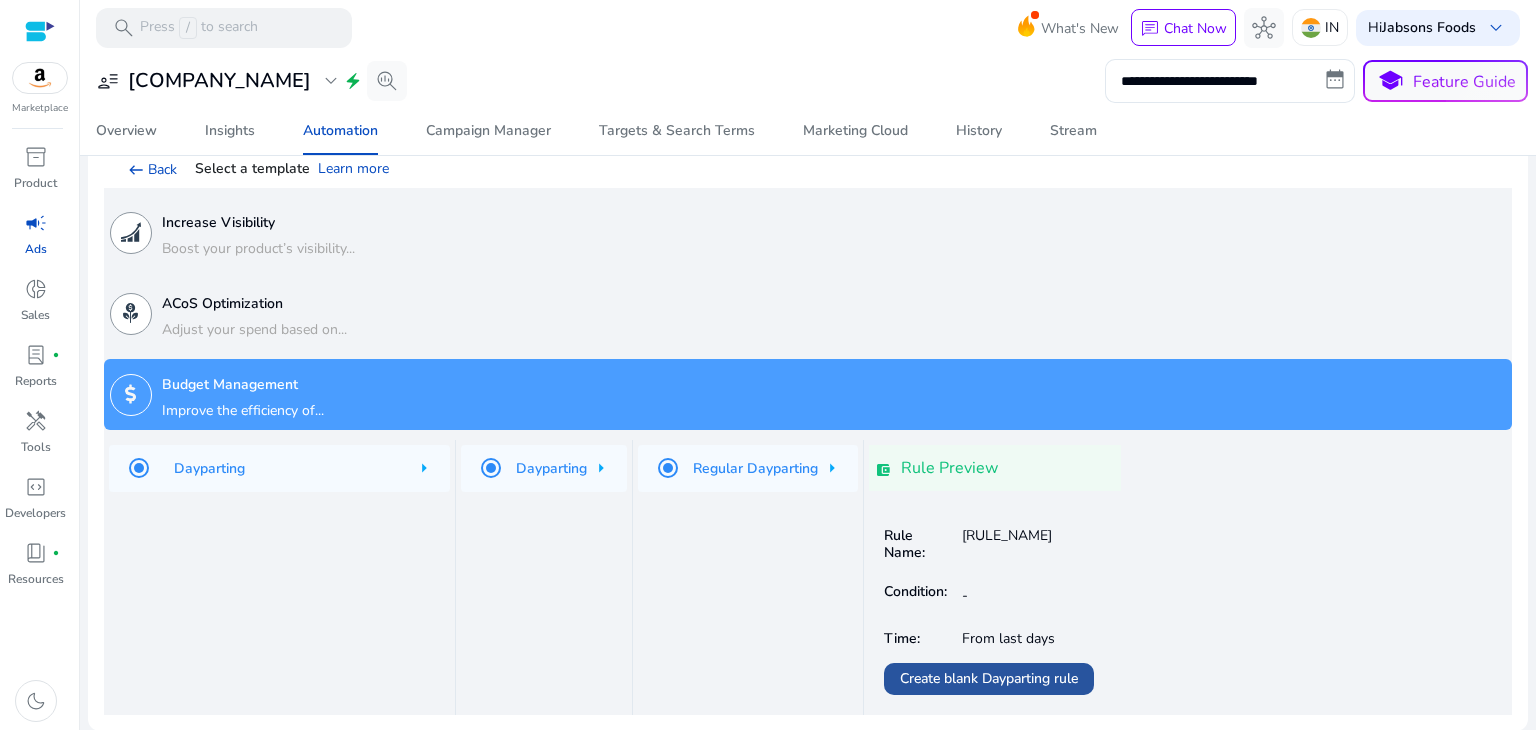 click at bounding box center (989, 679) 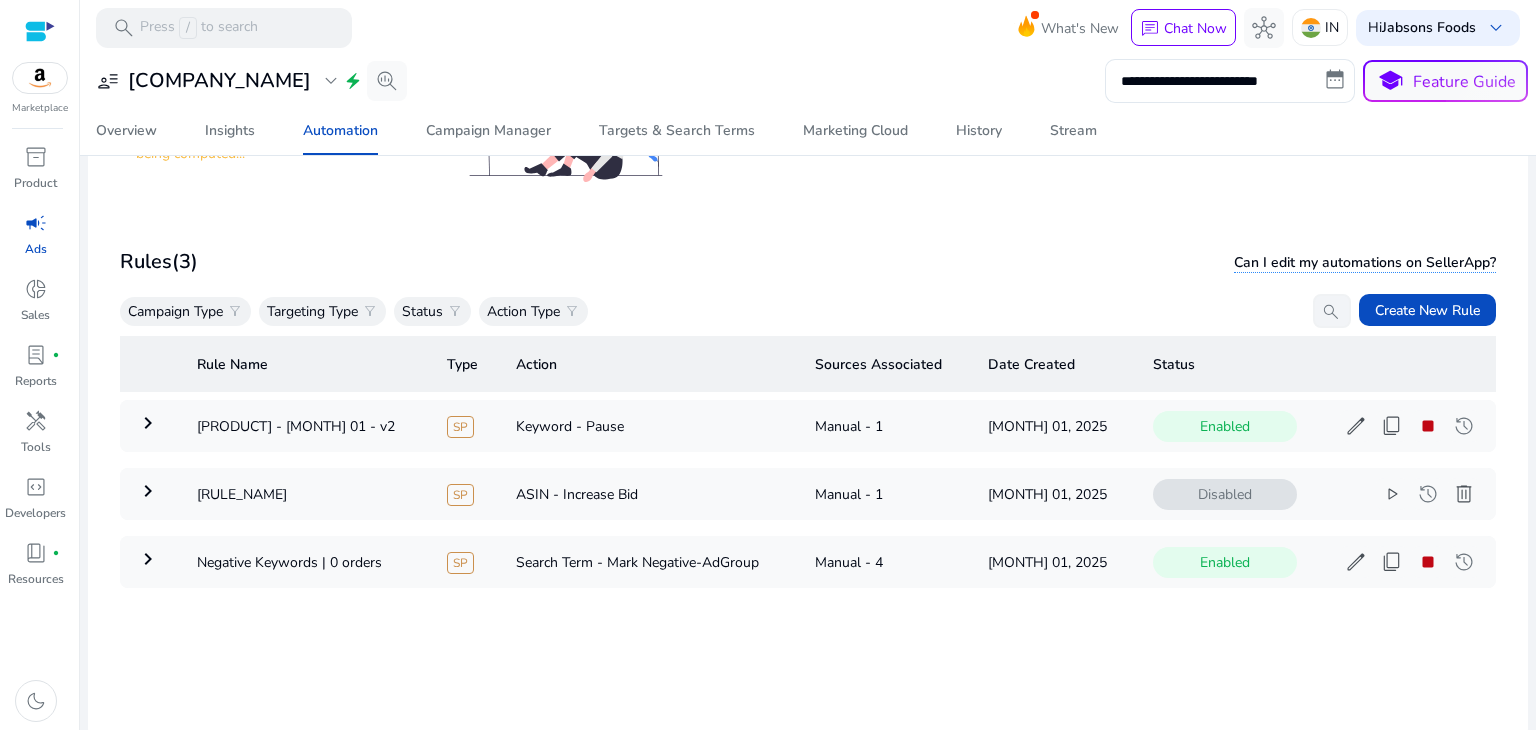 scroll, scrollTop: 334, scrollLeft: 0, axis: vertical 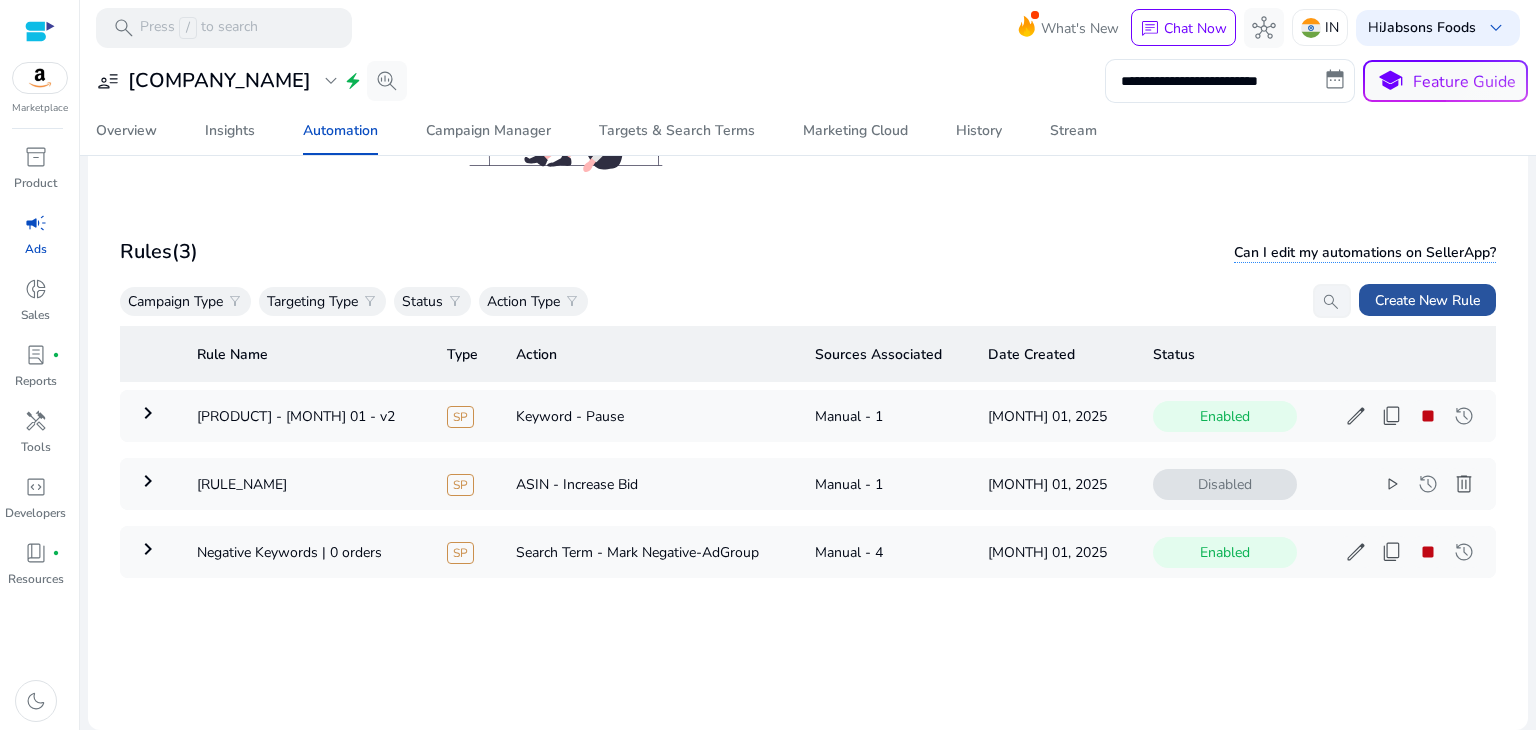 click on "Create New Rule" 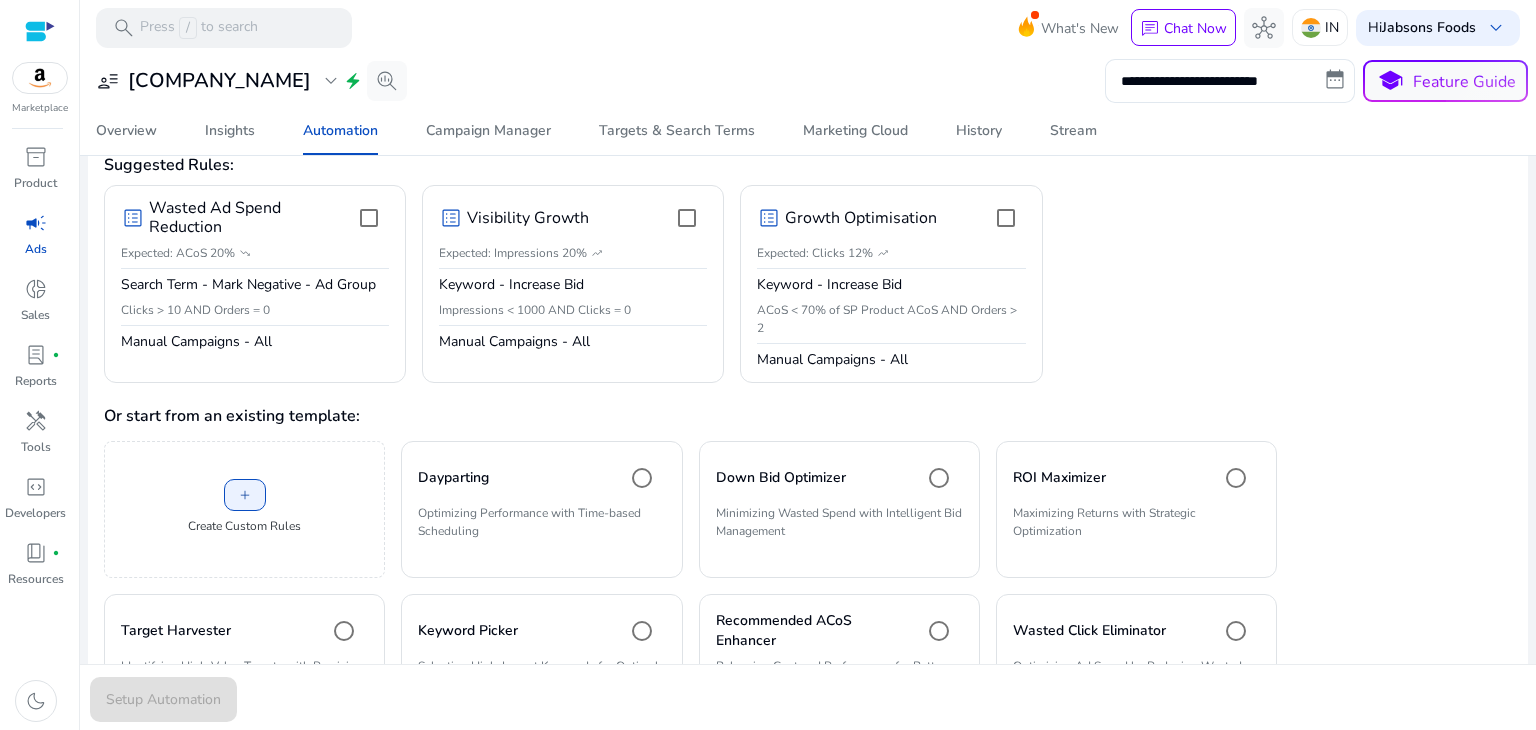 scroll, scrollTop: 0, scrollLeft: 0, axis: both 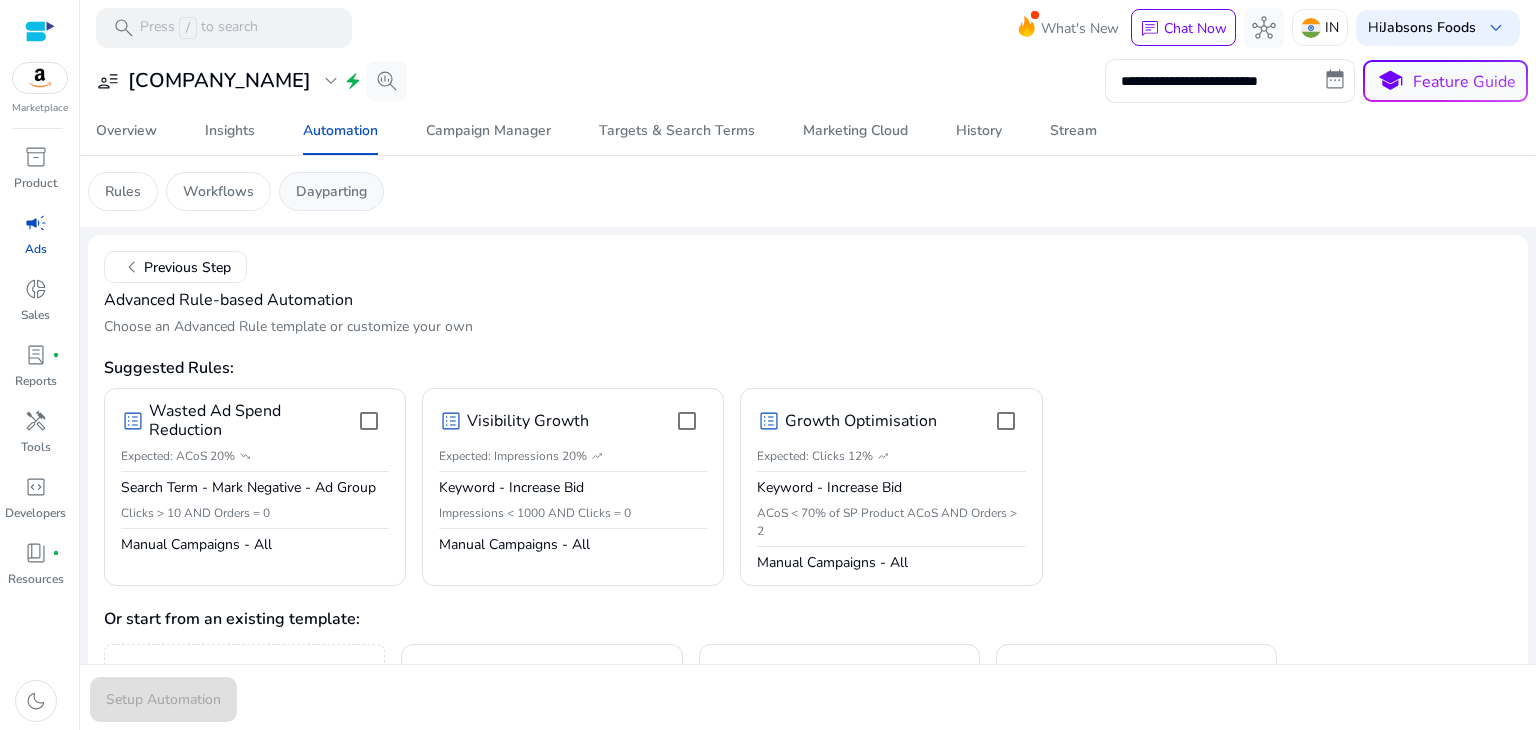 click on "Dayparting" 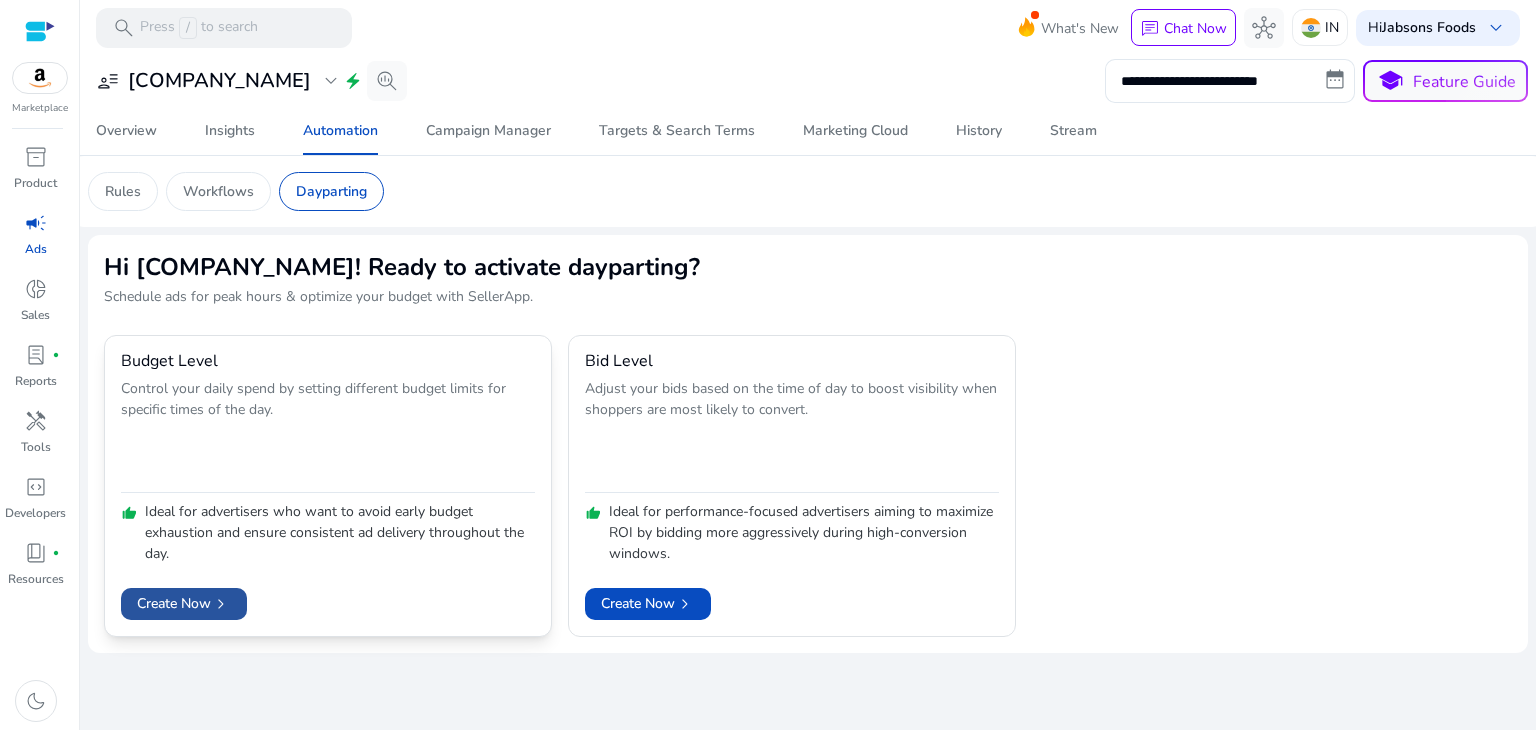 click on "Create Now   chevron_right" 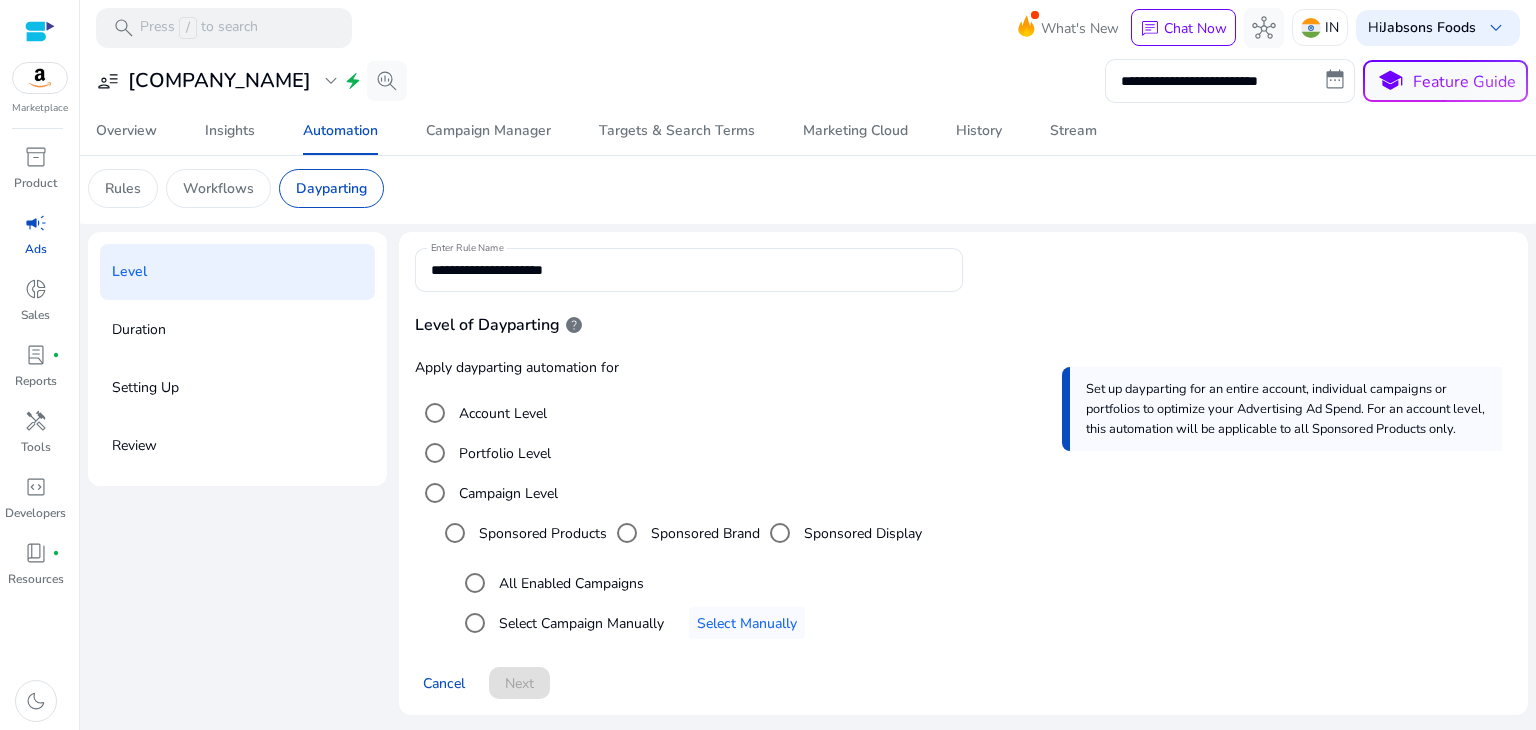 scroll, scrollTop: 2, scrollLeft: 0, axis: vertical 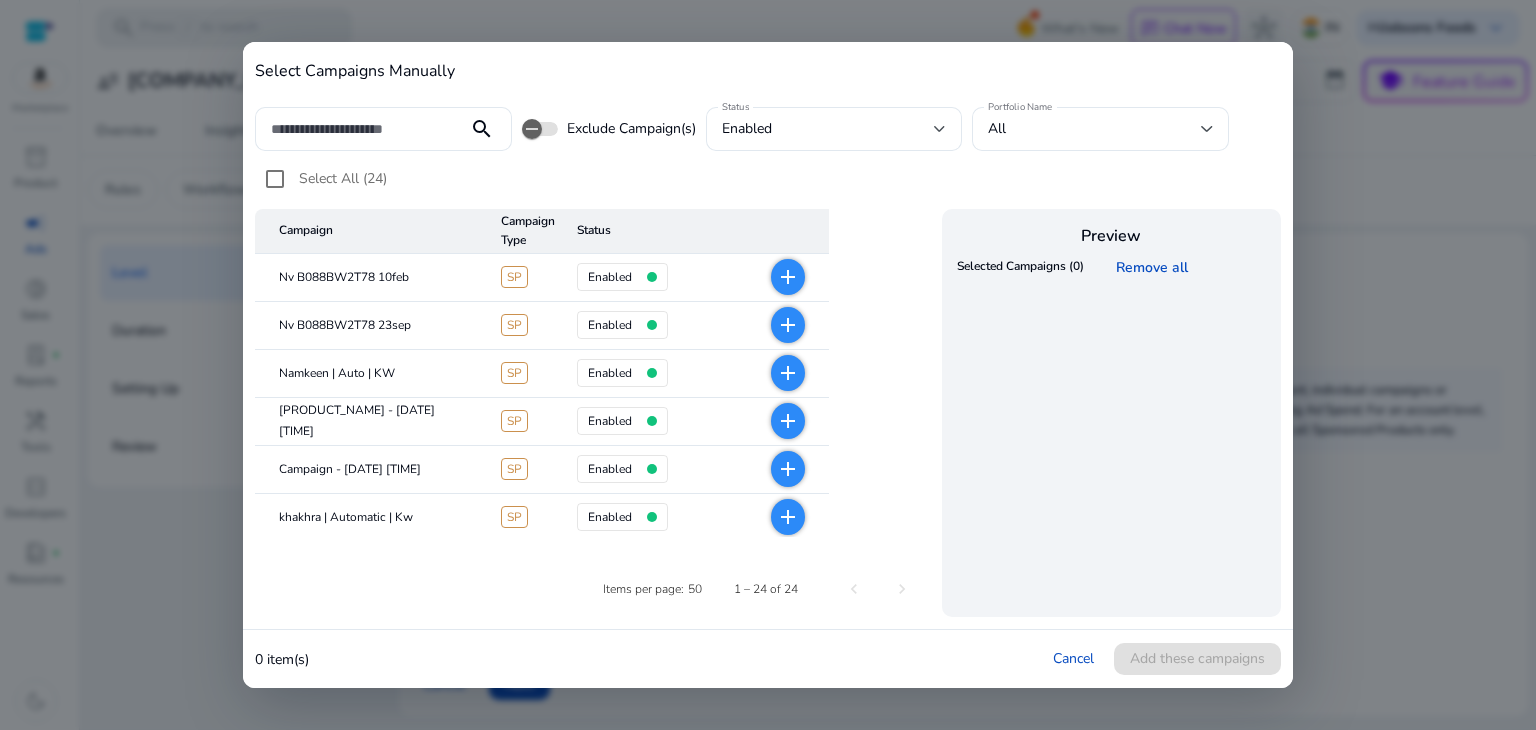 click on "add" at bounding box center (788, 373) 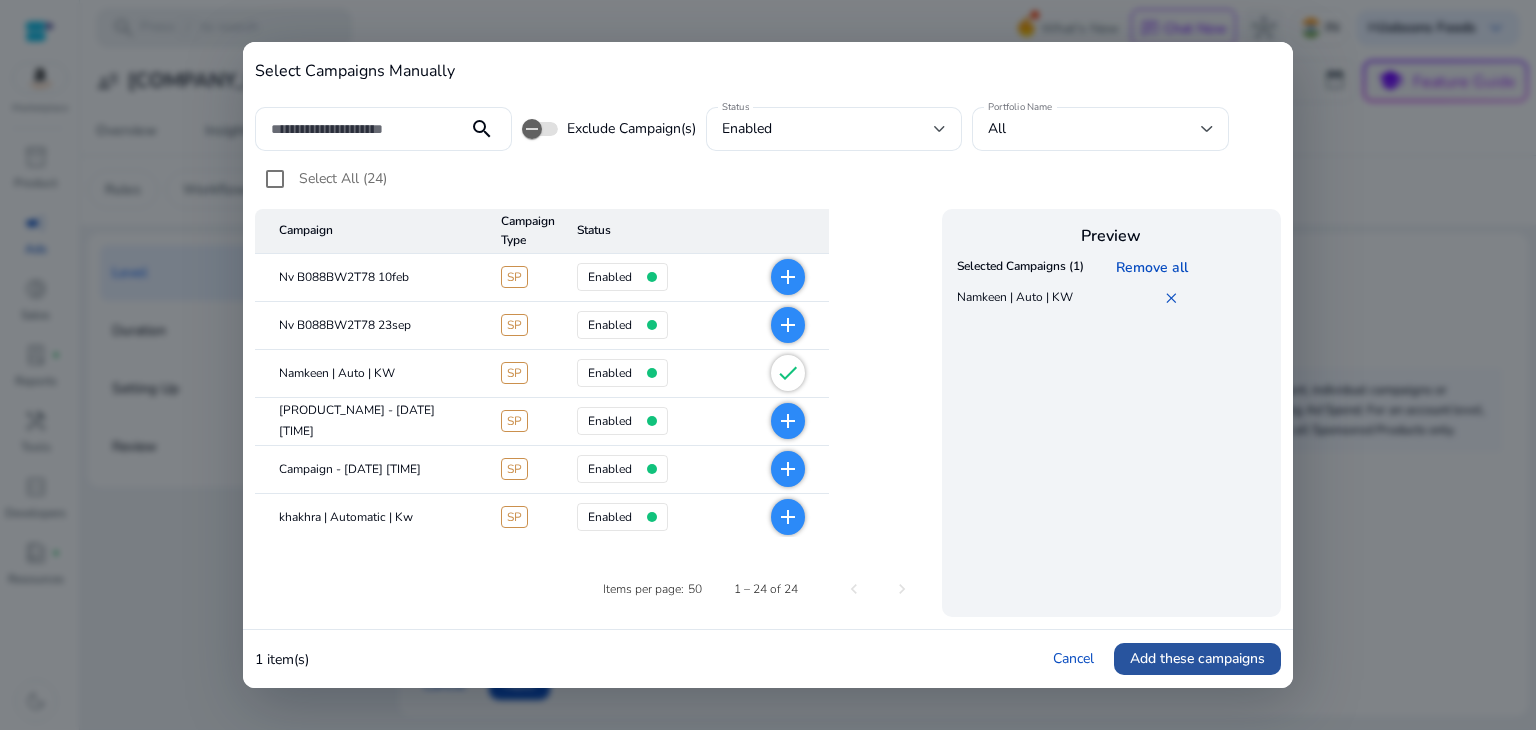 click on "Add these campaigns" at bounding box center [1197, 658] 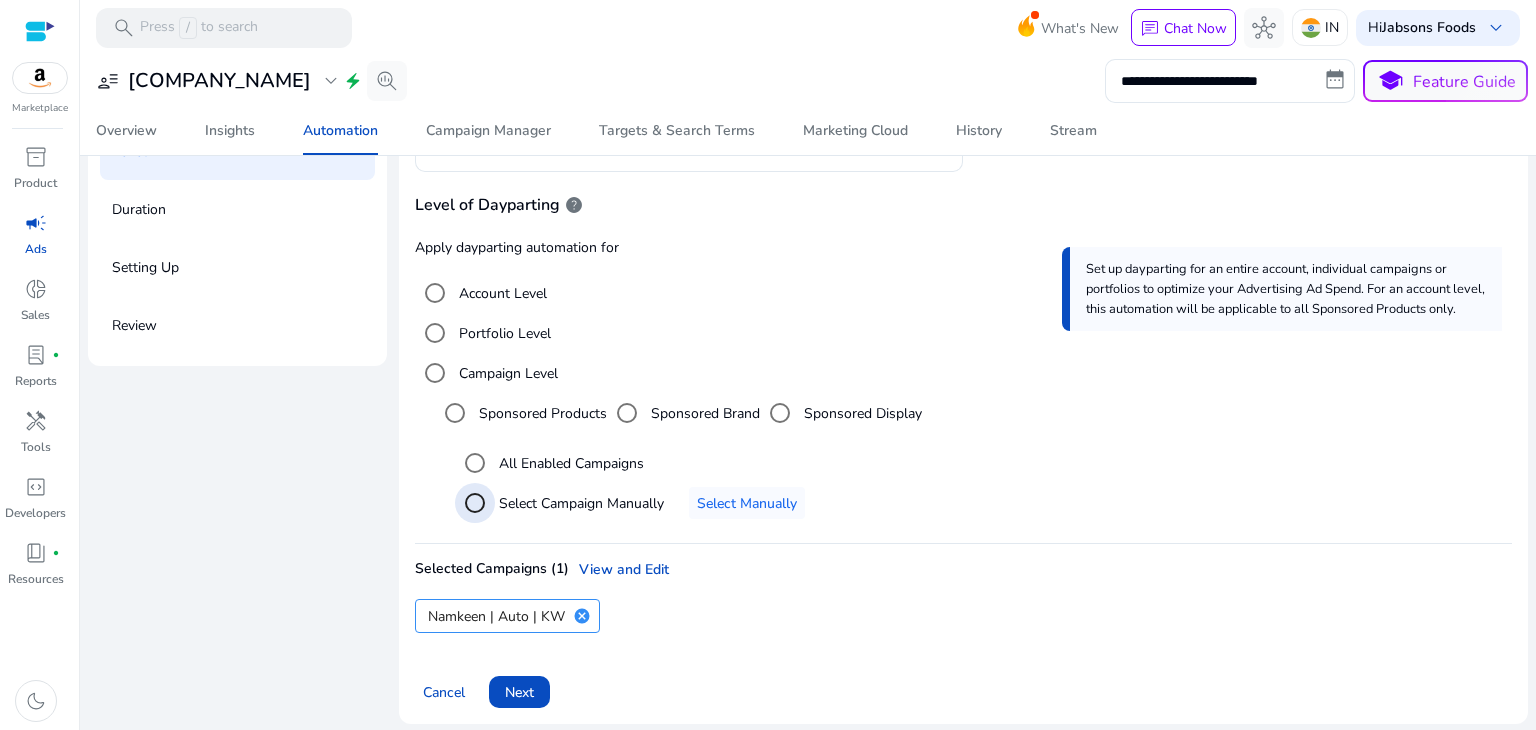 scroll, scrollTop: 132, scrollLeft: 0, axis: vertical 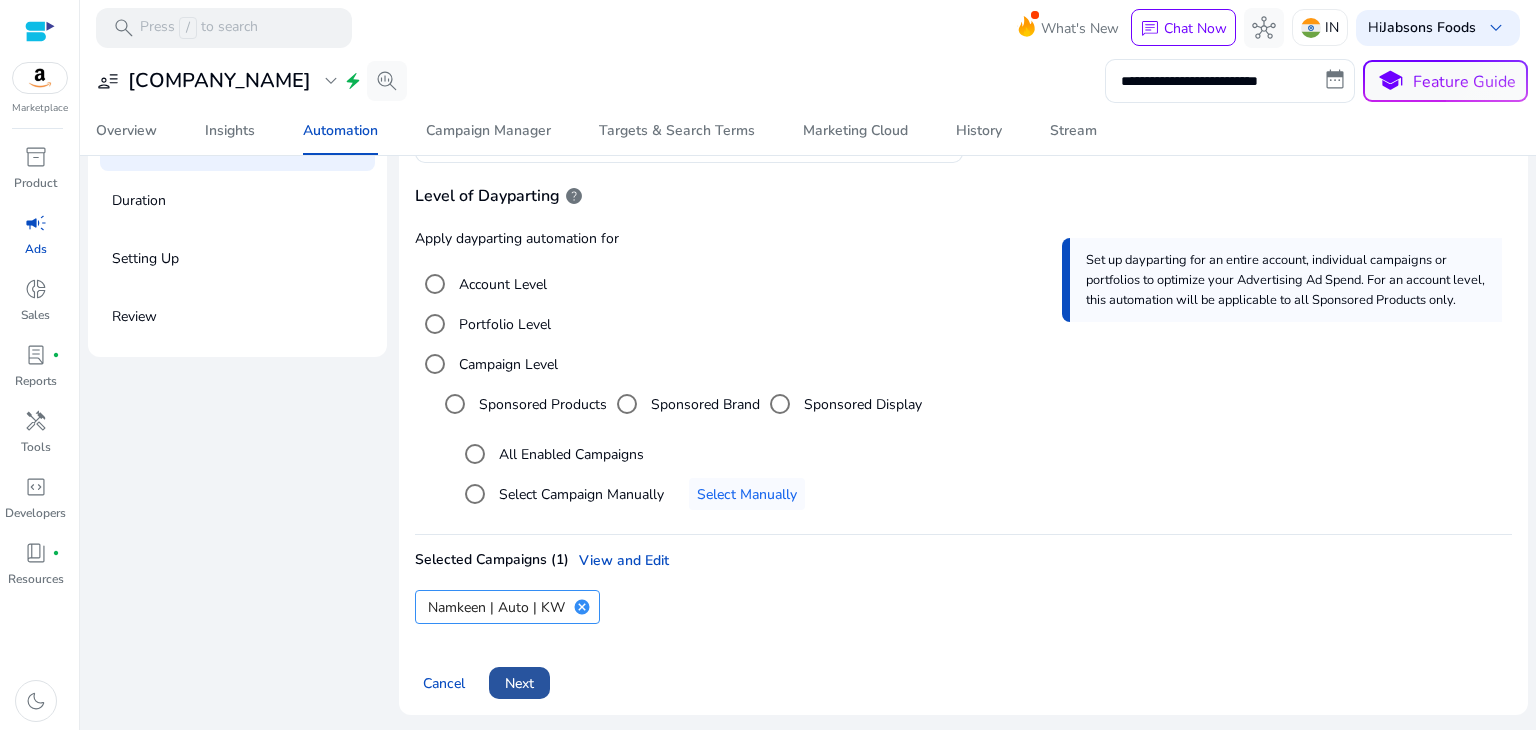click on "Next" at bounding box center (519, 683) 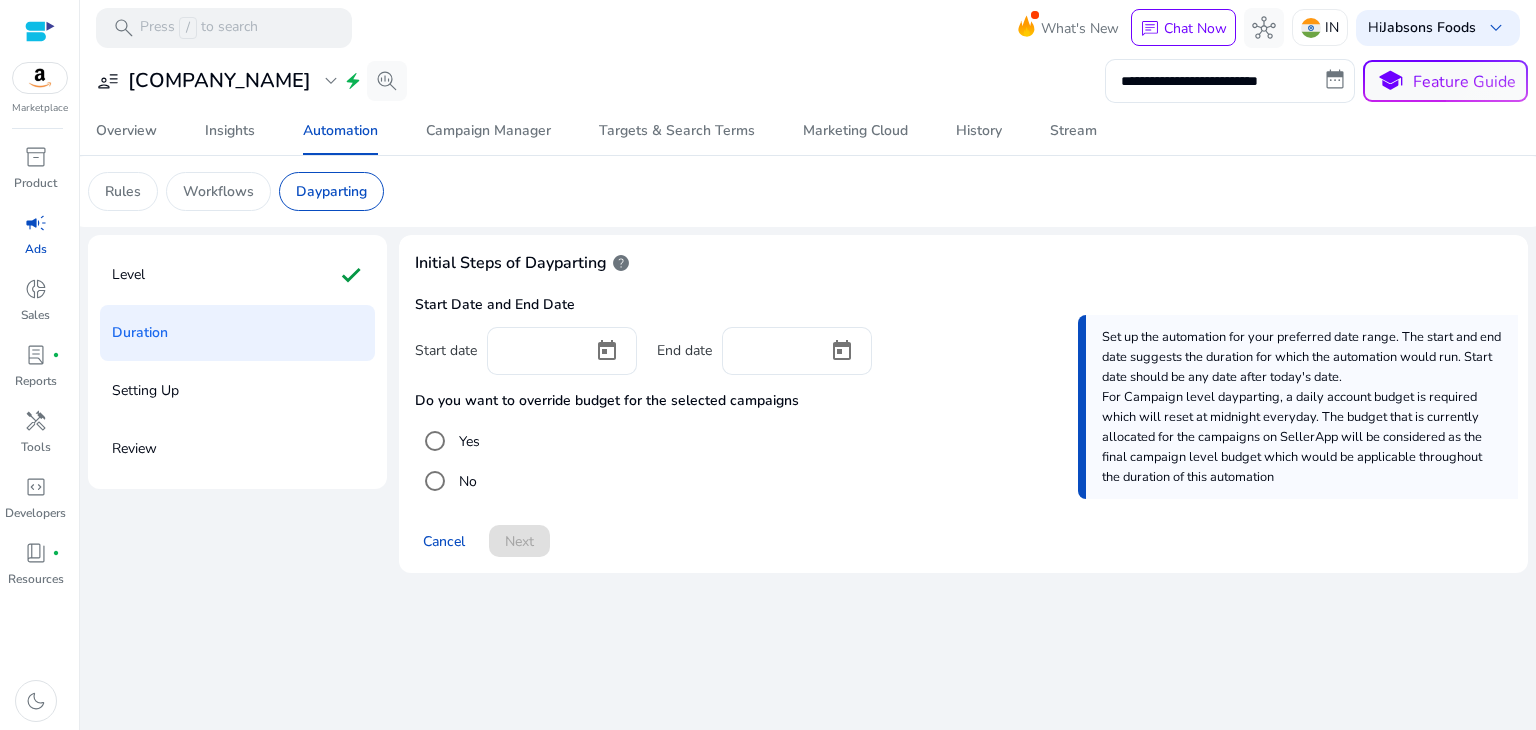 scroll, scrollTop: 0, scrollLeft: 0, axis: both 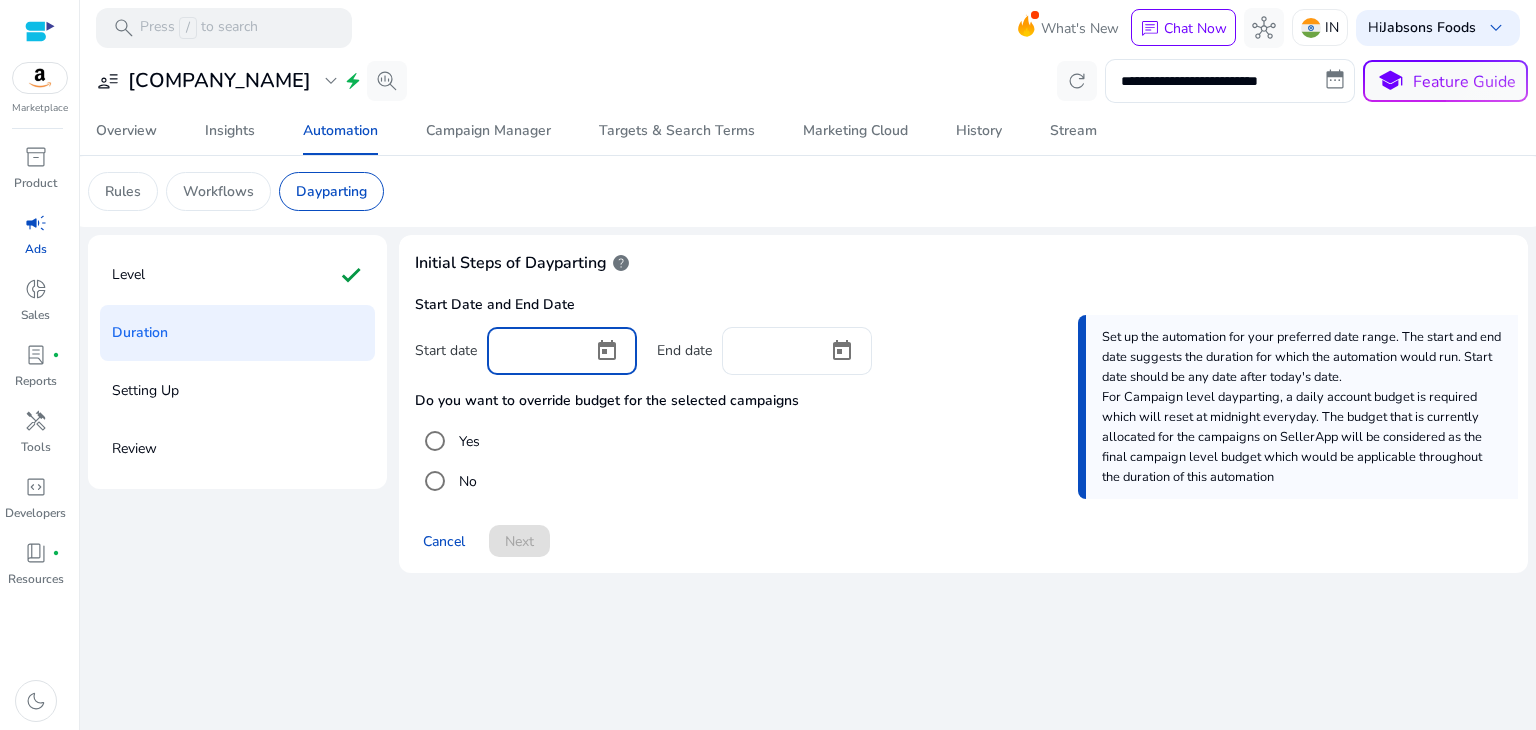 click at bounding box center [540, 349] 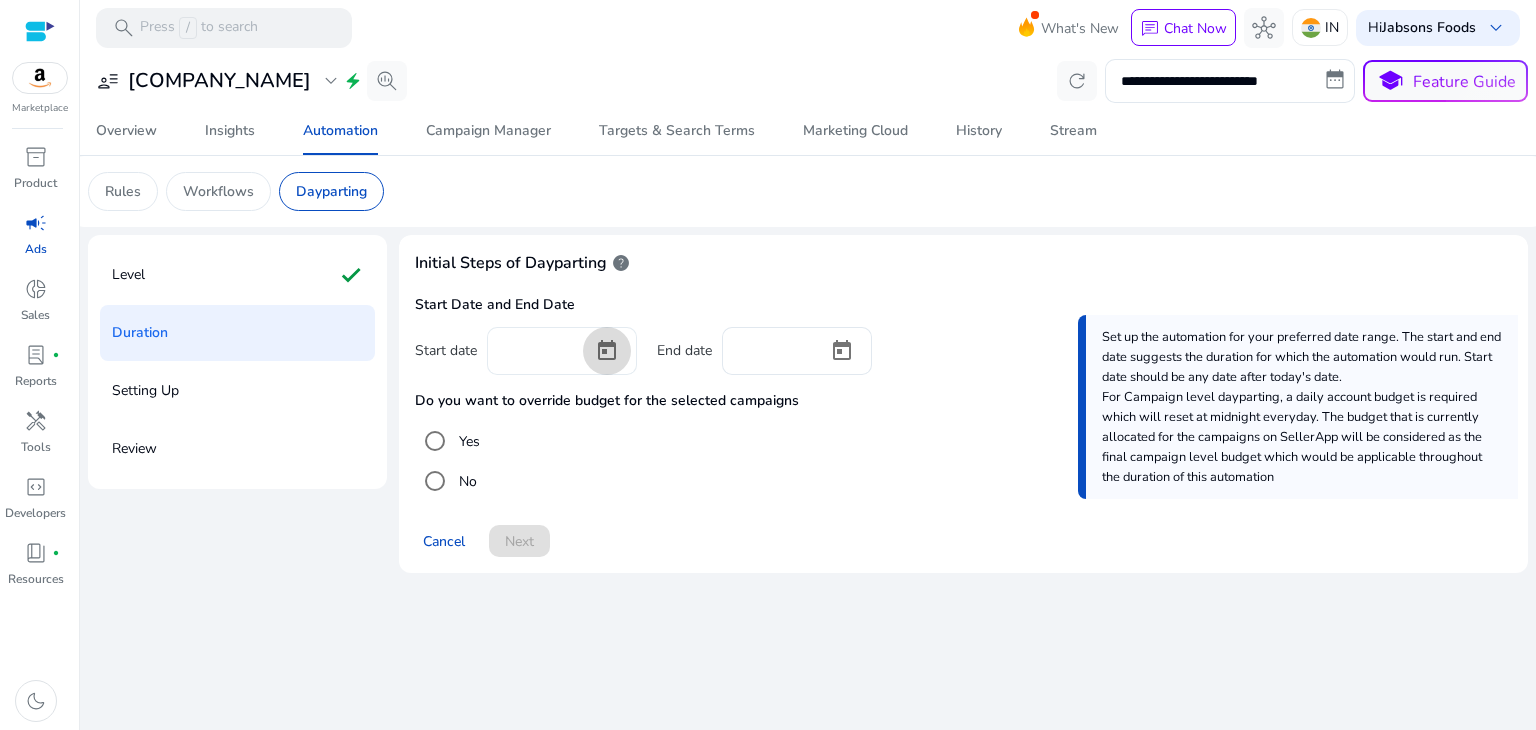 click at bounding box center [607, 351] 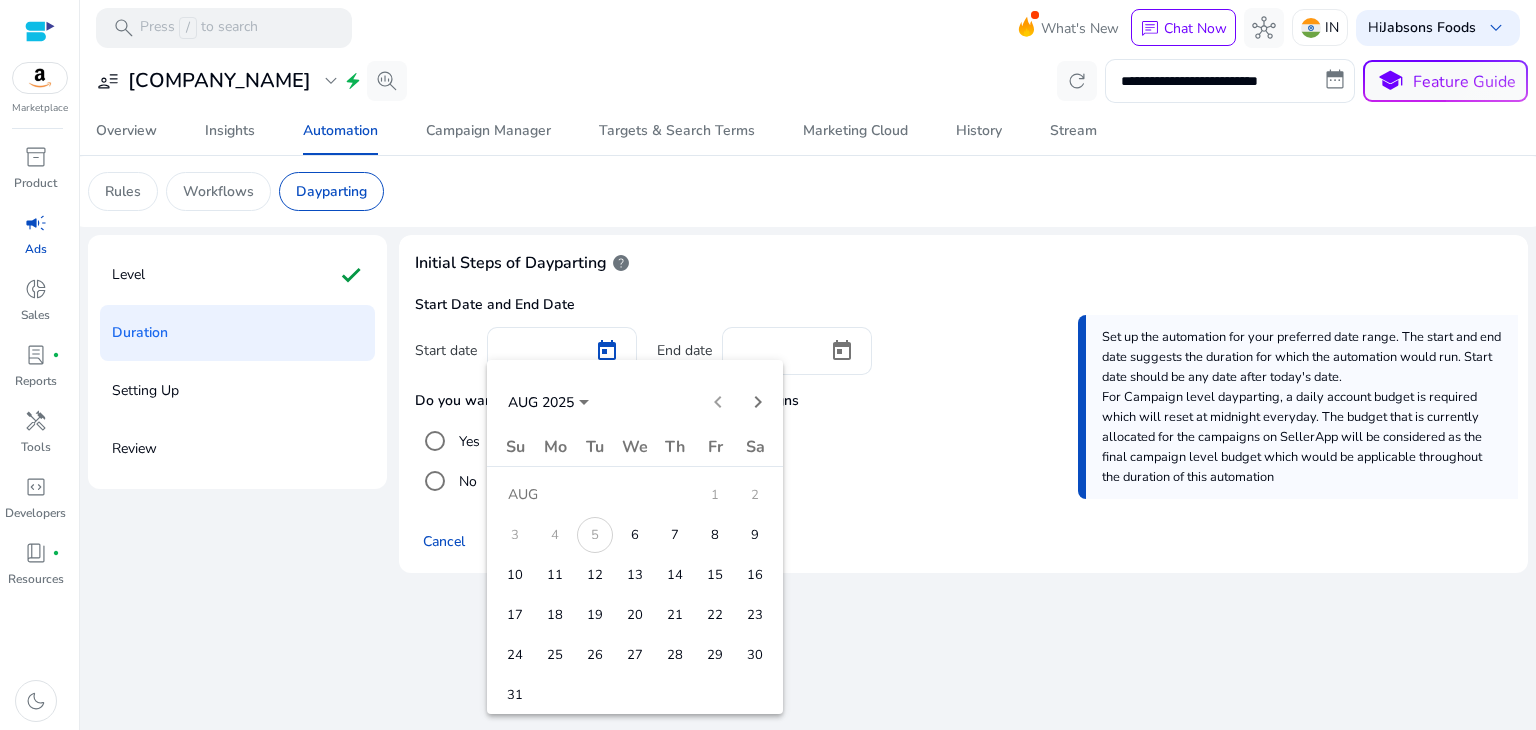 click on "7" at bounding box center (675, 535) 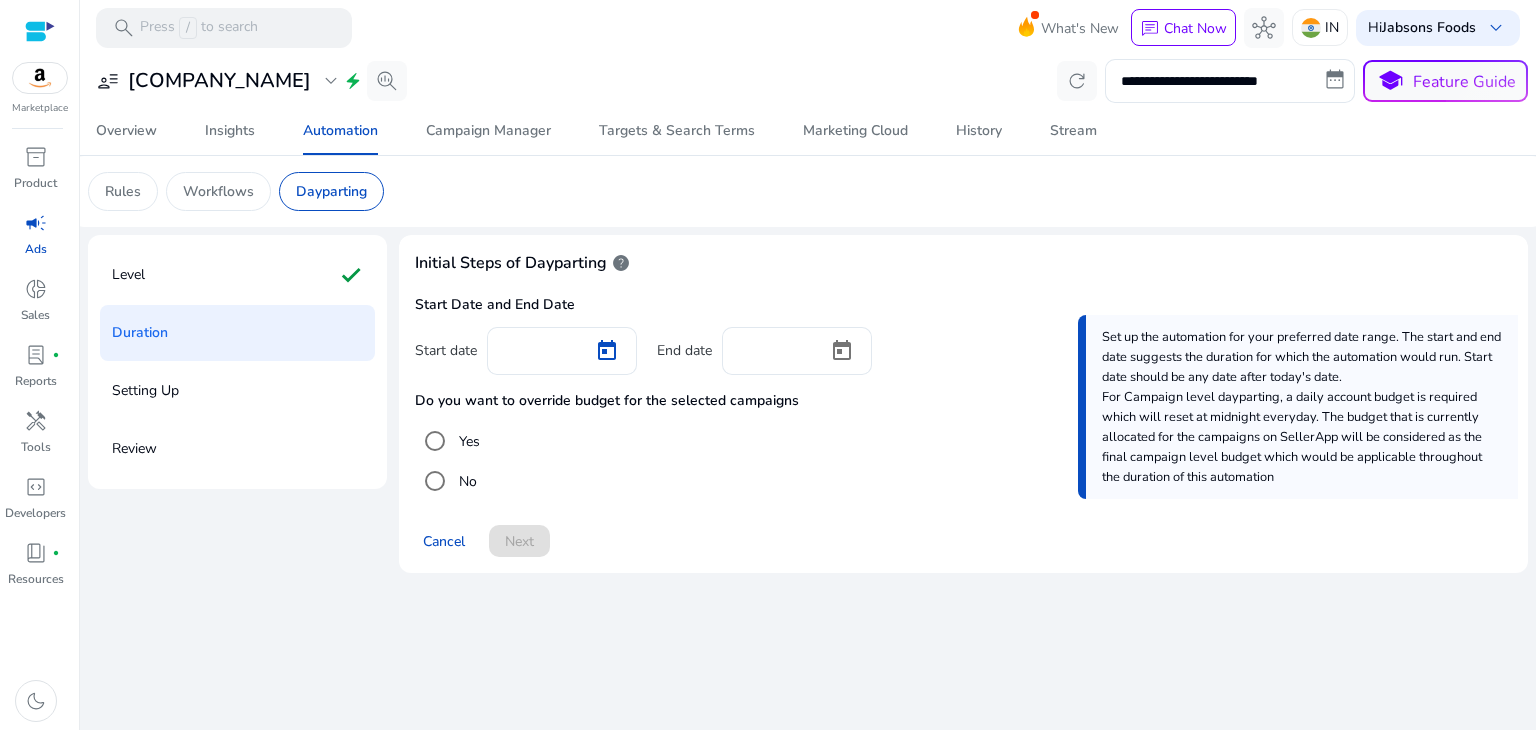 type on "********" 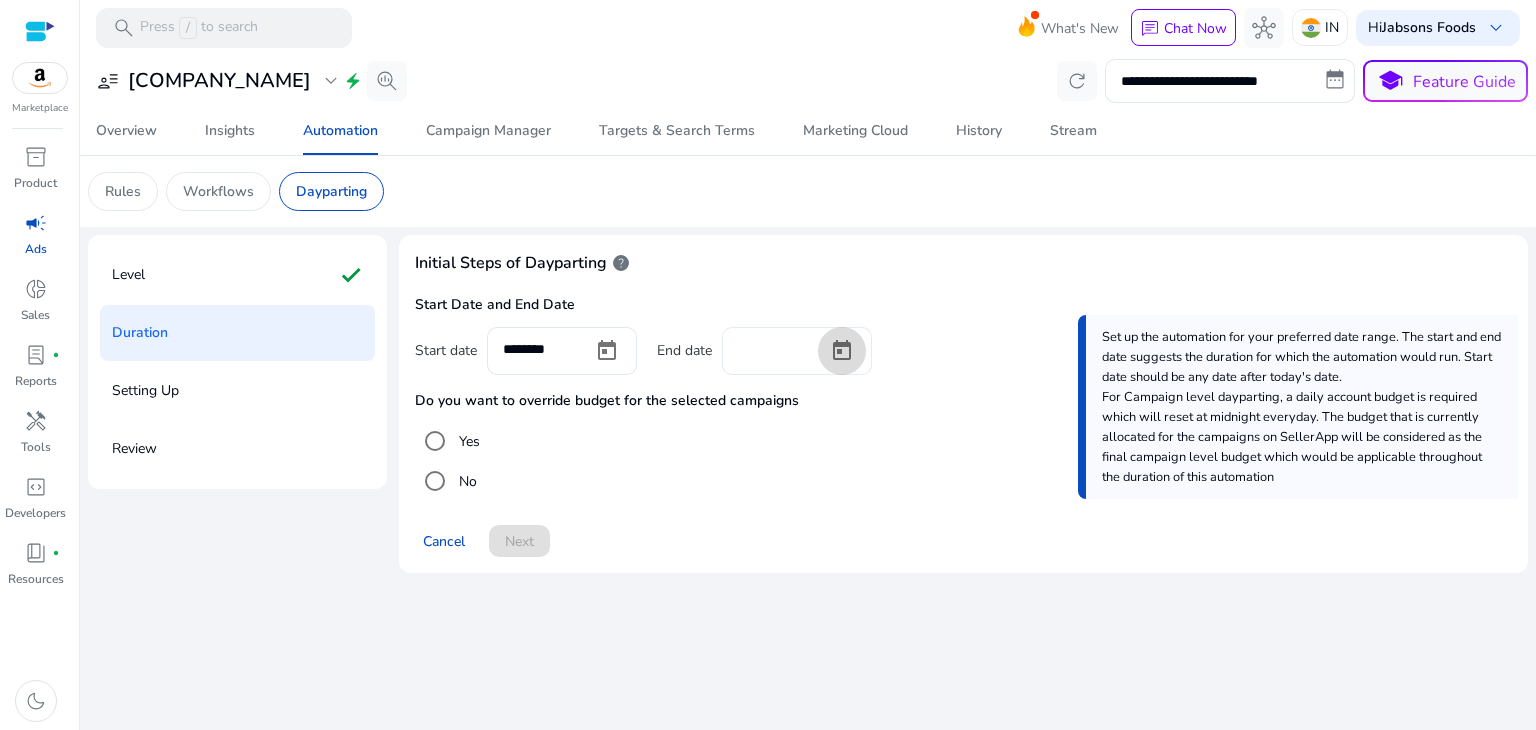 click at bounding box center [842, 351] 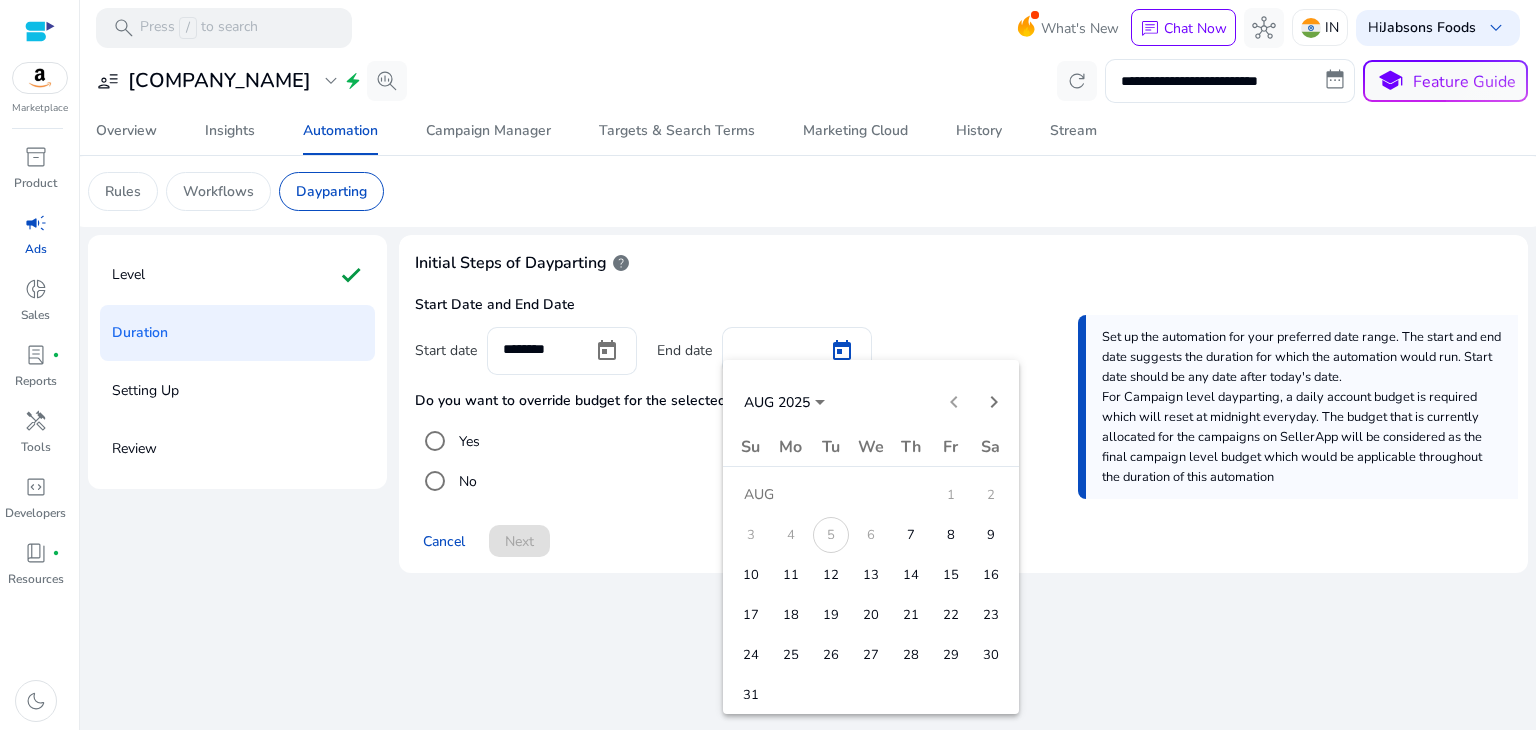 click on "31" at bounding box center [751, 695] 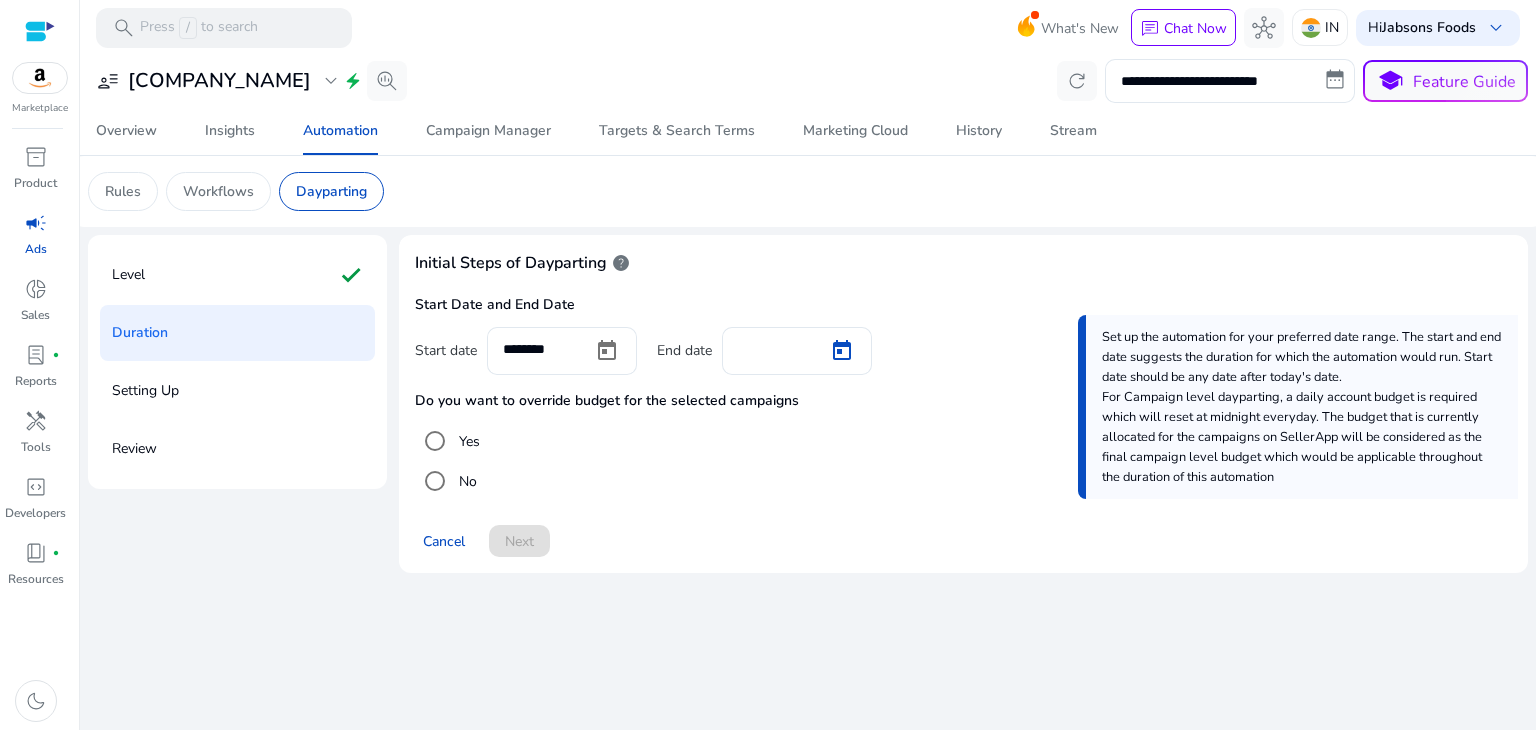 type on "*********" 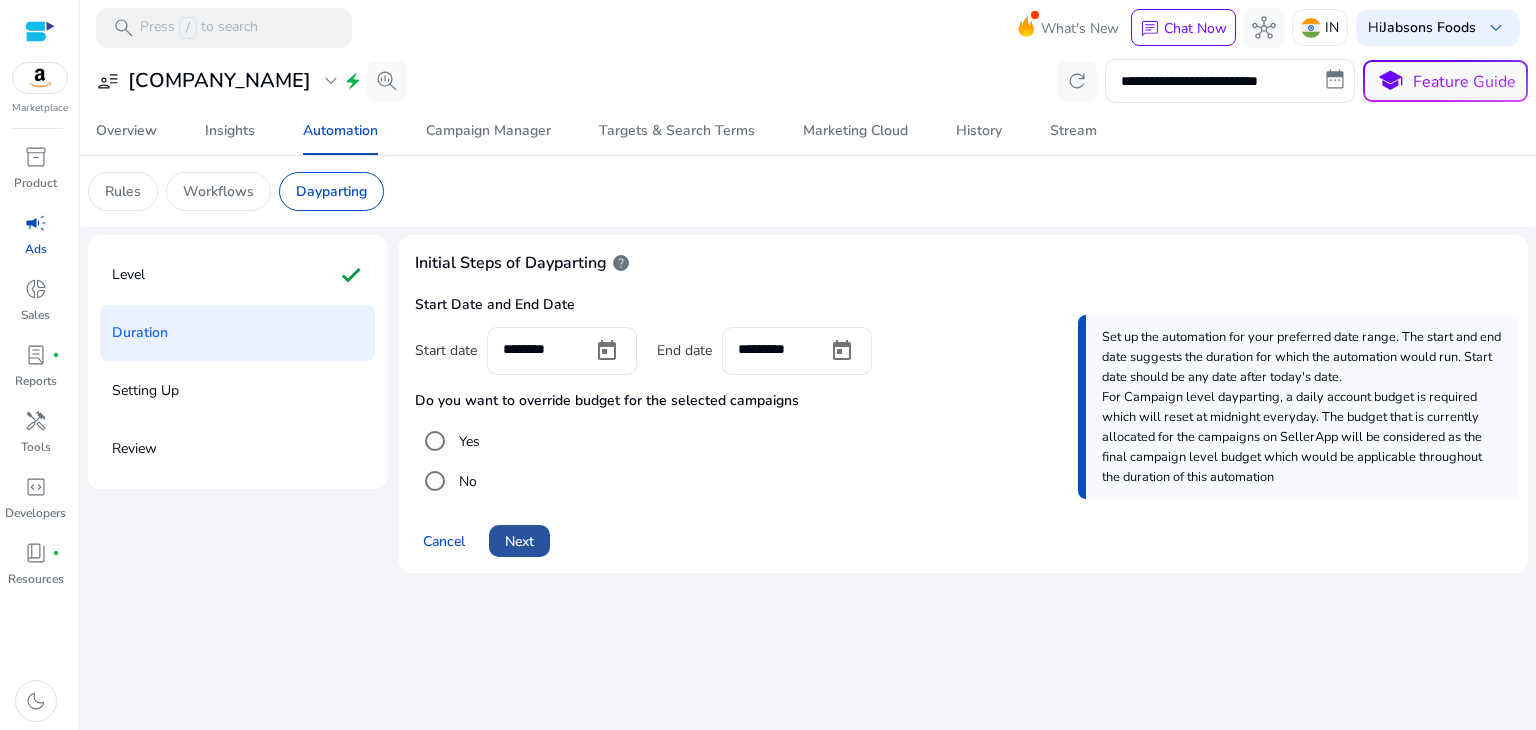 click at bounding box center [519, 541] 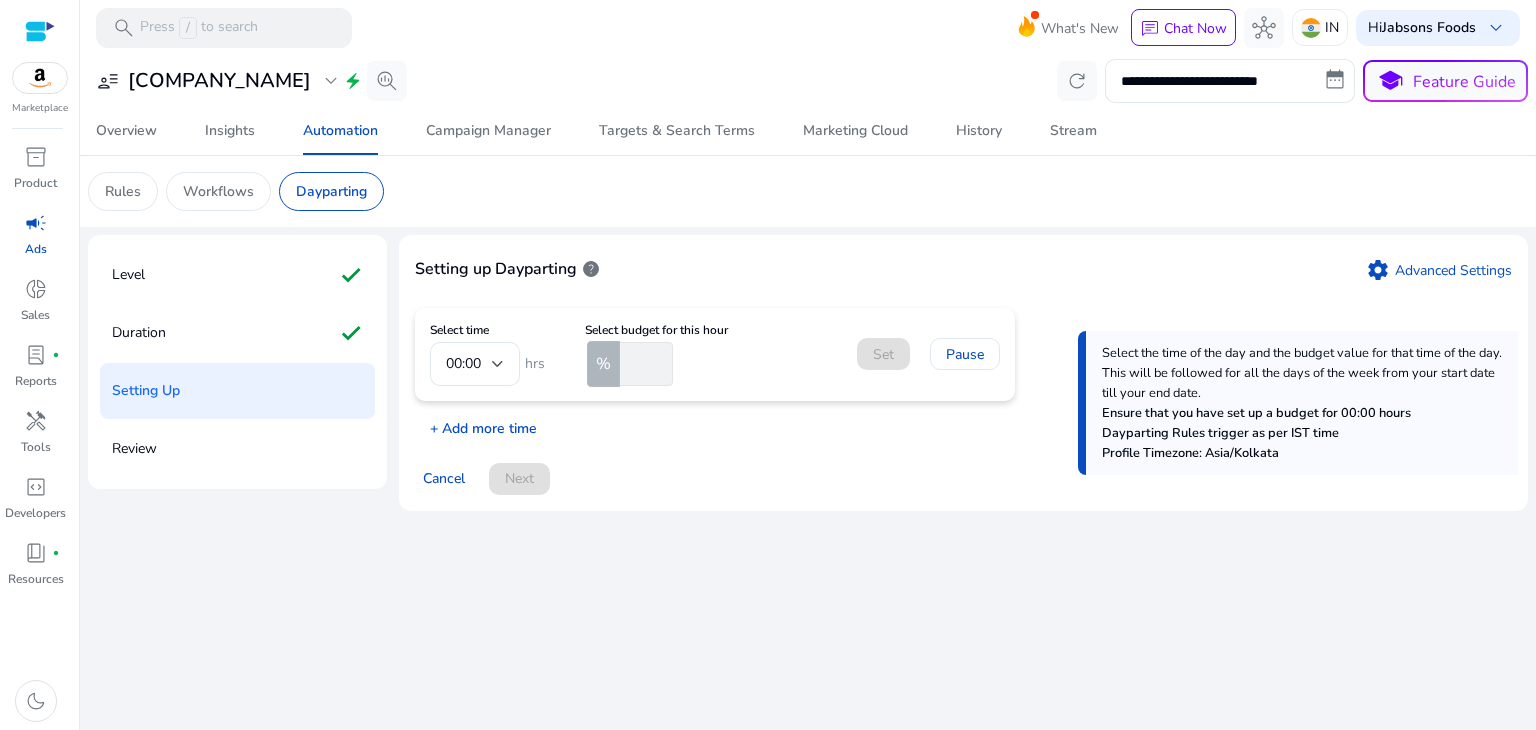 click on "+ Add more time" at bounding box center (476, 423) 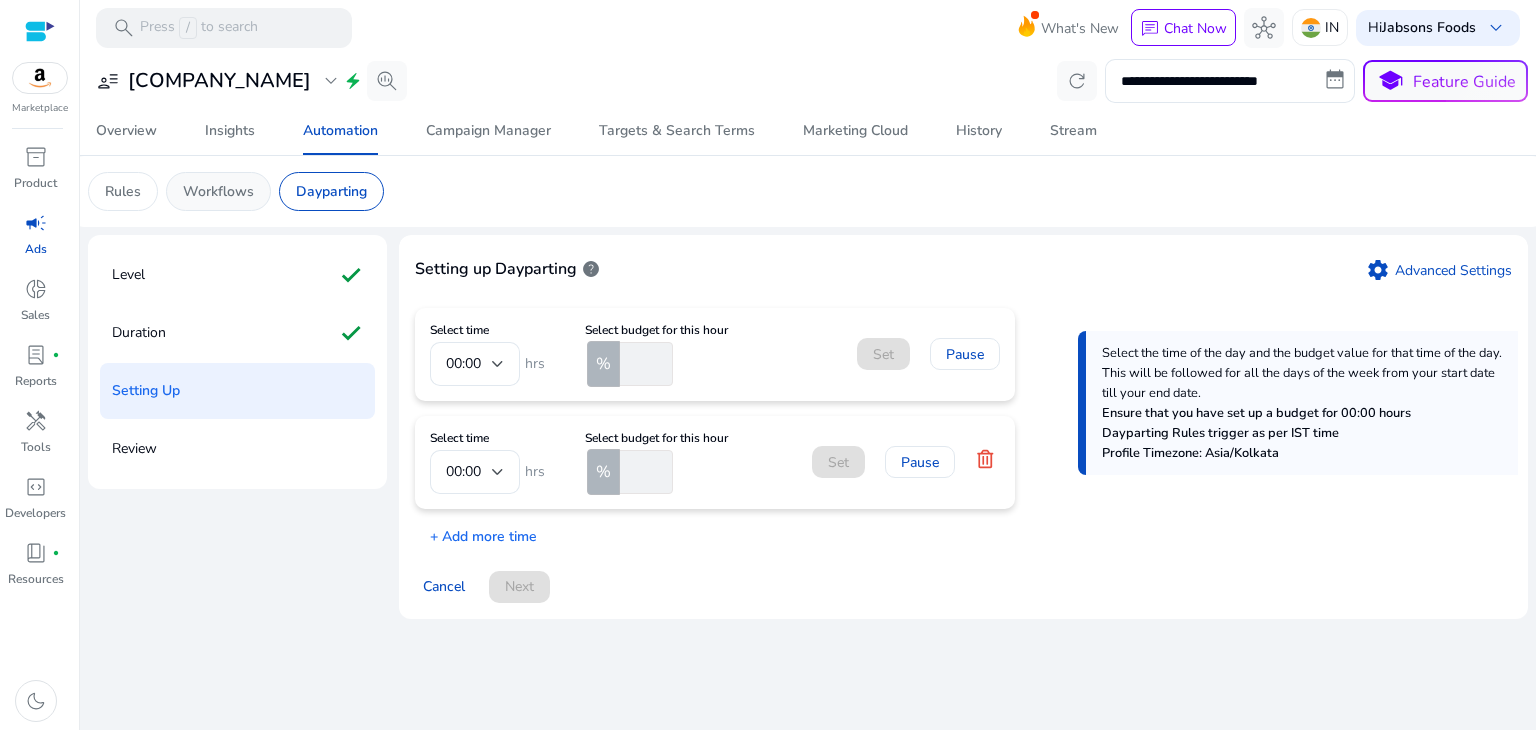 click on "Workflows" 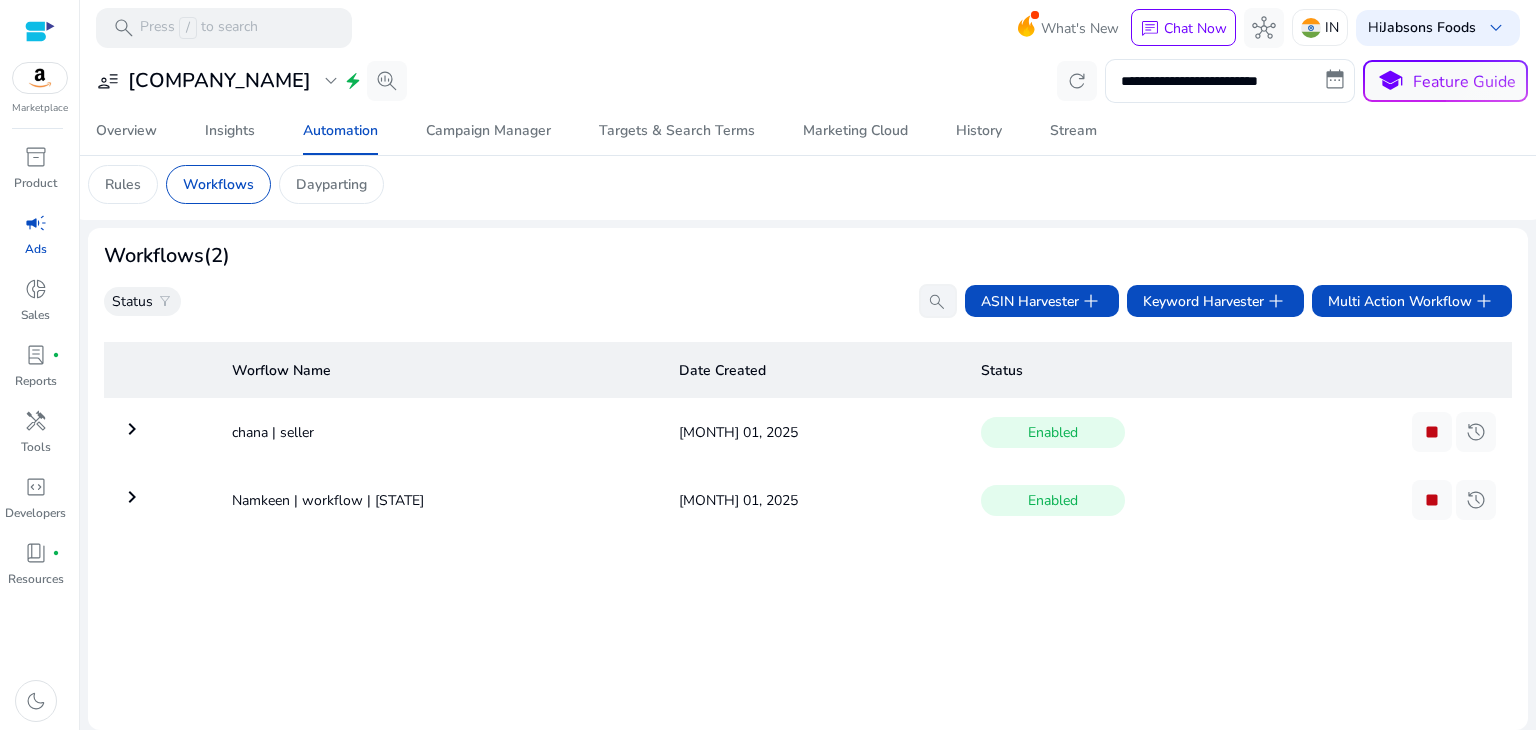 scroll, scrollTop: 0, scrollLeft: 0, axis: both 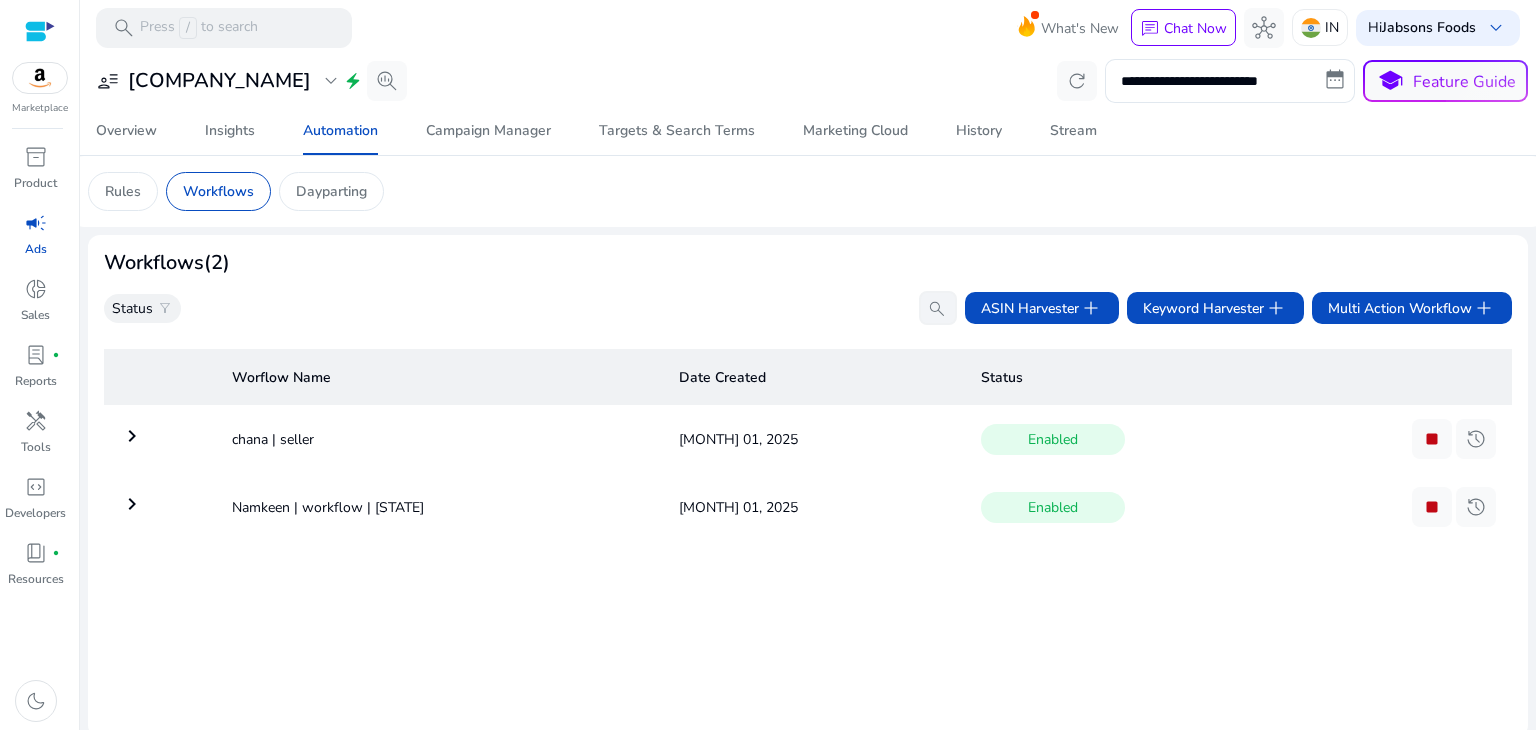 click on "keyboard_arrow_right" at bounding box center [132, 436] 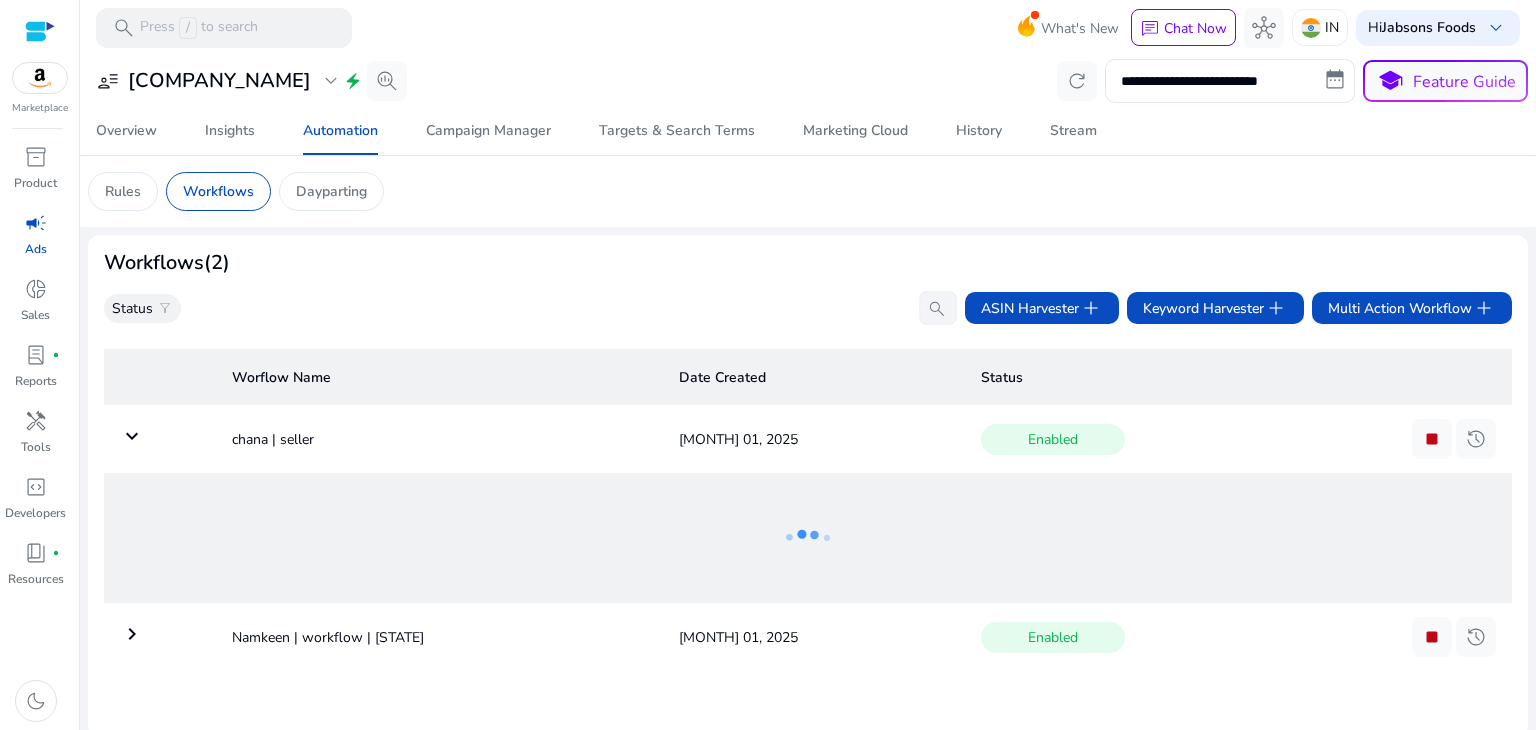scroll, scrollTop: 7, scrollLeft: 0, axis: vertical 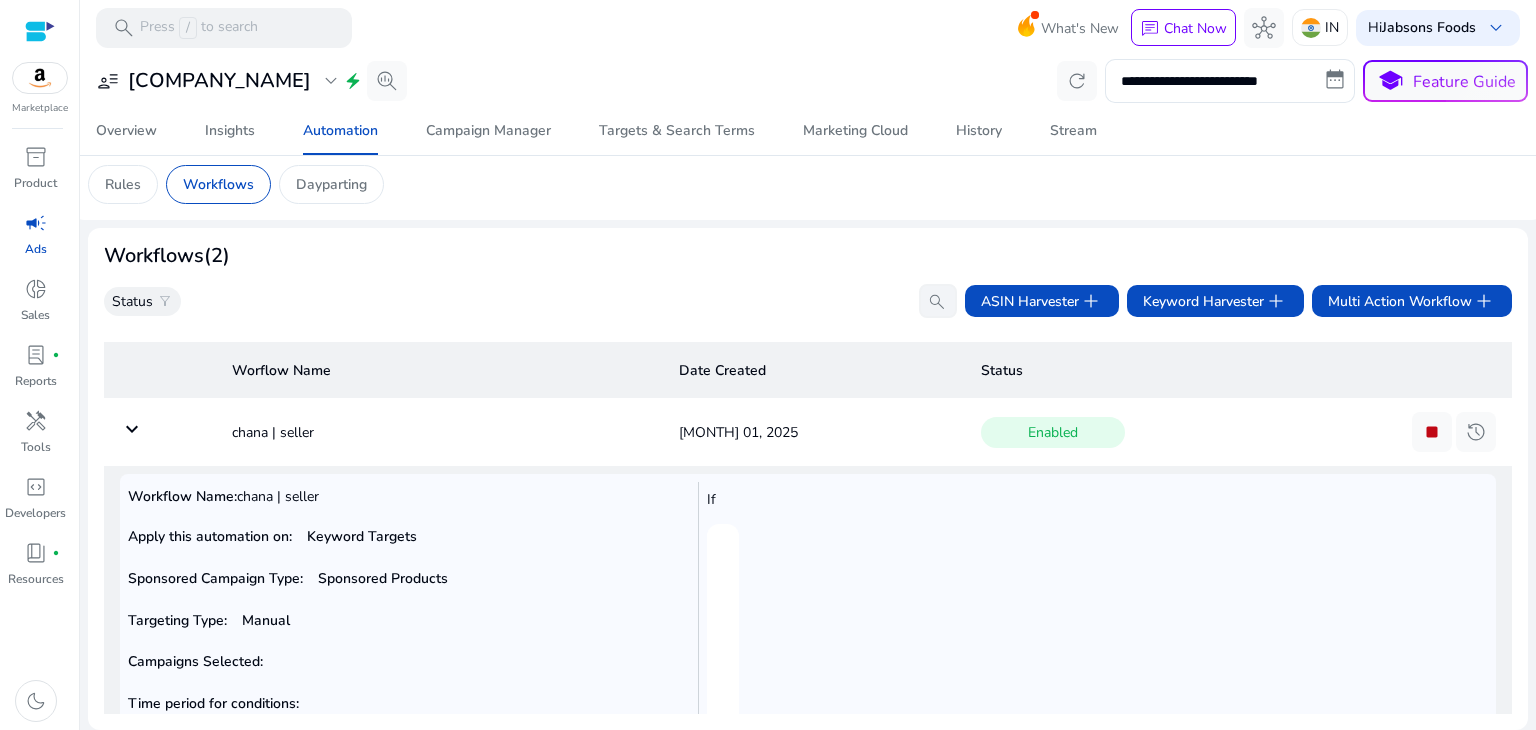 click on "keyboard_arrow_down" at bounding box center (132, 429) 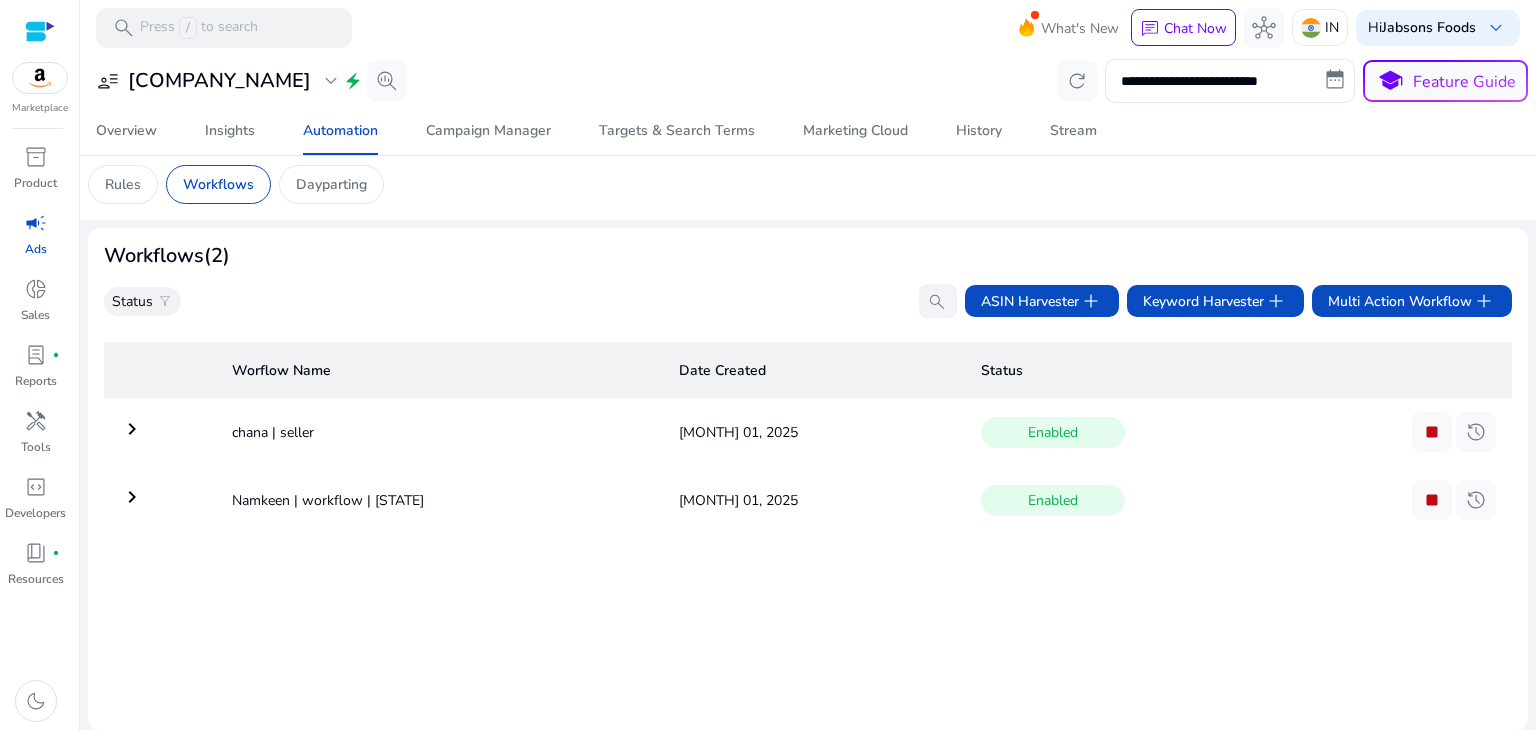 scroll, scrollTop: 0, scrollLeft: 0, axis: both 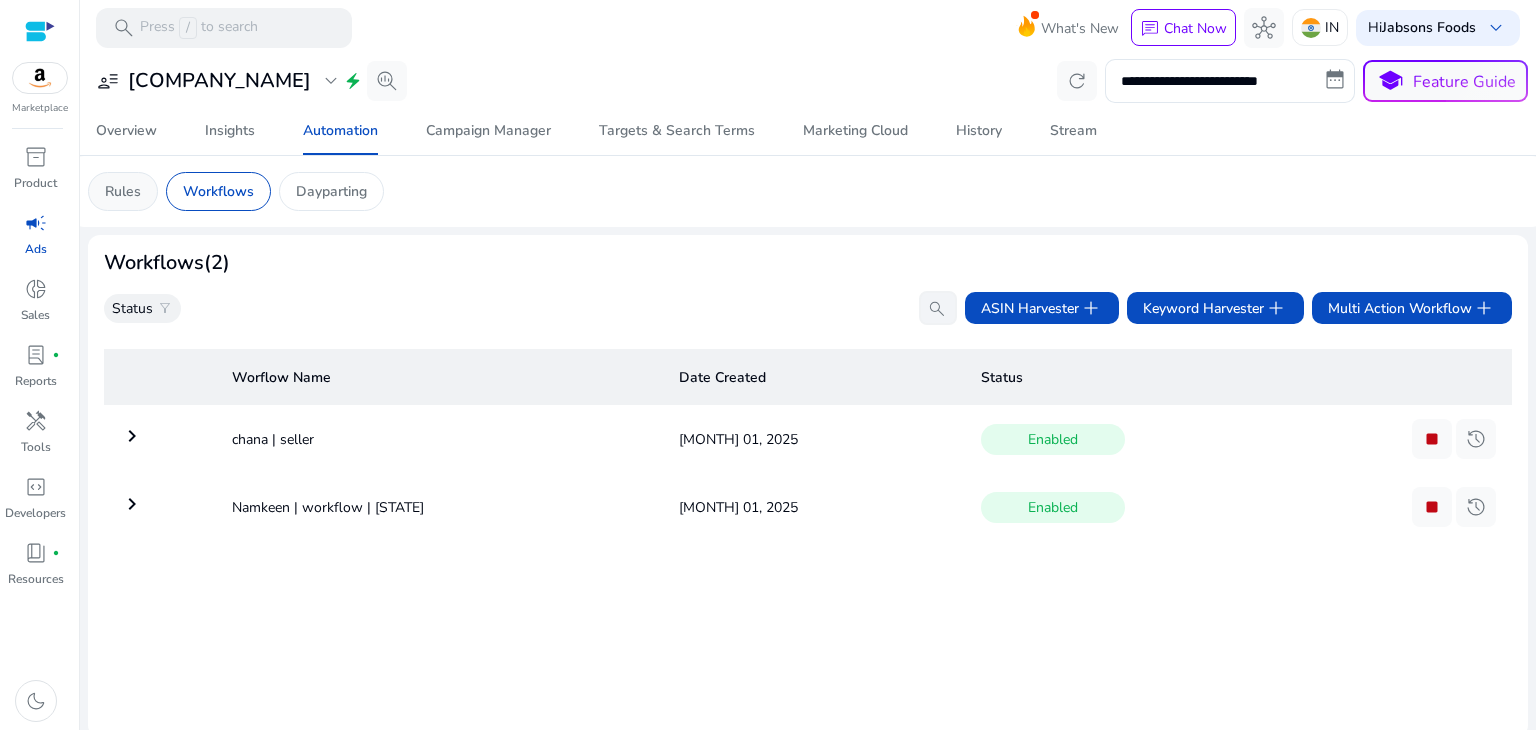 click on "Rules" 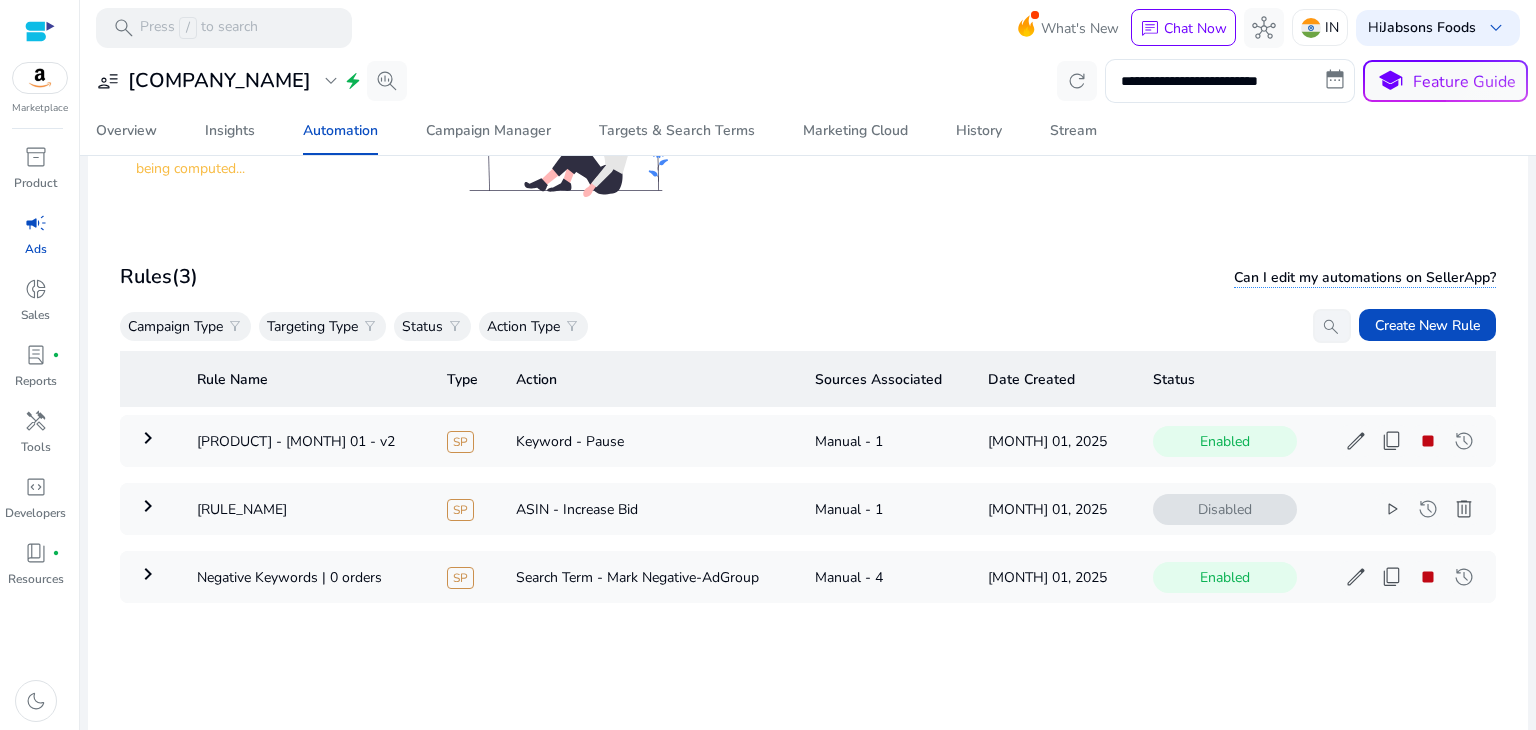 scroll, scrollTop: 334, scrollLeft: 0, axis: vertical 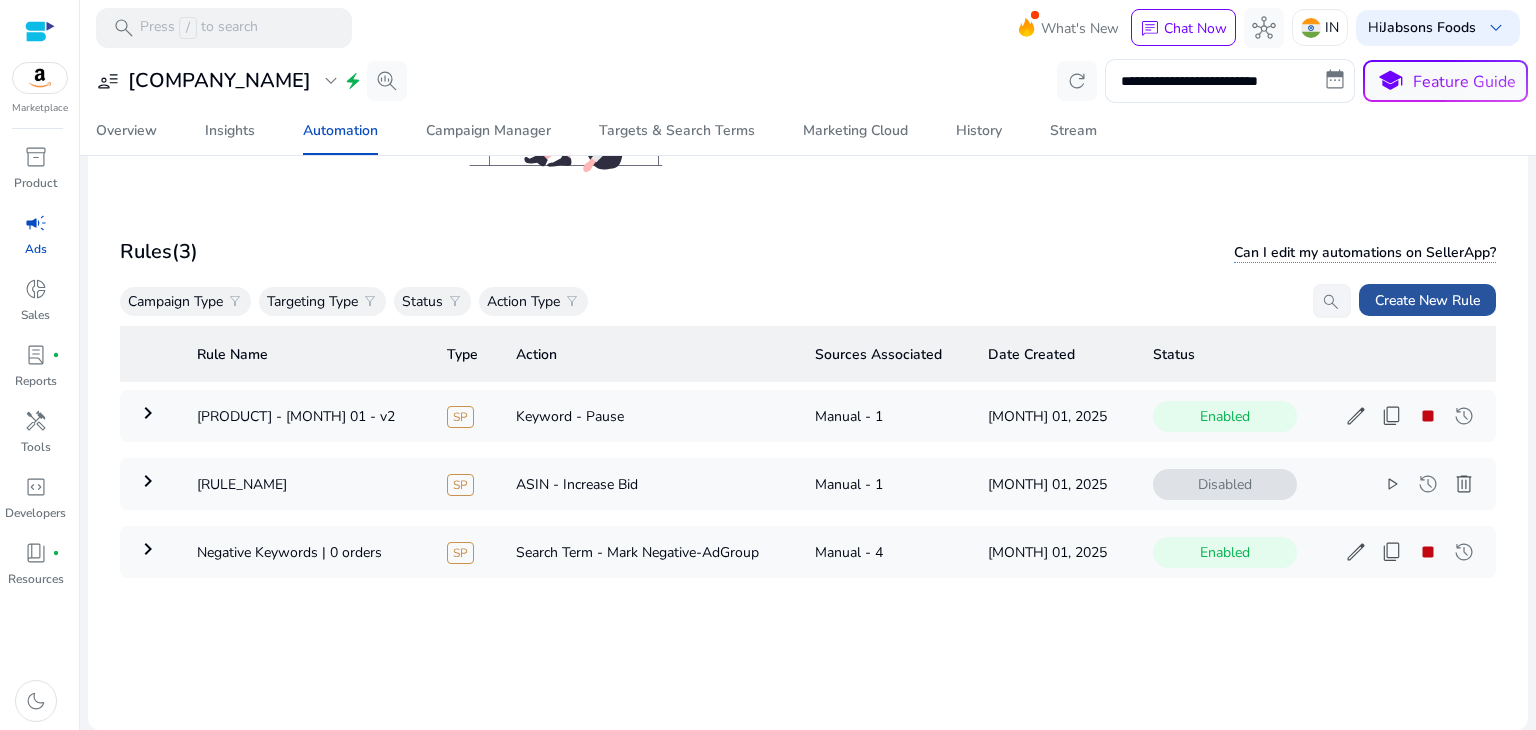 click on "Create New Rule" 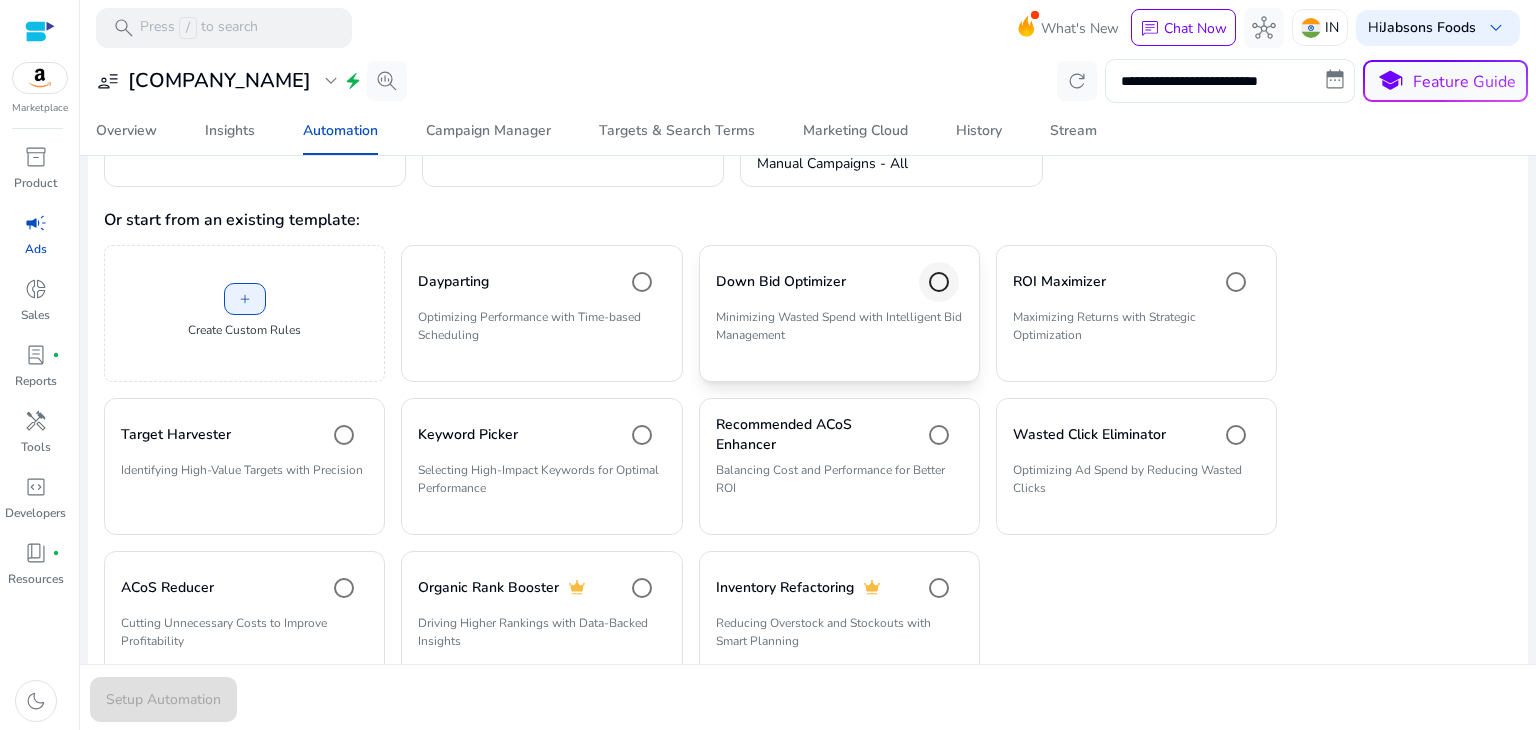 scroll, scrollTop: 400, scrollLeft: 0, axis: vertical 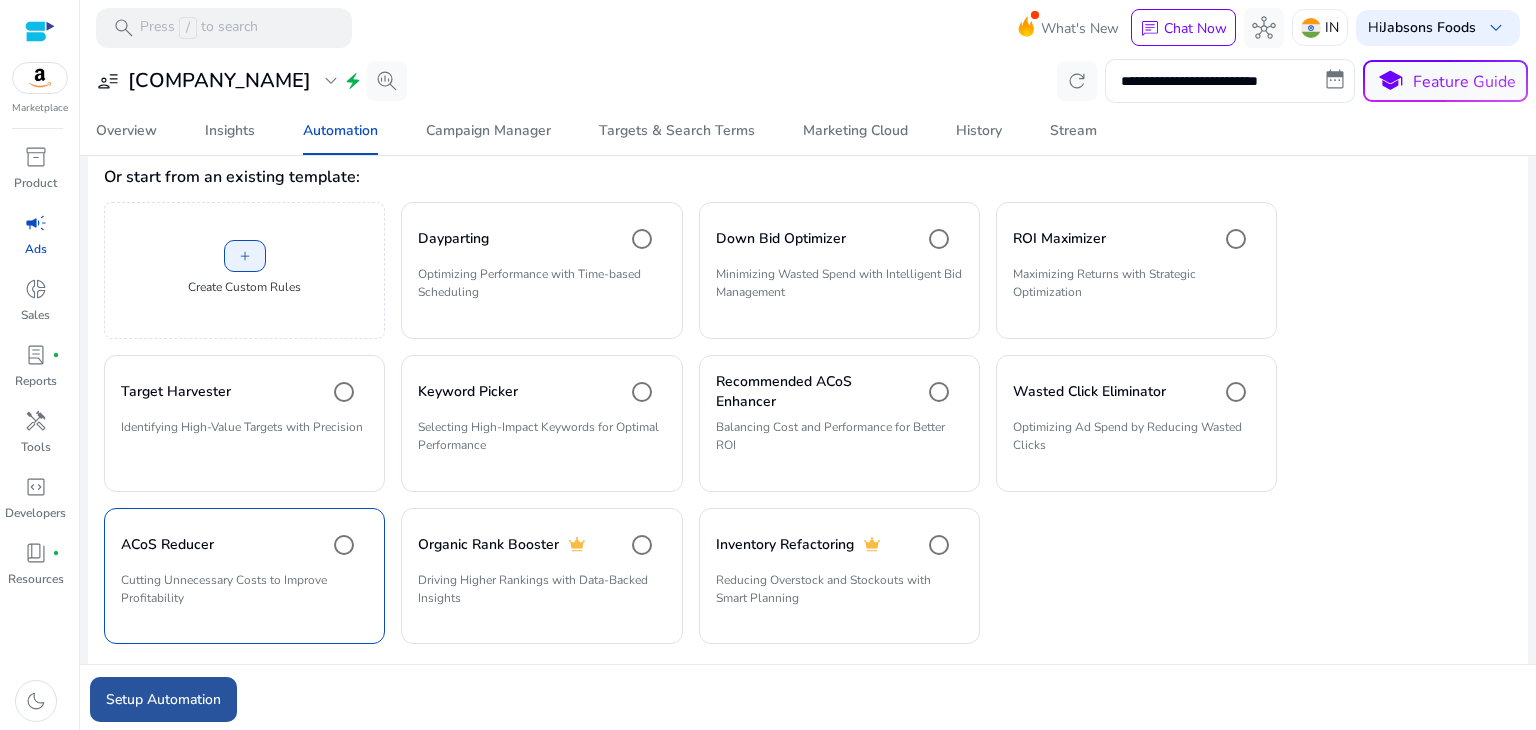 click on "Setup Automation" 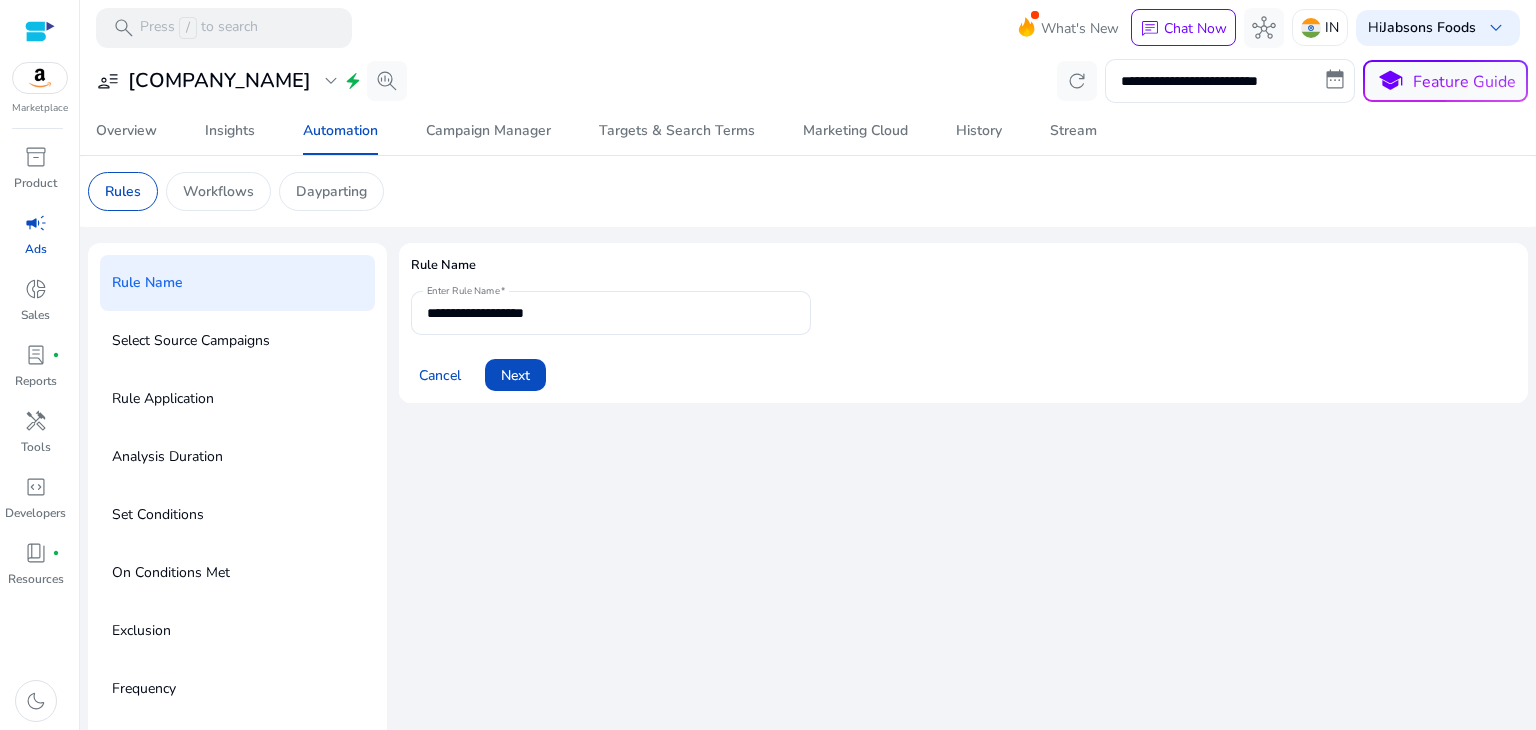 scroll, scrollTop: 0, scrollLeft: 0, axis: both 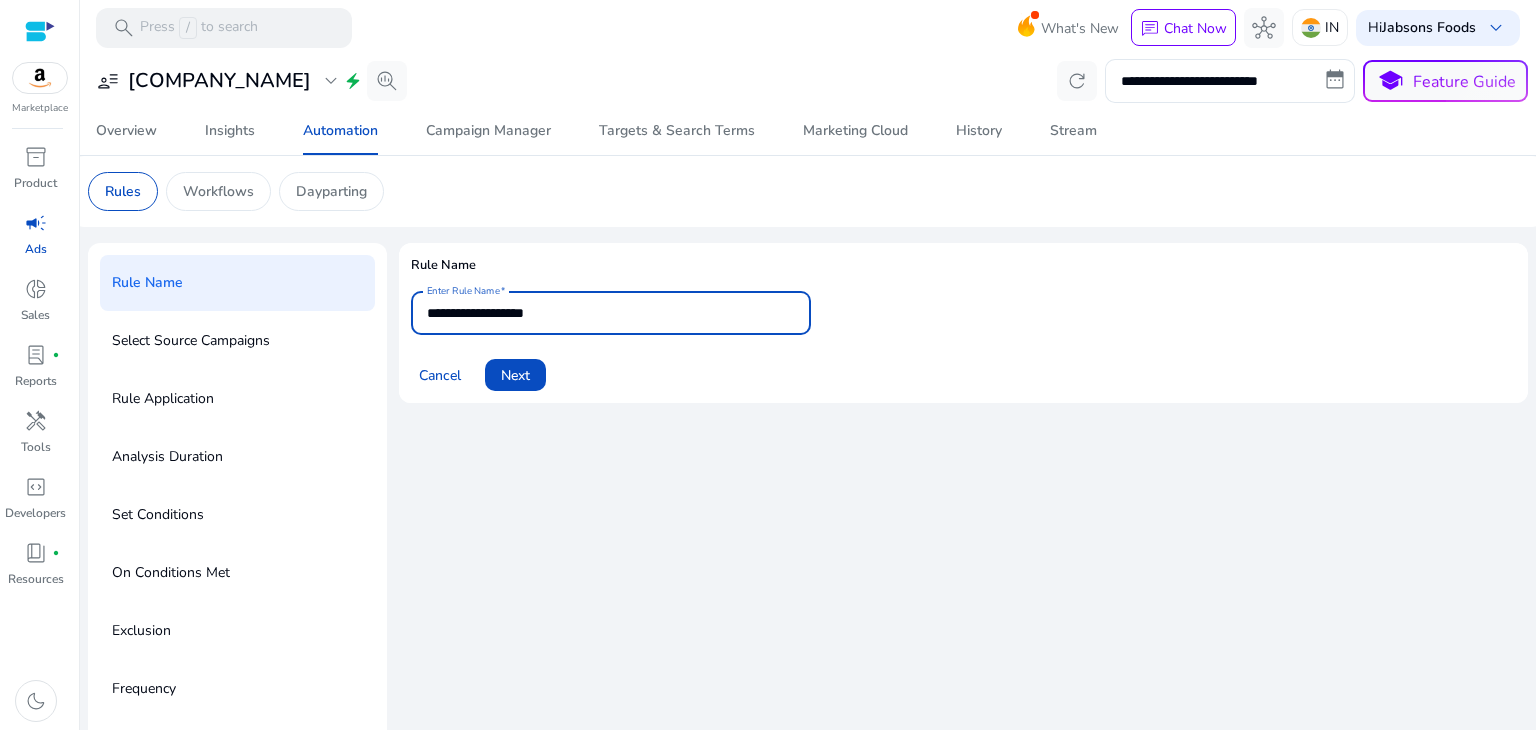 click on "**********" at bounding box center (611, 313) 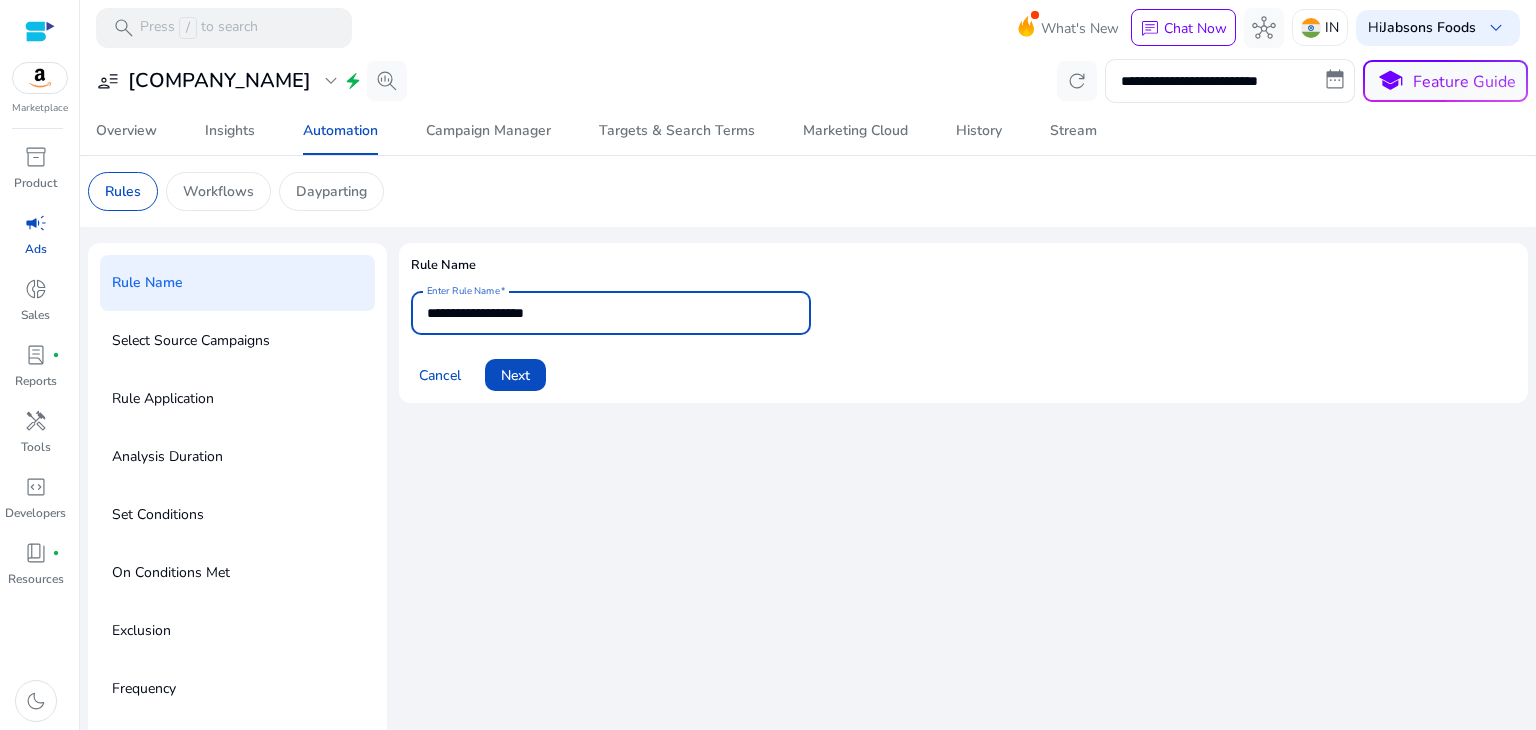 click on "**********" at bounding box center [611, 313] 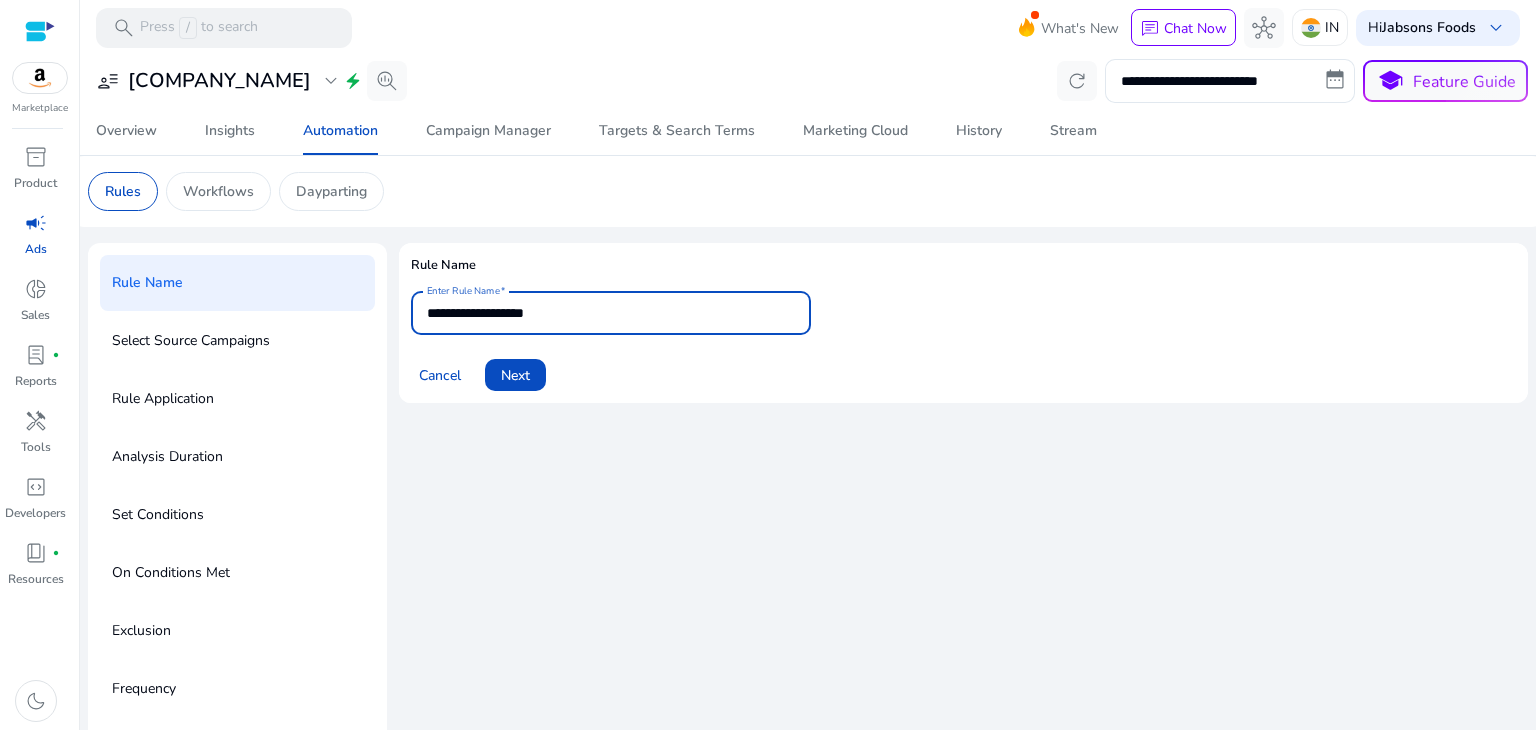 click on "**********" at bounding box center [611, 313] 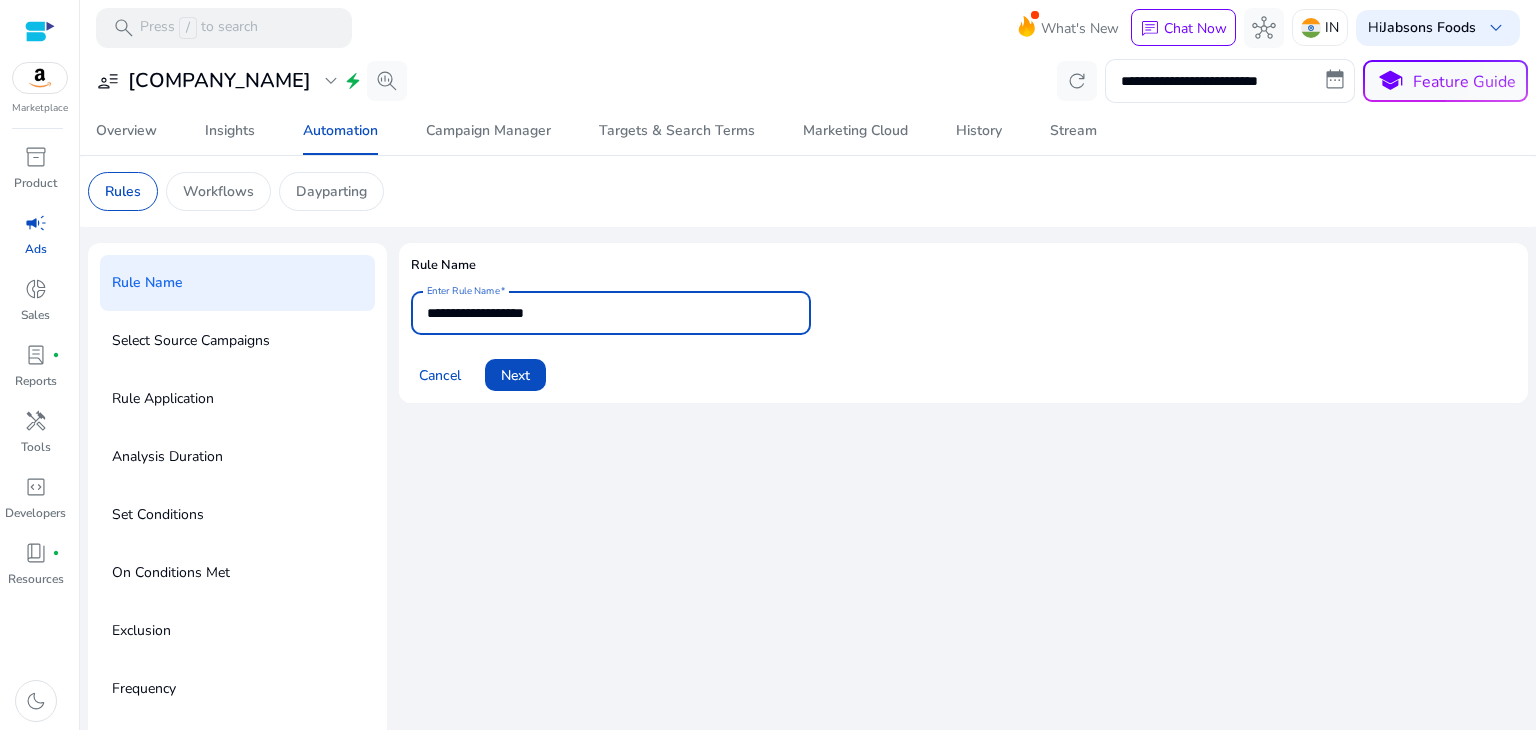 click on "**********" at bounding box center (611, 313) 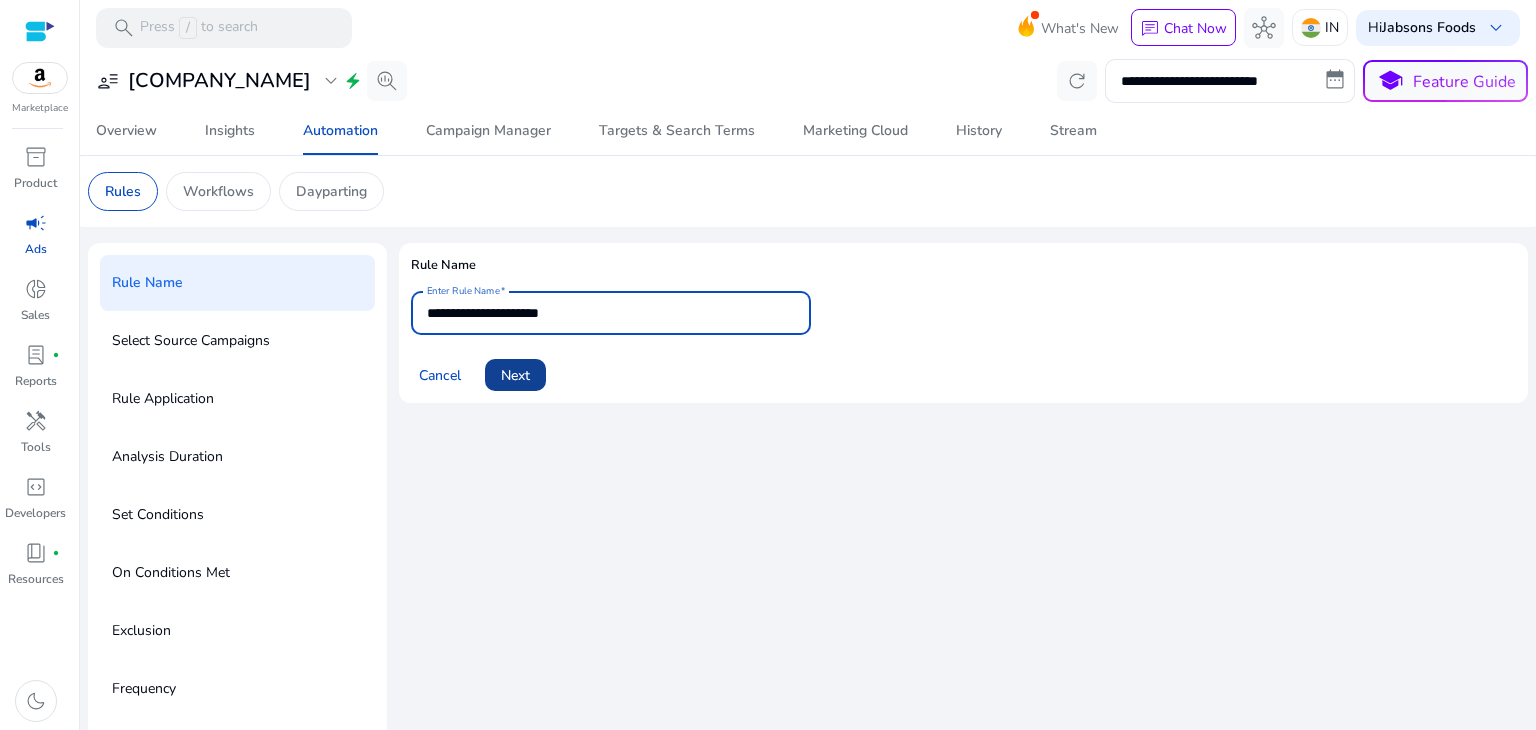 type on "**********" 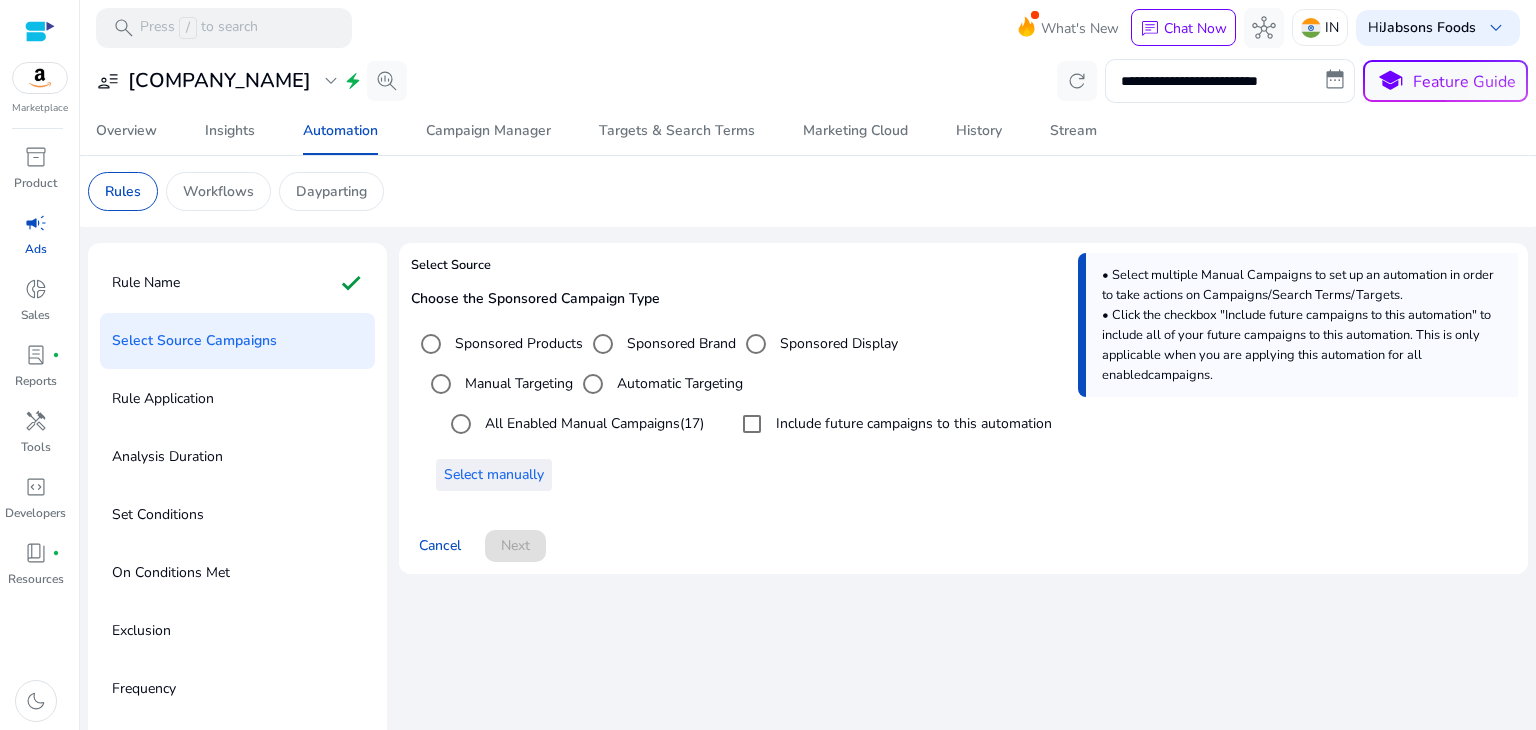 click on "Select manually" at bounding box center [494, 474] 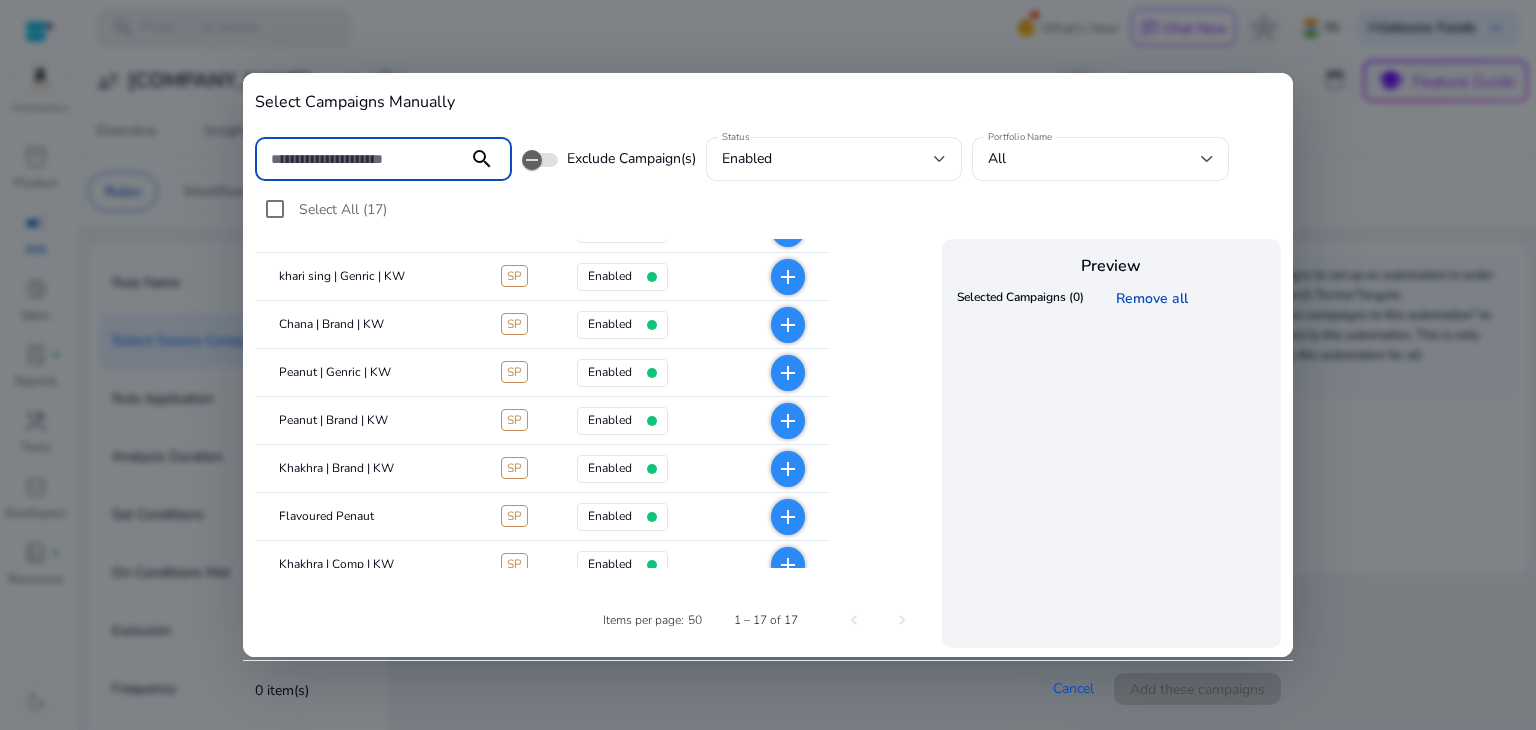 scroll, scrollTop: 224, scrollLeft: 0, axis: vertical 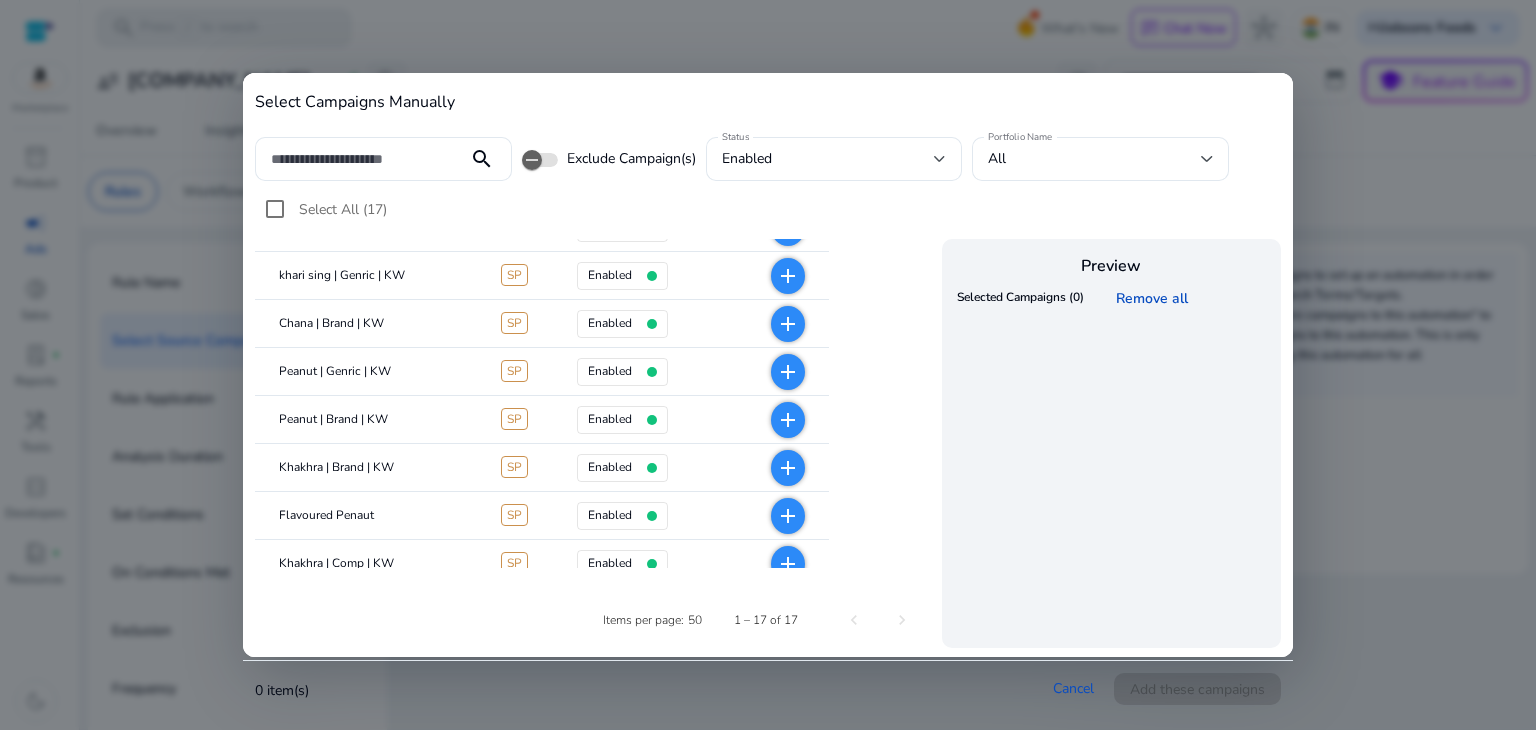 click on "add" at bounding box center [788, 372] 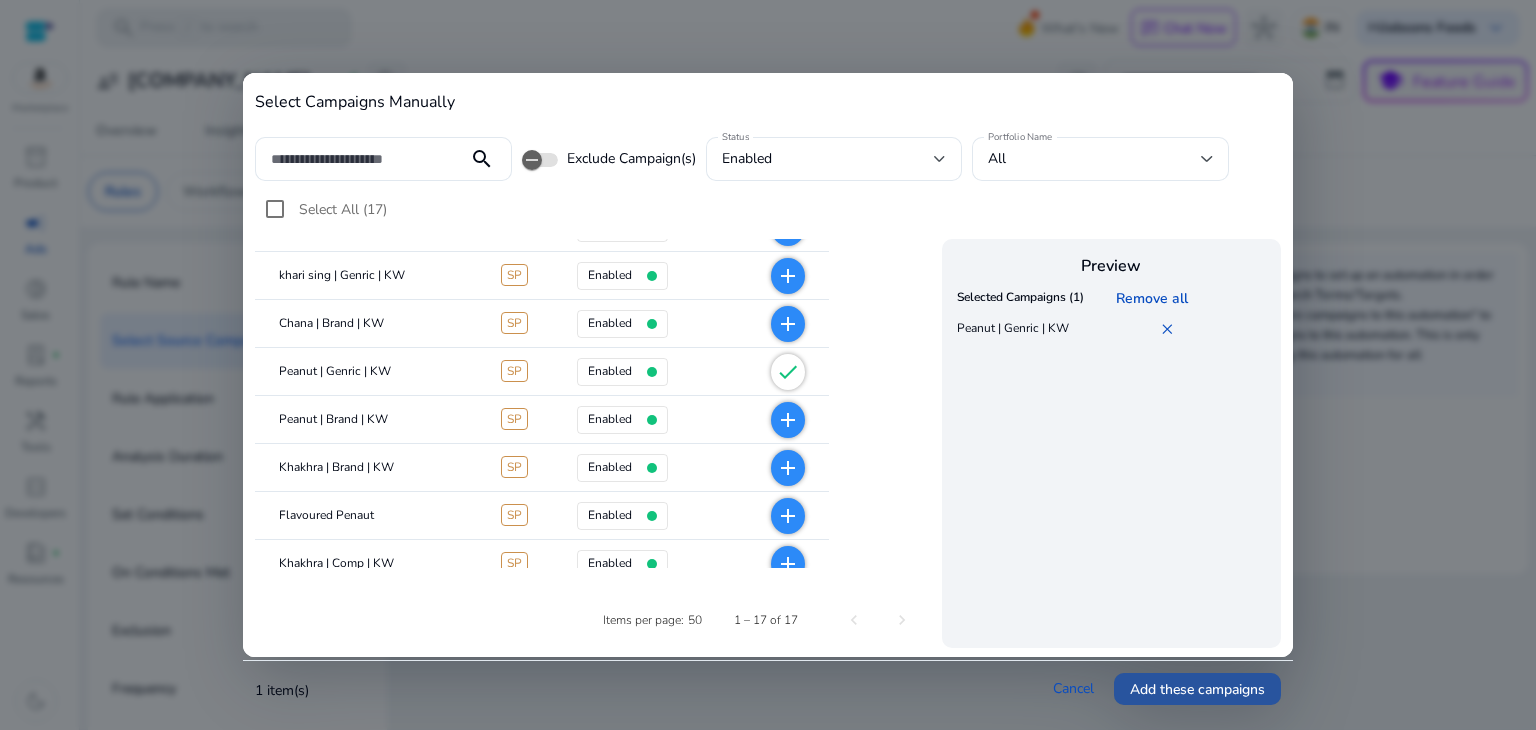 click on "Add these campaigns" at bounding box center (1197, 689) 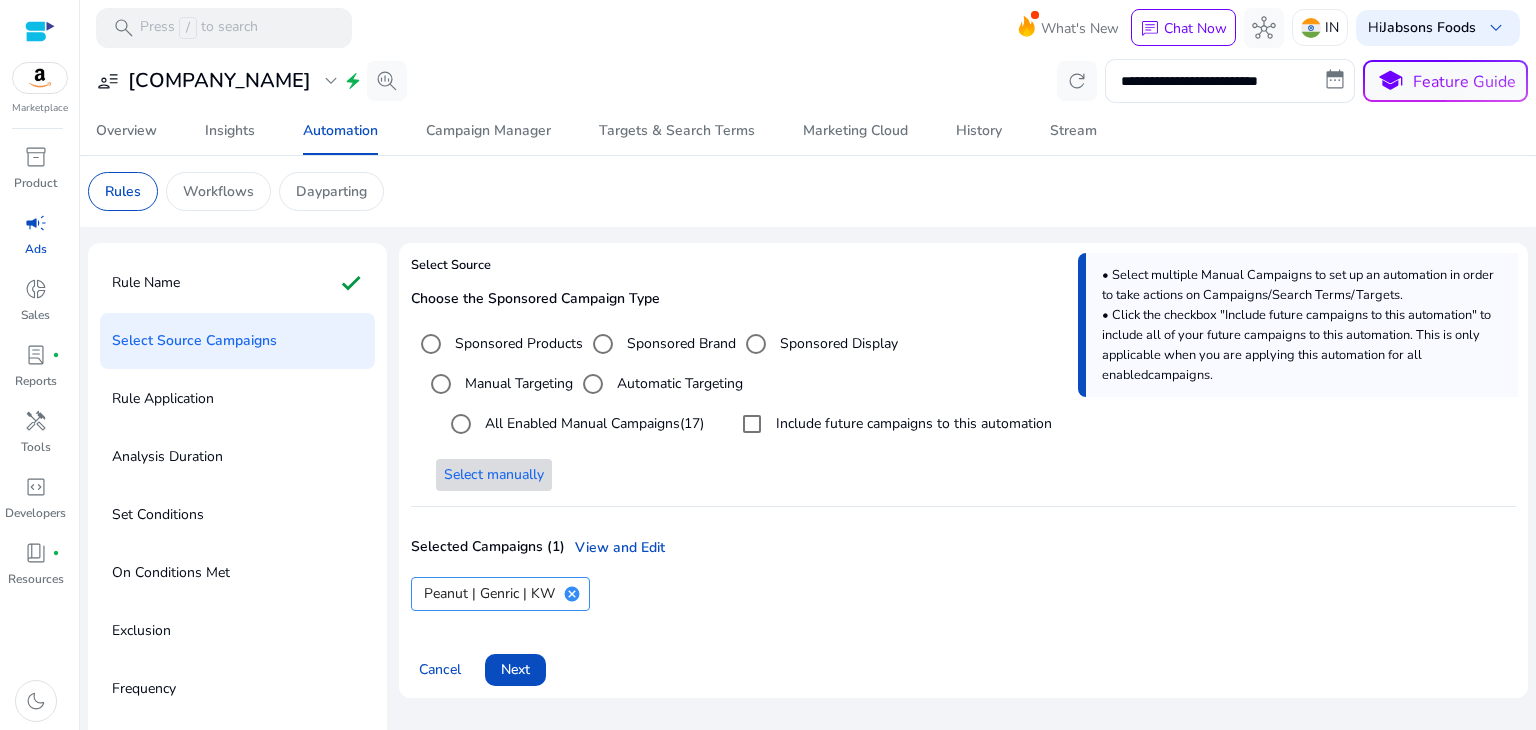 scroll, scrollTop: 56, scrollLeft: 0, axis: vertical 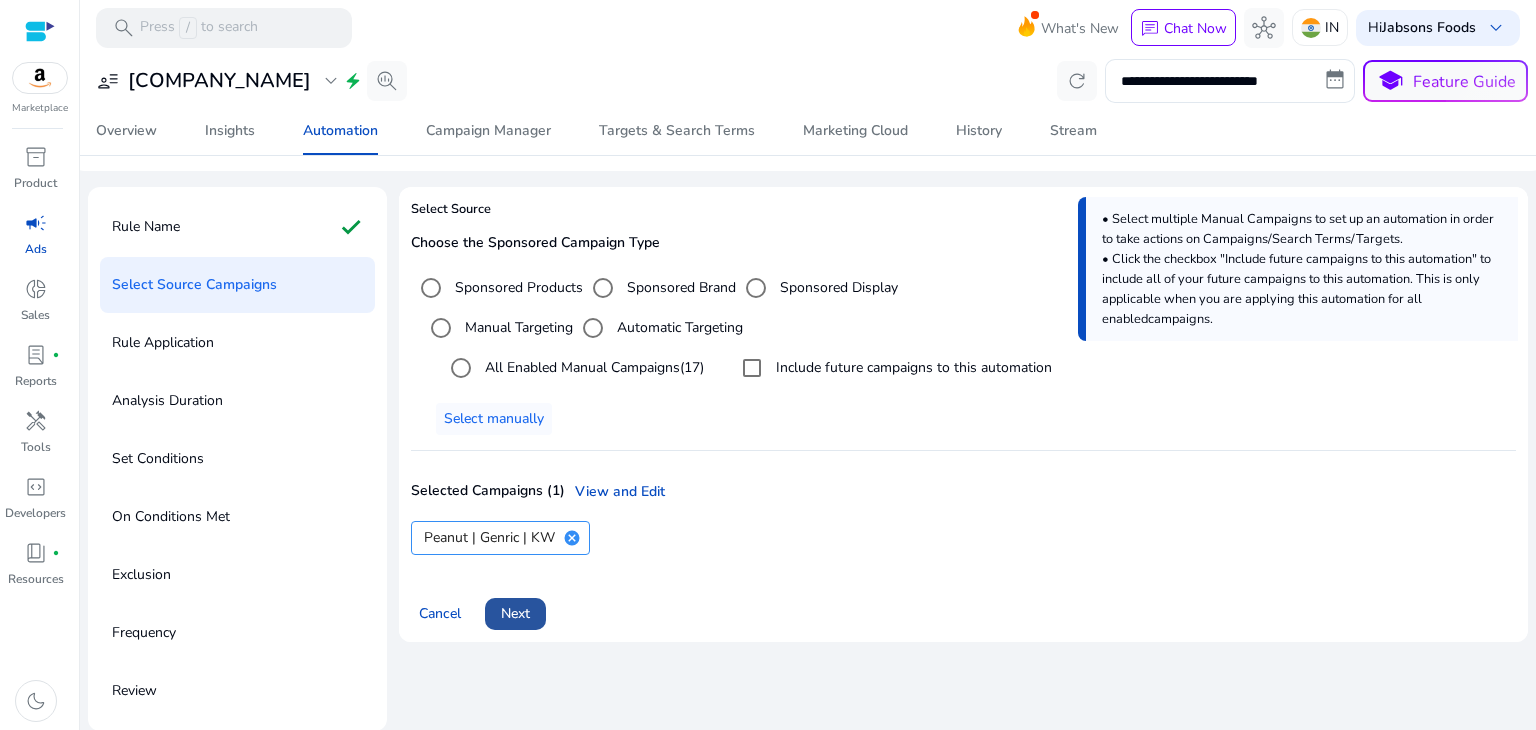 click on "Next" at bounding box center (515, 613) 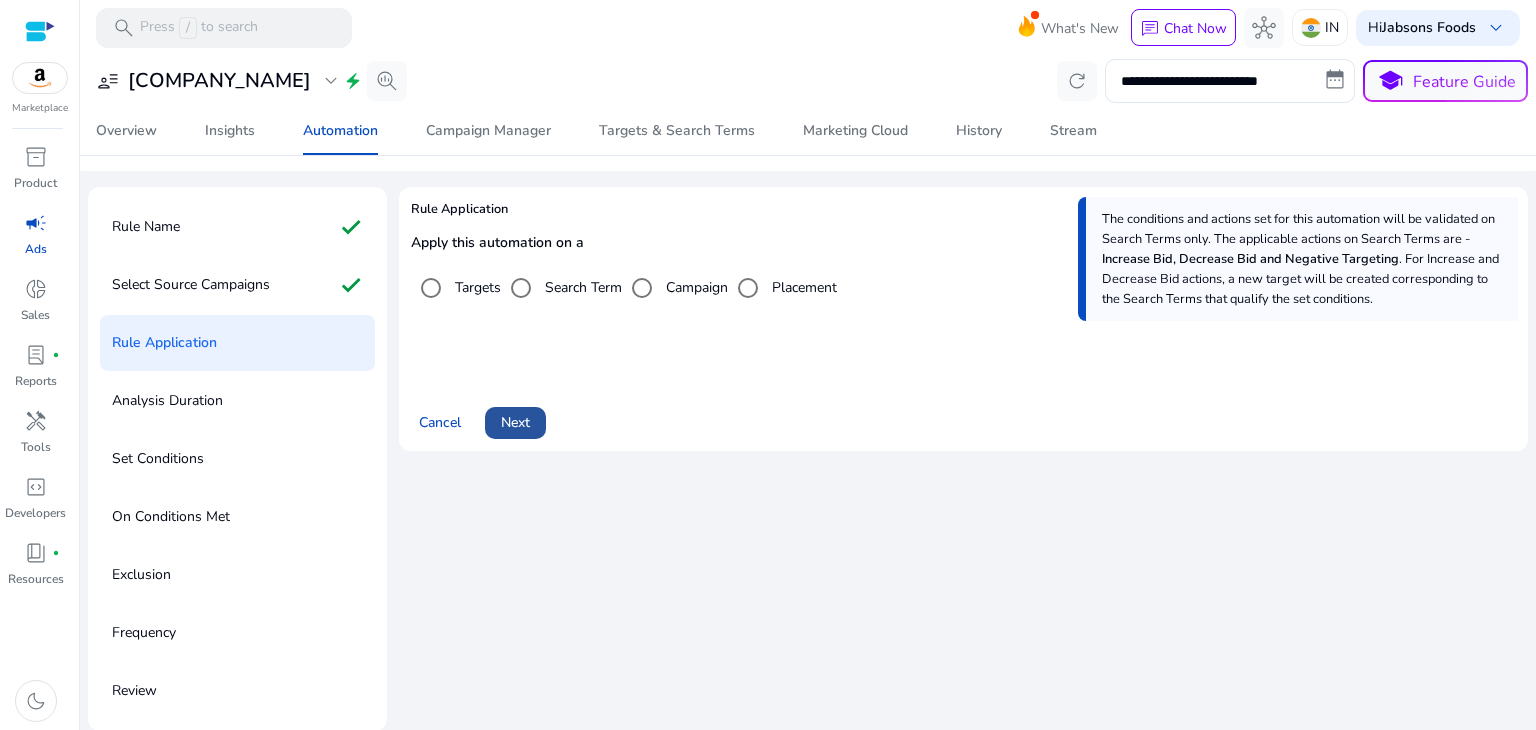 click on "Next" at bounding box center [515, 422] 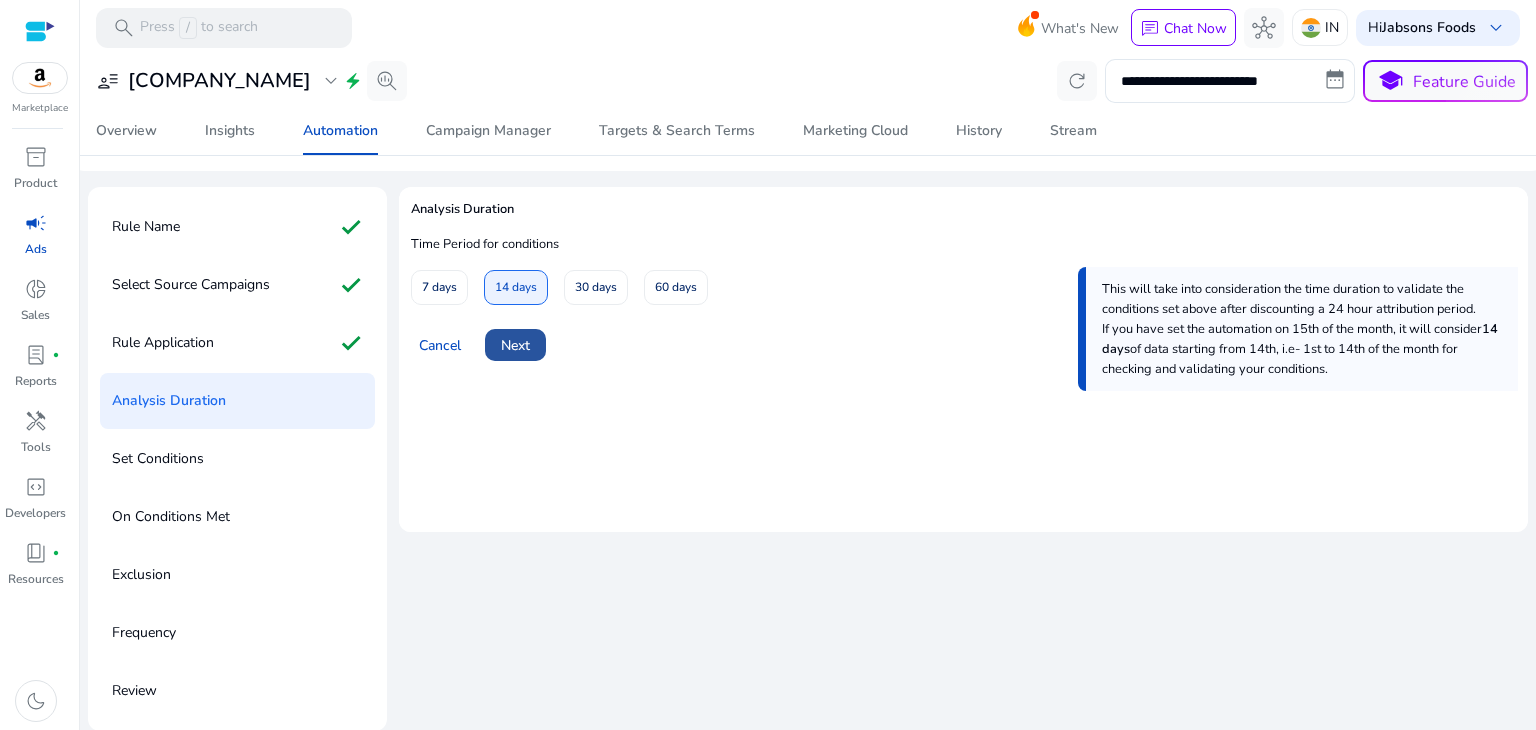 click on "Next" at bounding box center [515, 345] 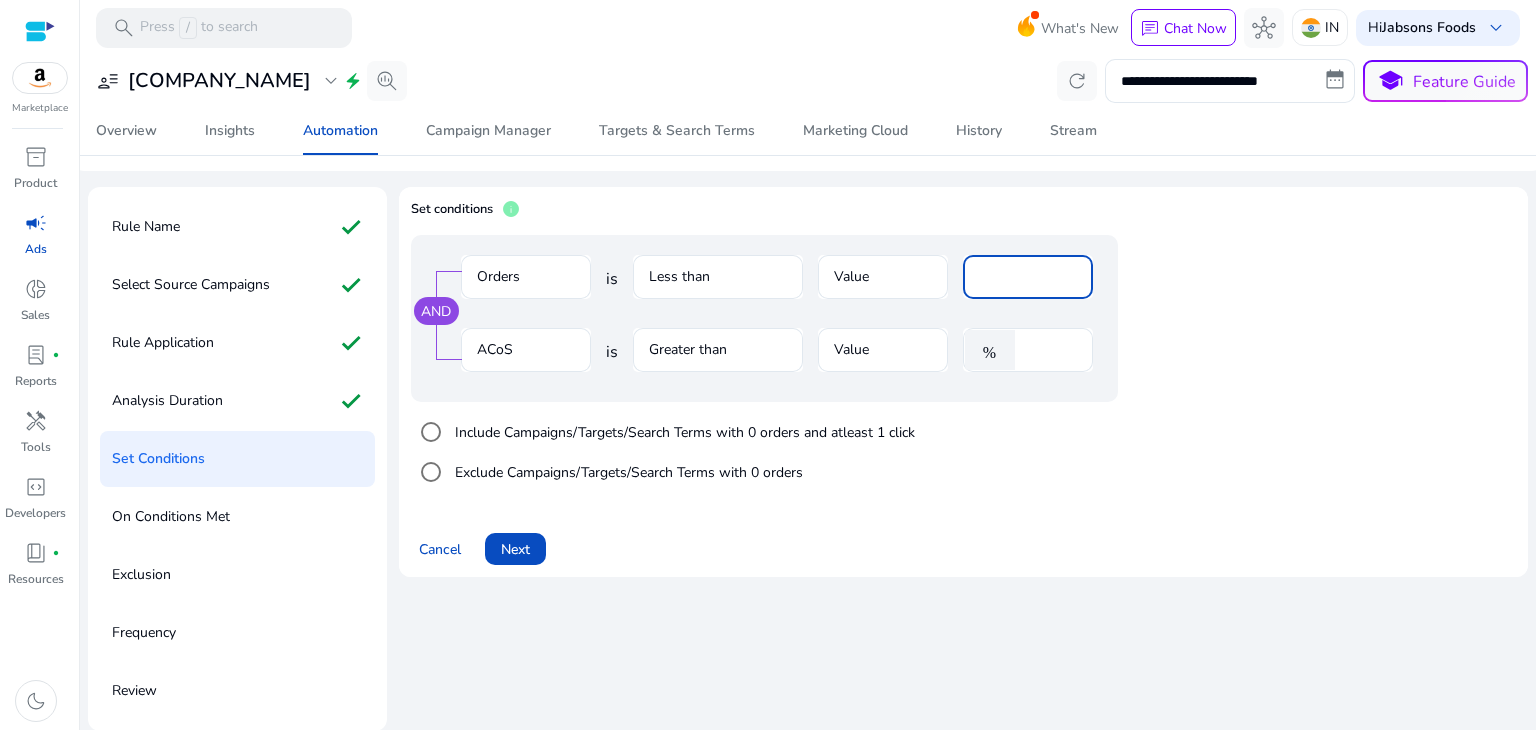 click on "*" at bounding box center [1028, 277] 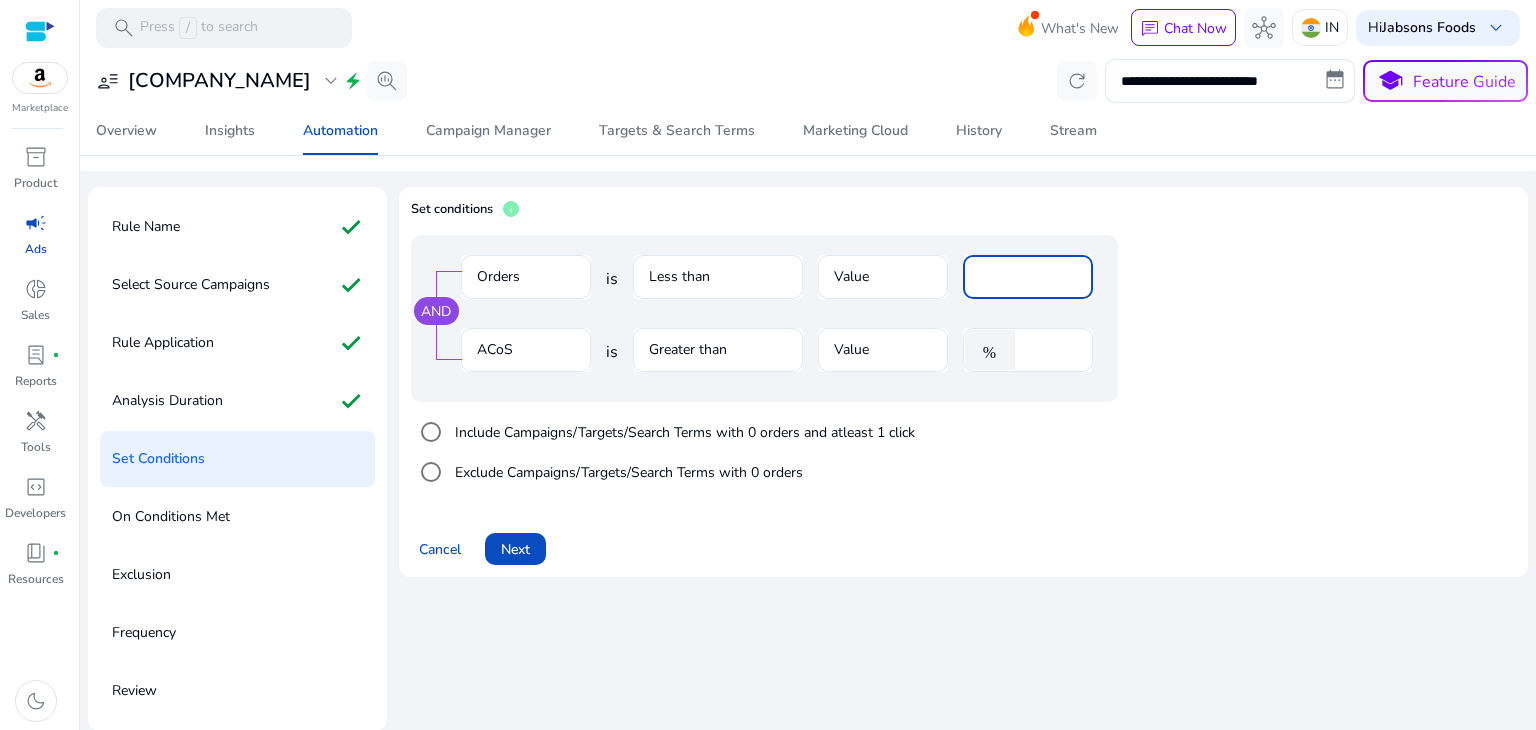 click on "*" at bounding box center (1028, 277) 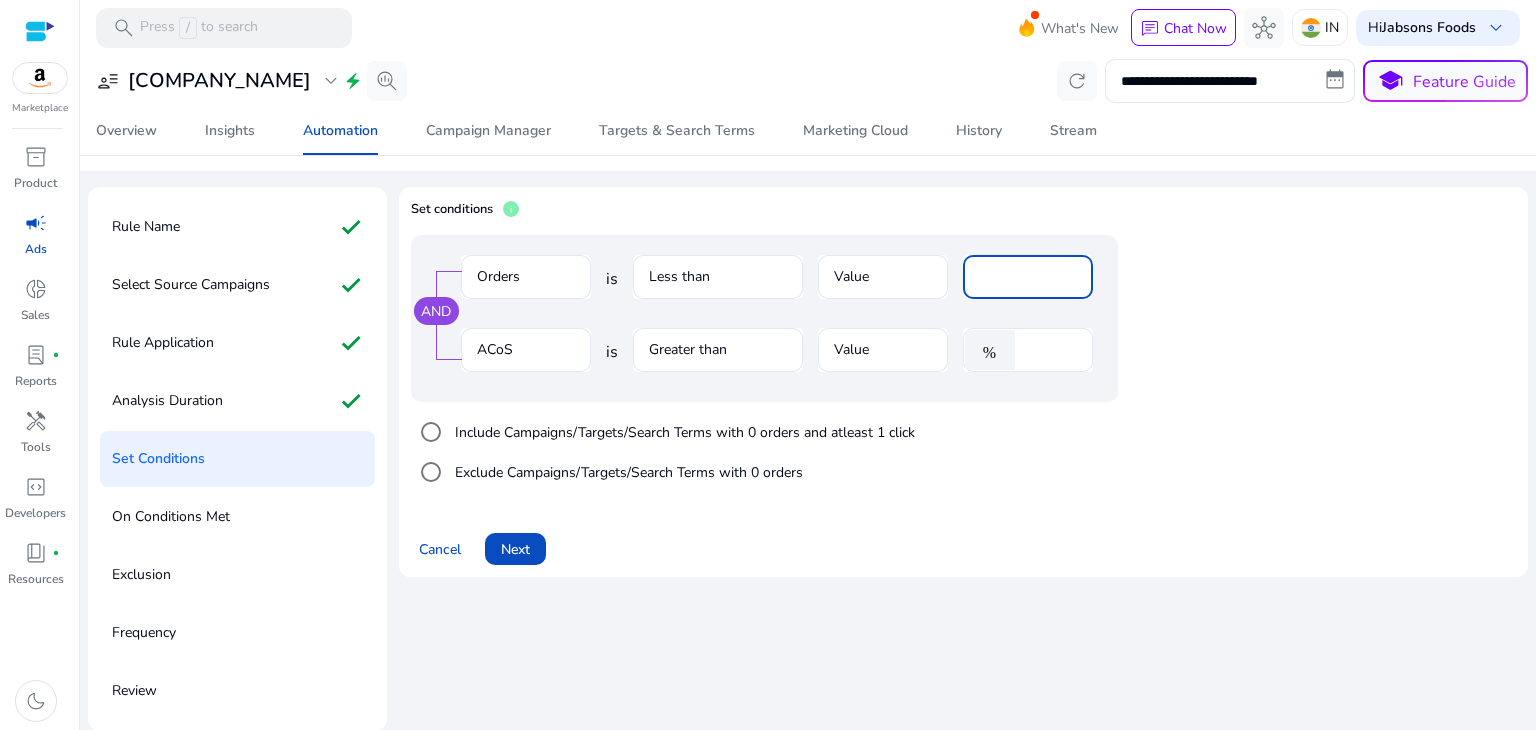 click on "*" at bounding box center [1028, 277] 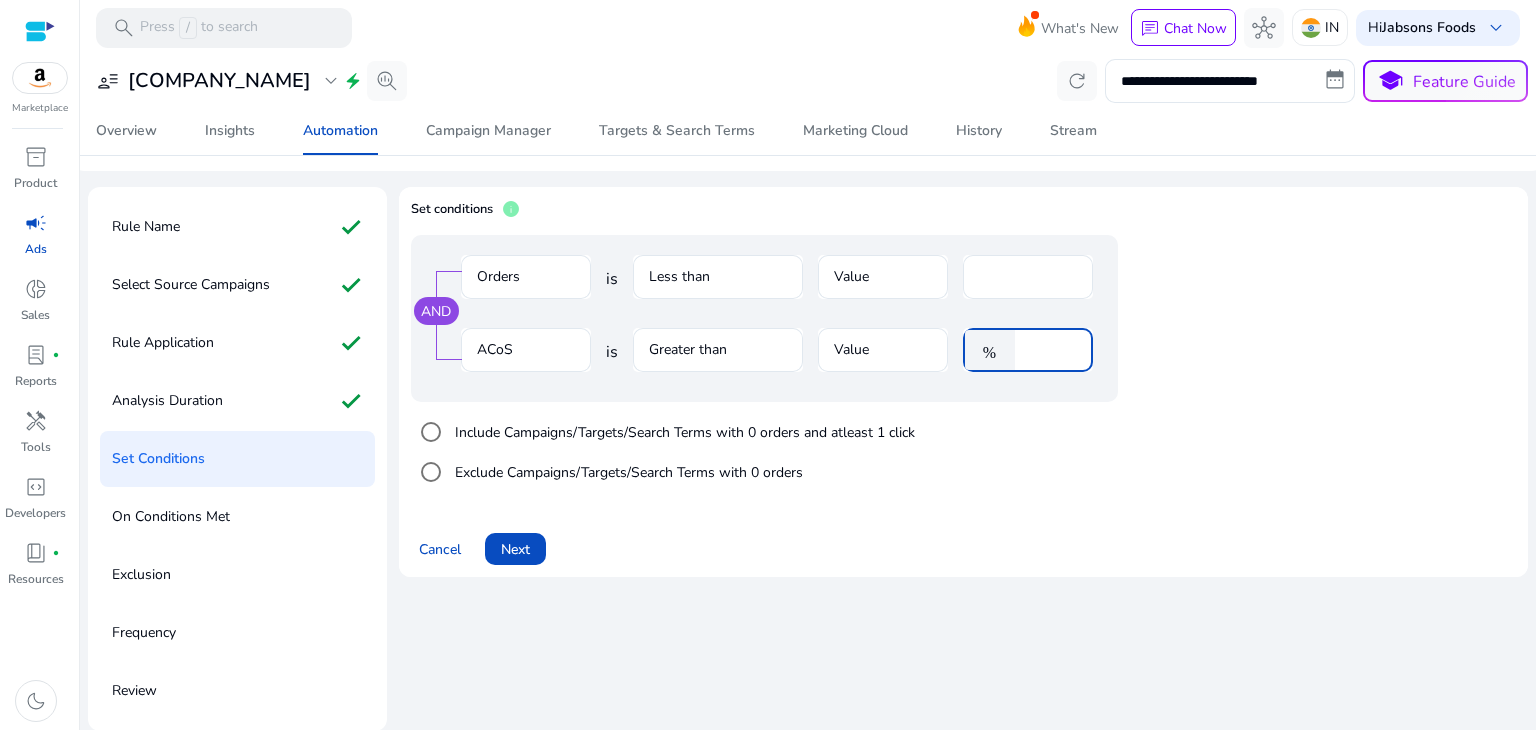 click on "****" at bounding box center (1051, 350) 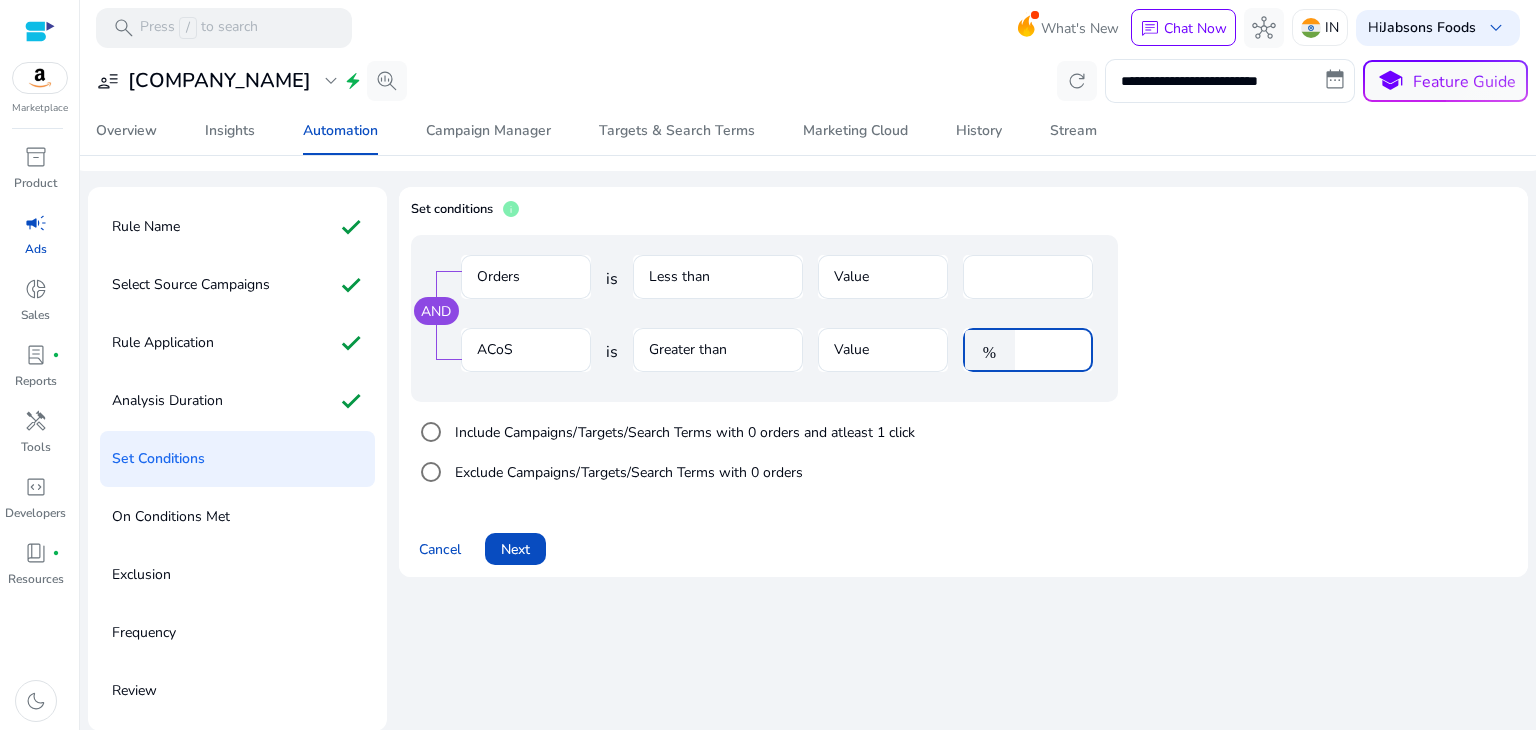 type on "*" 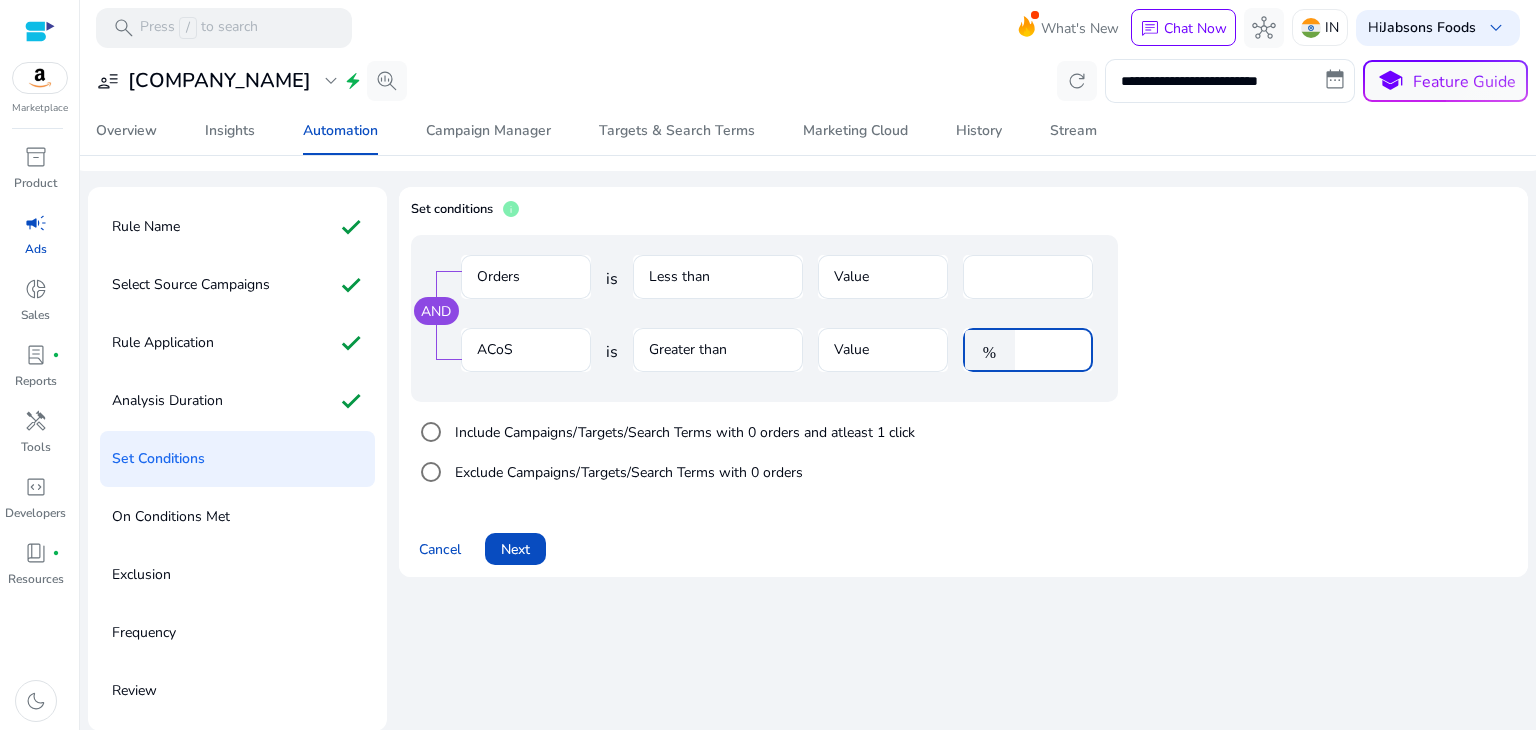 type on "**" 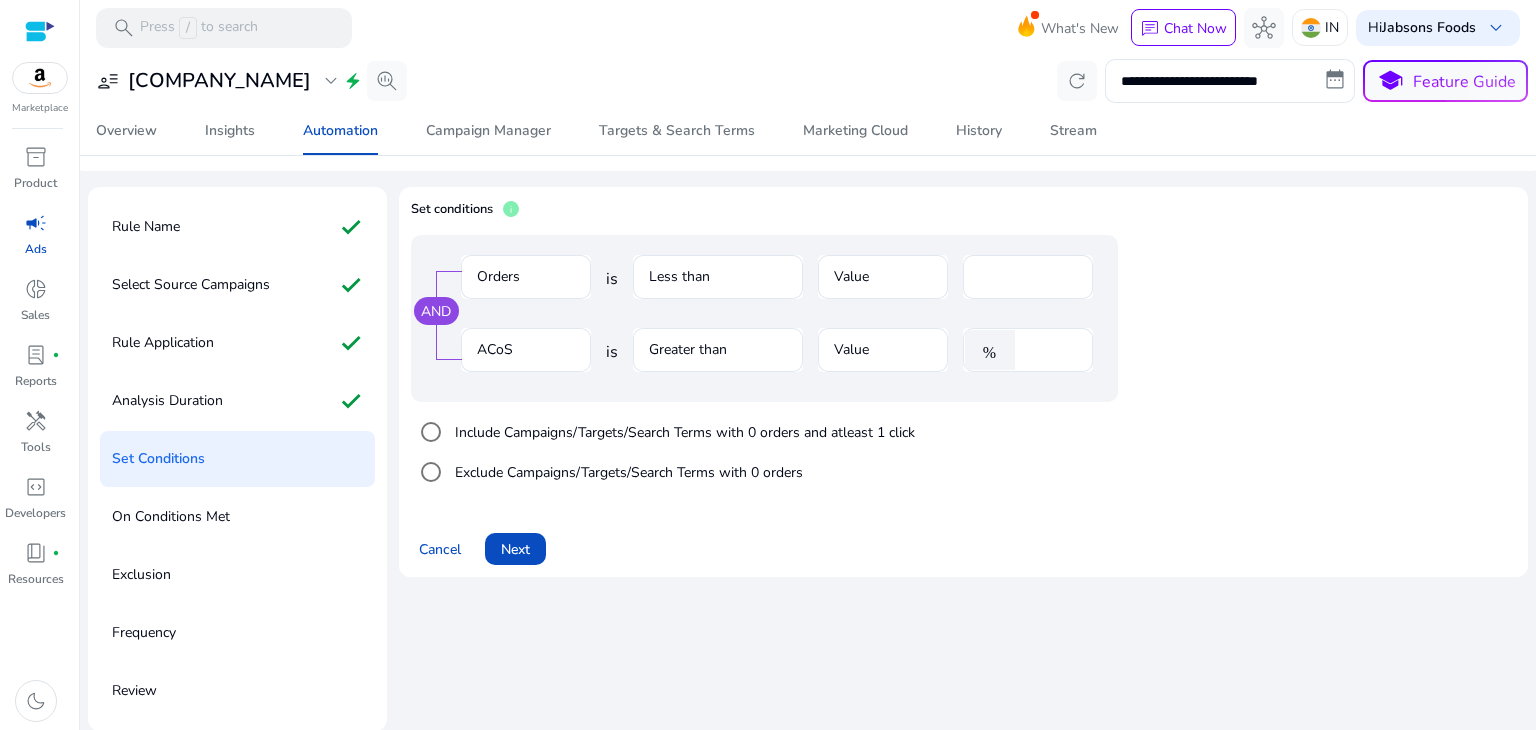 click on "Set conditions   info   AND  Orders is Less than Value * ACoS is Greater than Value  %  **  Include Campaigns/Targets/Search Terms with 0 orders and atleast 1 click   Exclude Campaigns/Targets/Search Terms with 0 orders    Cancel   Next" 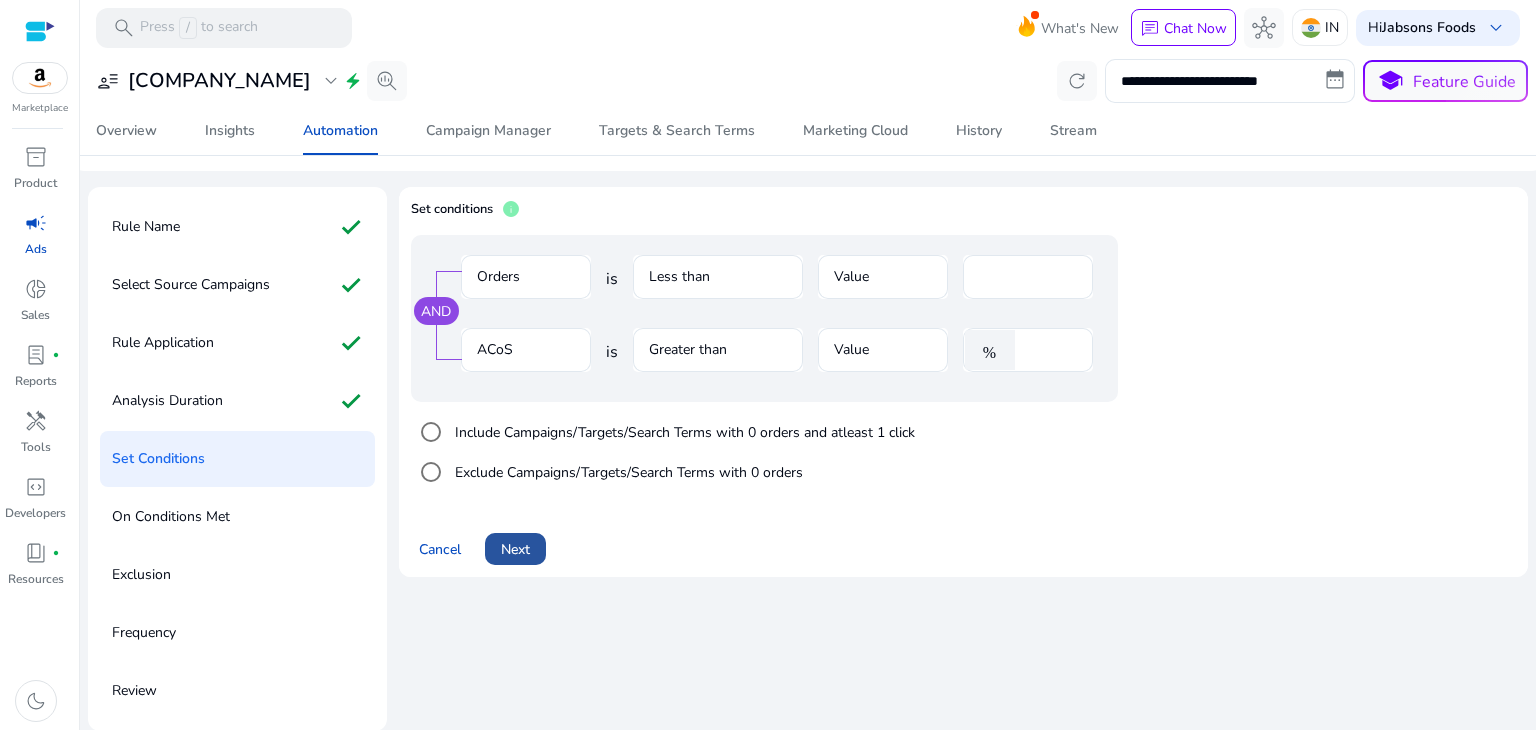 click on "Next" at bounding box center [515, 549] 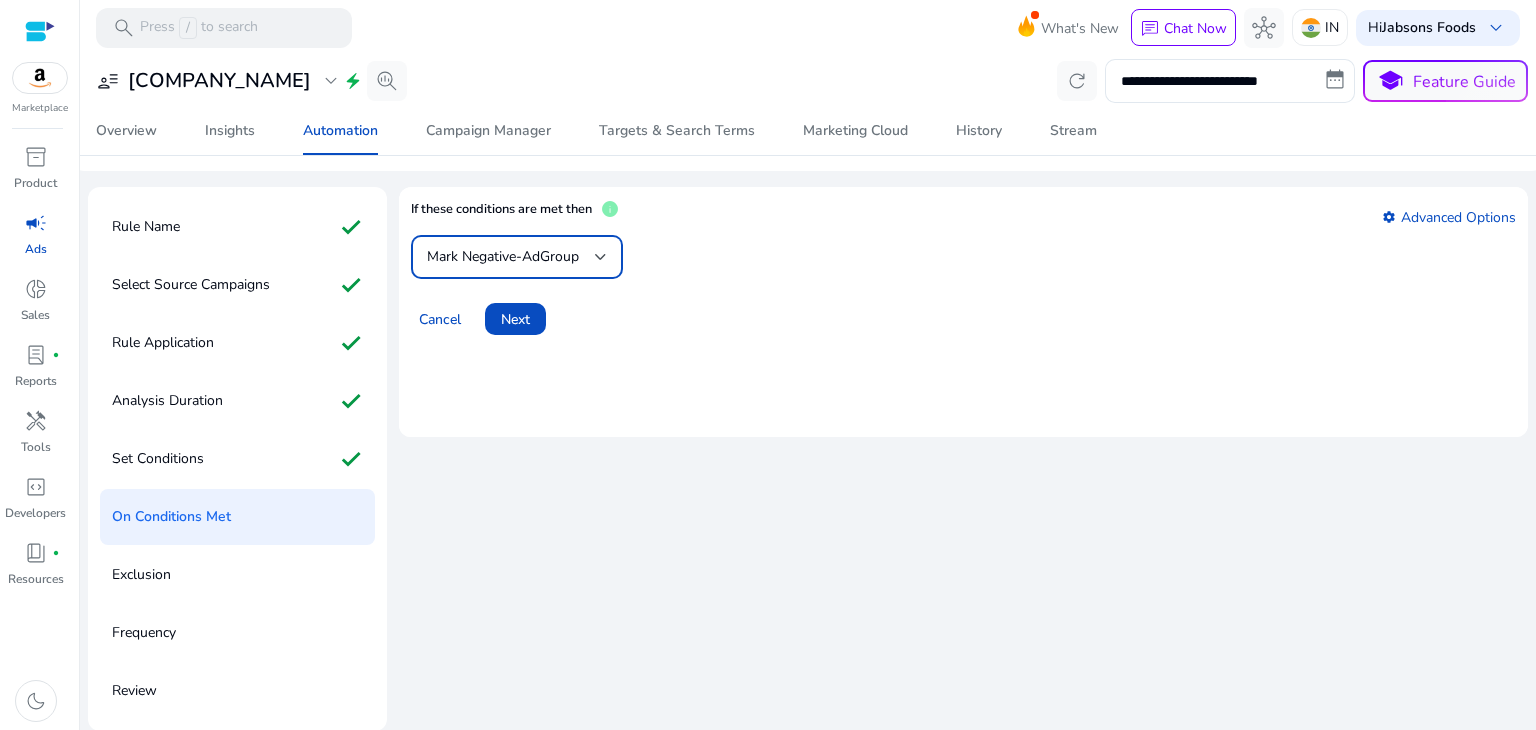 click on "Mark Negative-AdGroup" at bounding box center [517, 257] 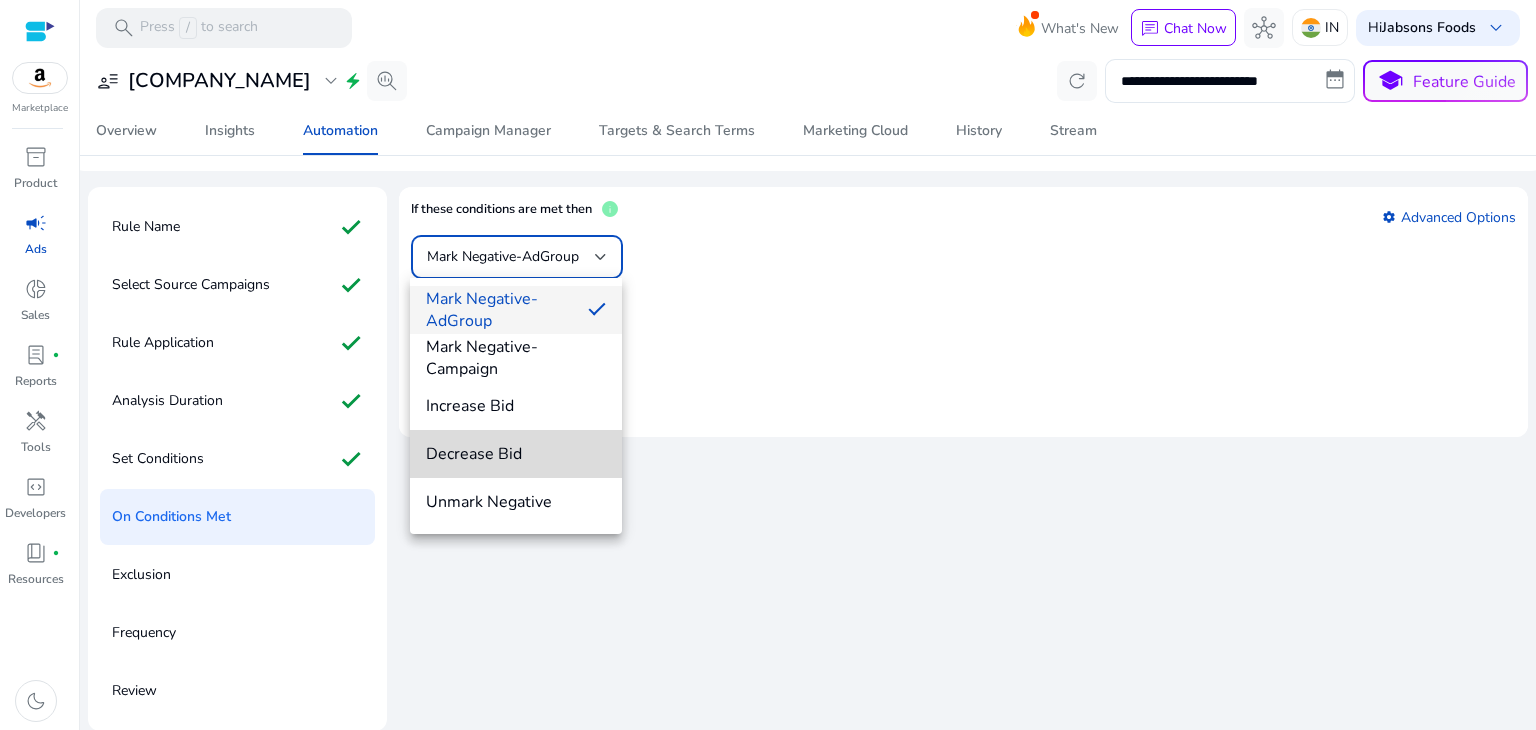 click on "Decrease Bid" at bounding box center [516, 454] 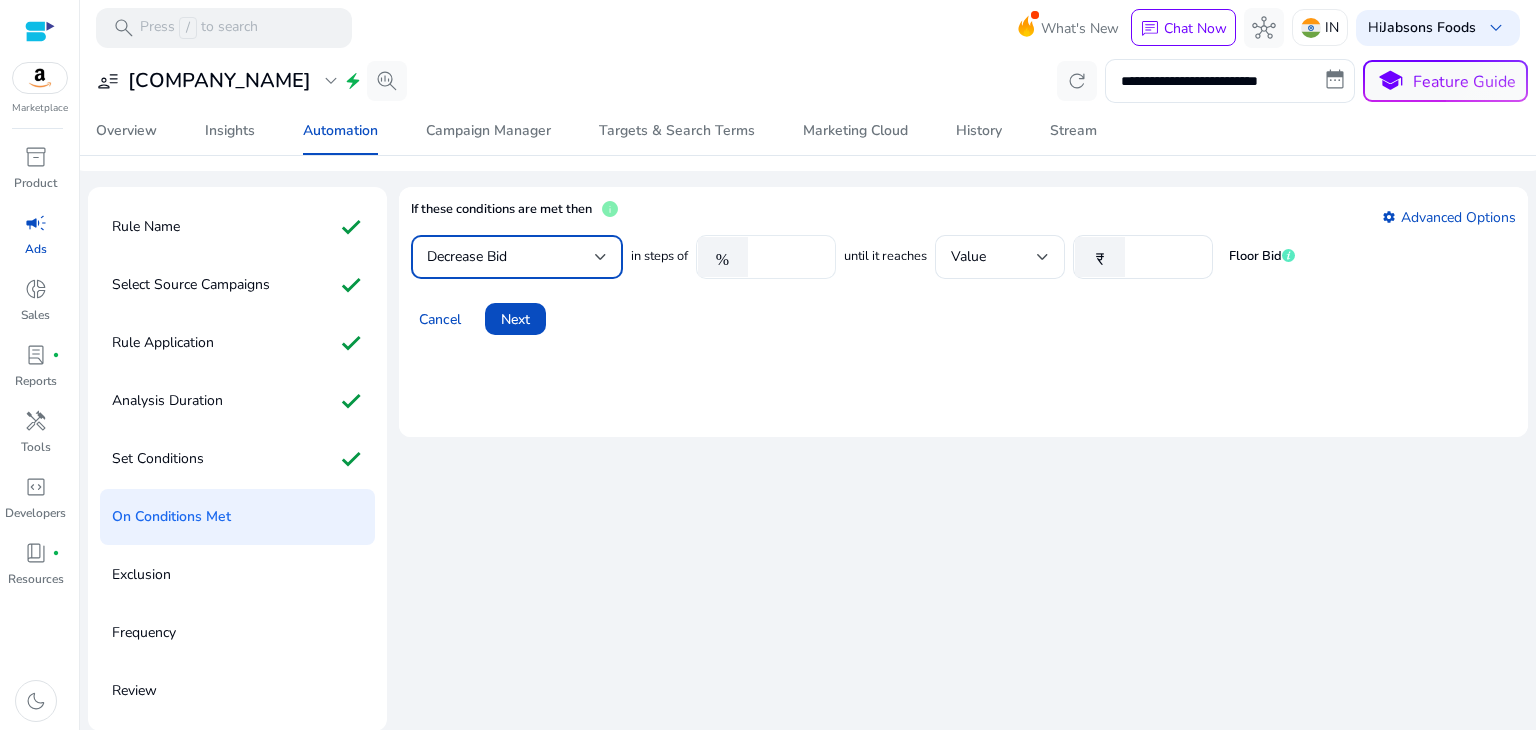 click on "****" at bounding box center (789, 257) 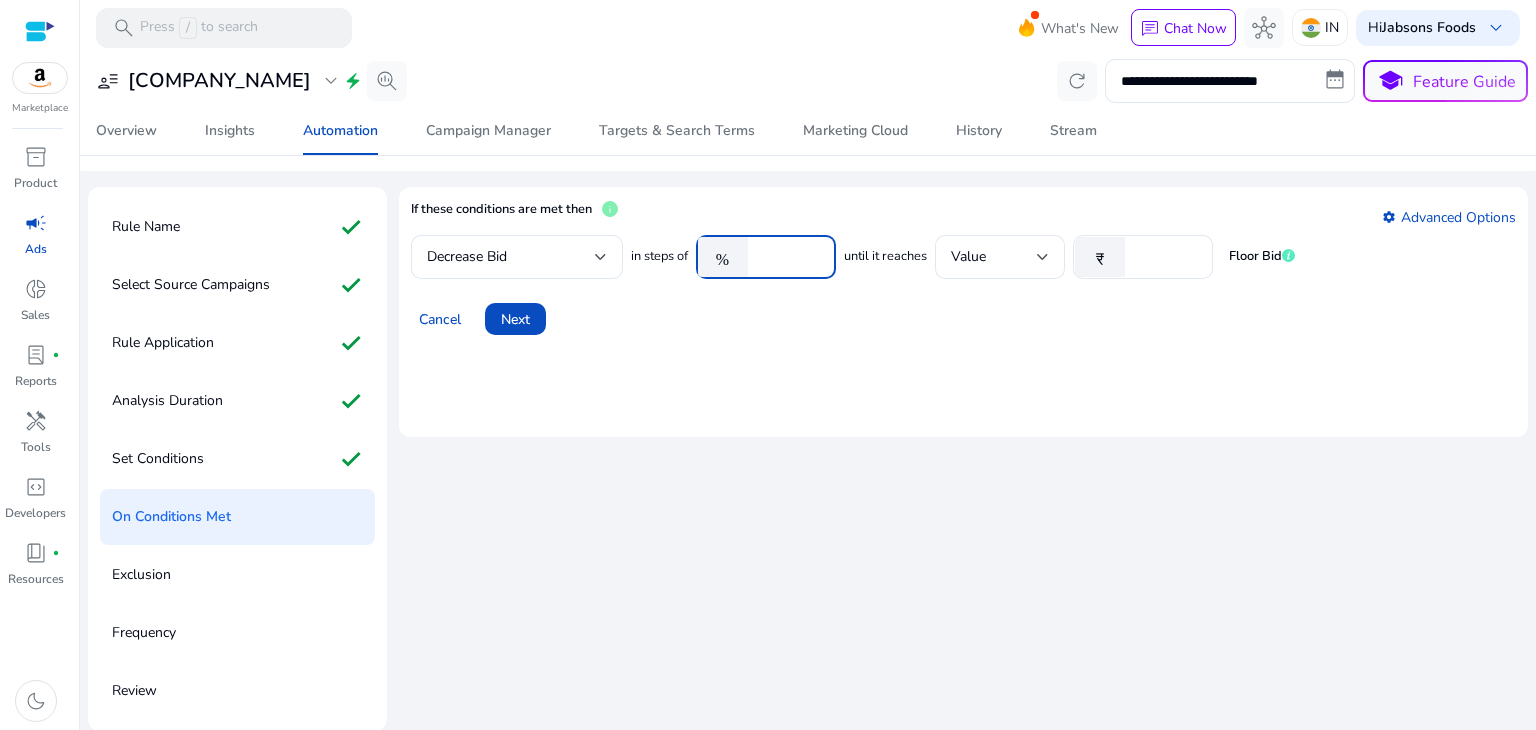 click on "****" at bounding box center (789, 257) 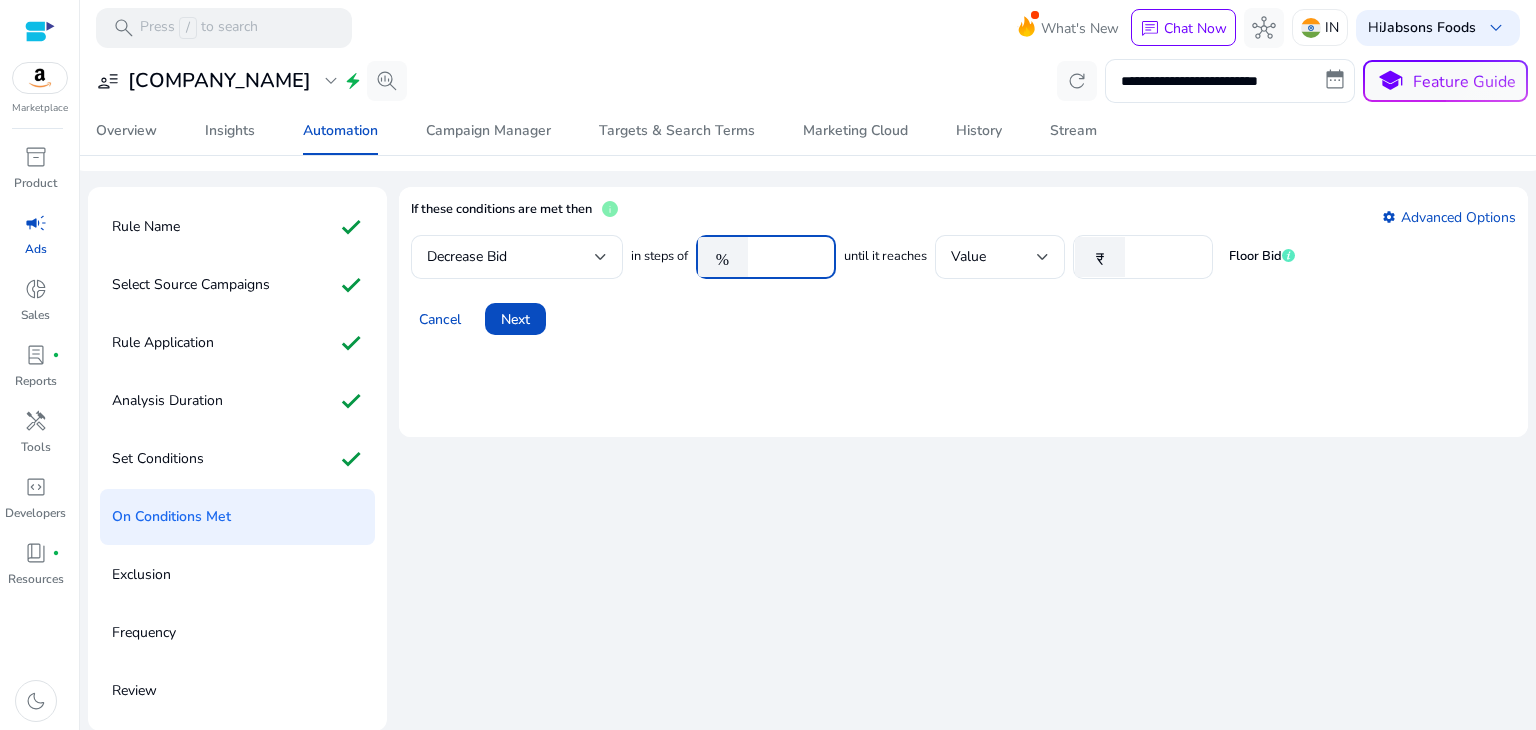 click on "****" at bounding box center [789, 257] 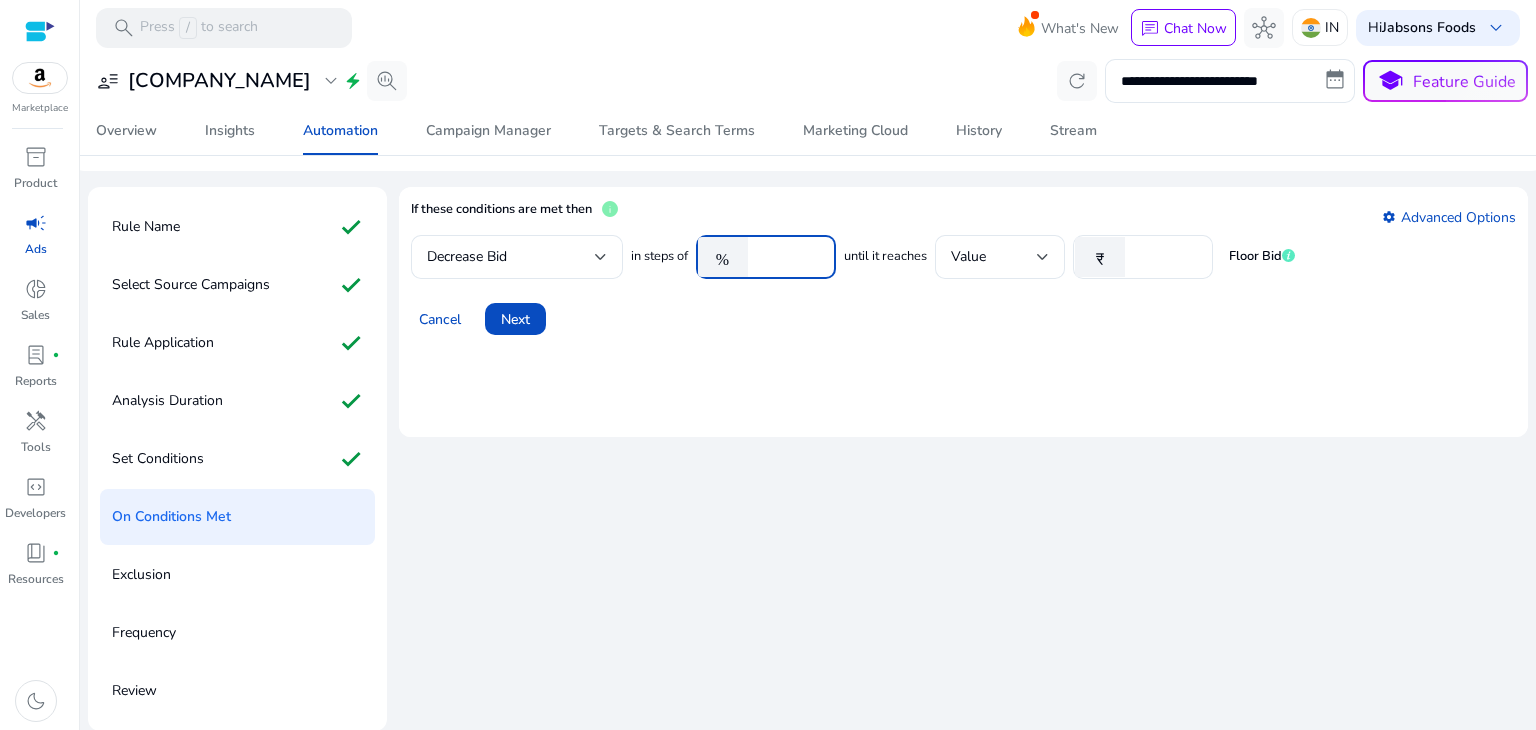 type on "**" 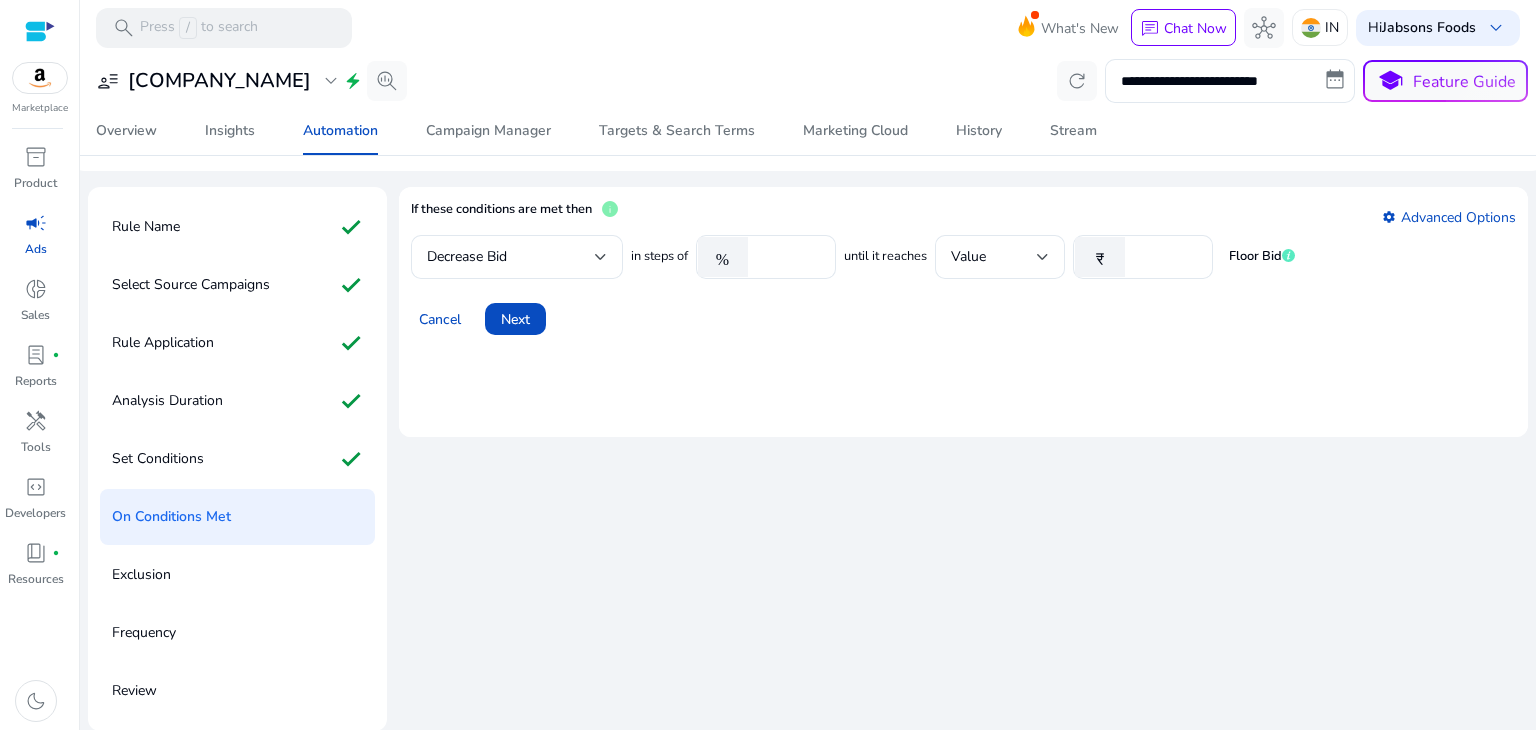 click on "If these conditions are met then   info  settings Advanced Options  Decrease Bid in steps of % ** until it reaches Value ₹ * Floor Bid
Cancel   Next" at bounding box center [963, 312] 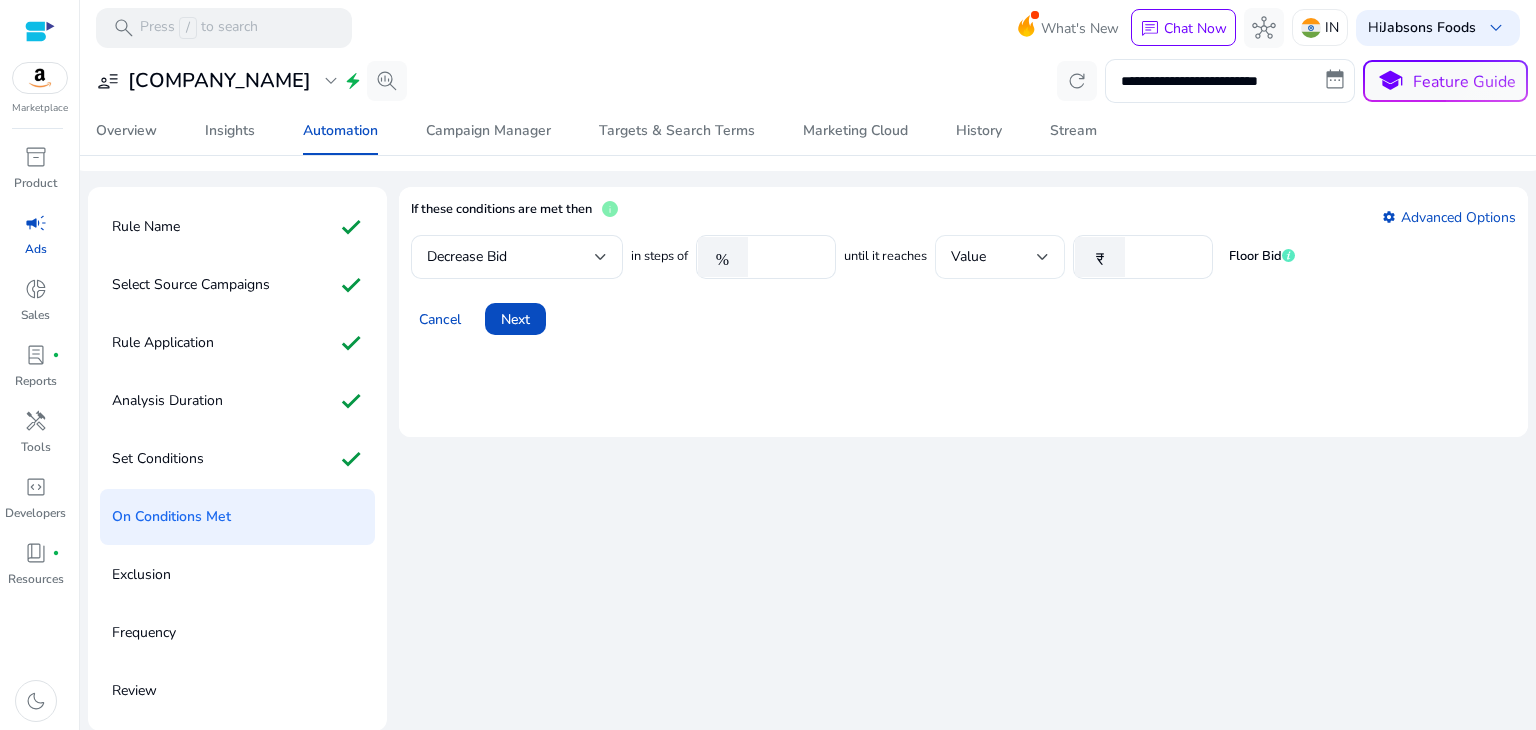 click on "Value" at bounding box center [1000, 257] 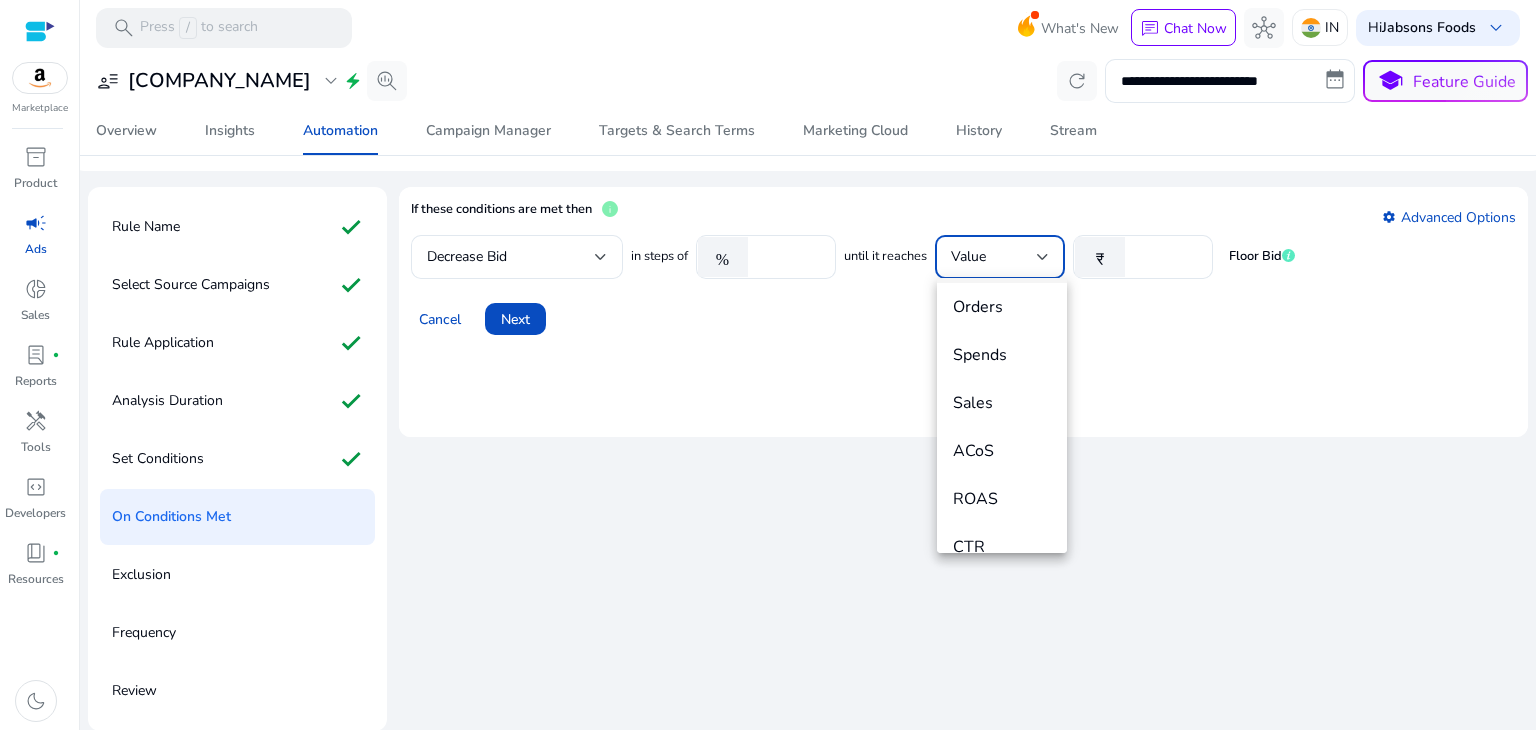 scroll, scrollTop: 196, scrollLeft: 0, axis: vertical 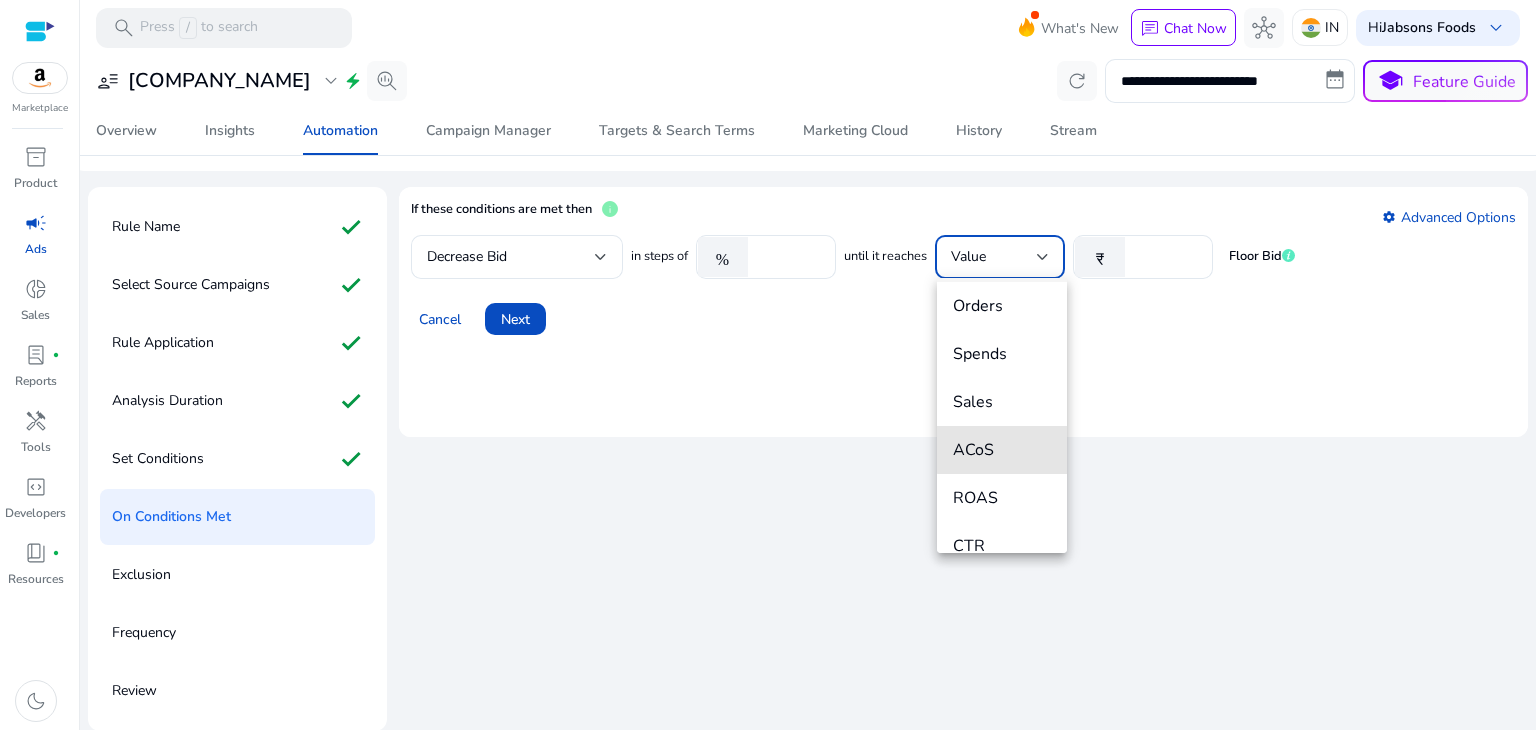 click on "ACoS" at bounding box center [1002, 450] 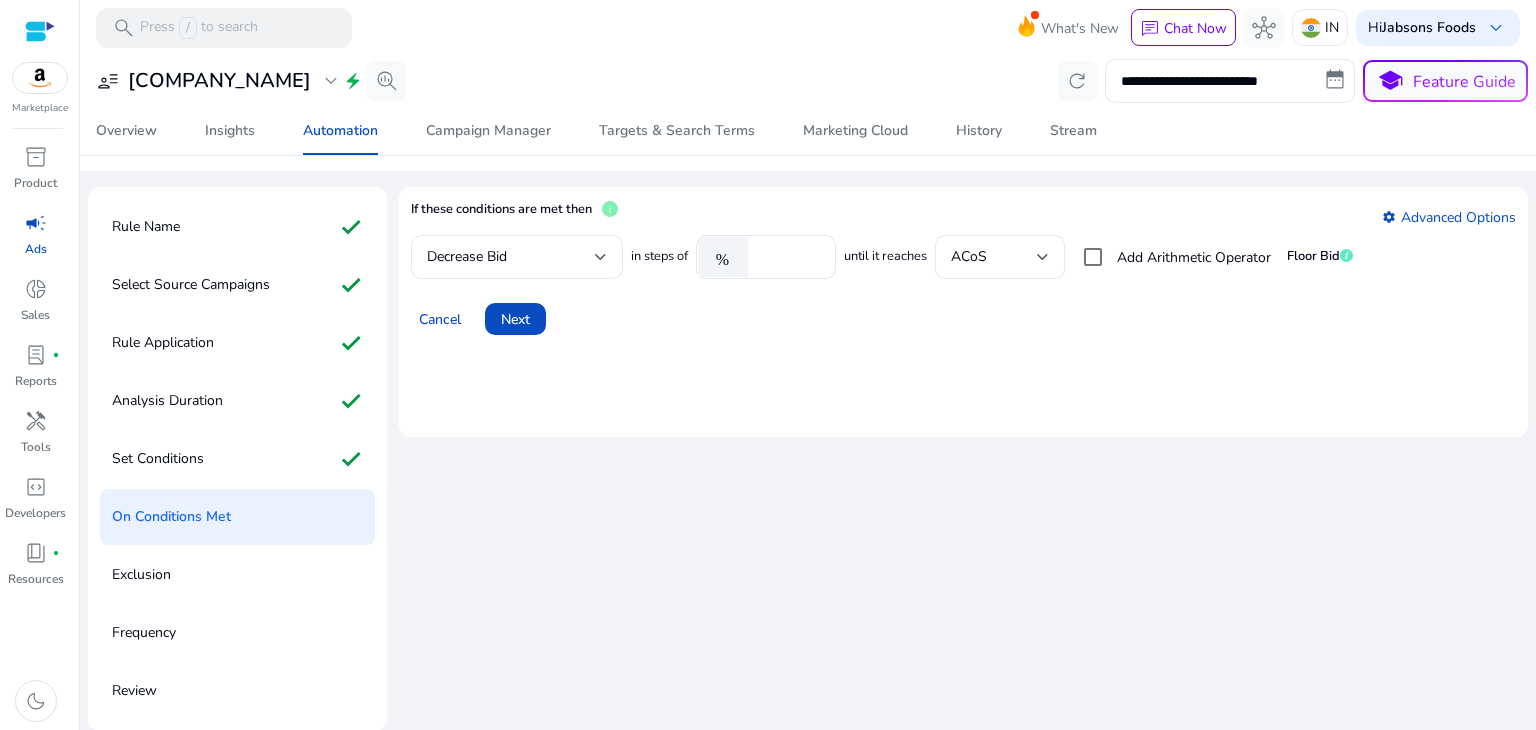 click on "If these conditions are met then   info  settings Advanced Options  Decrease Bid in steps of % ** until it reaches ACoS Add Arithmetic Operator Floor Bid
Cancel   Next" at bounding box center (963, 312) 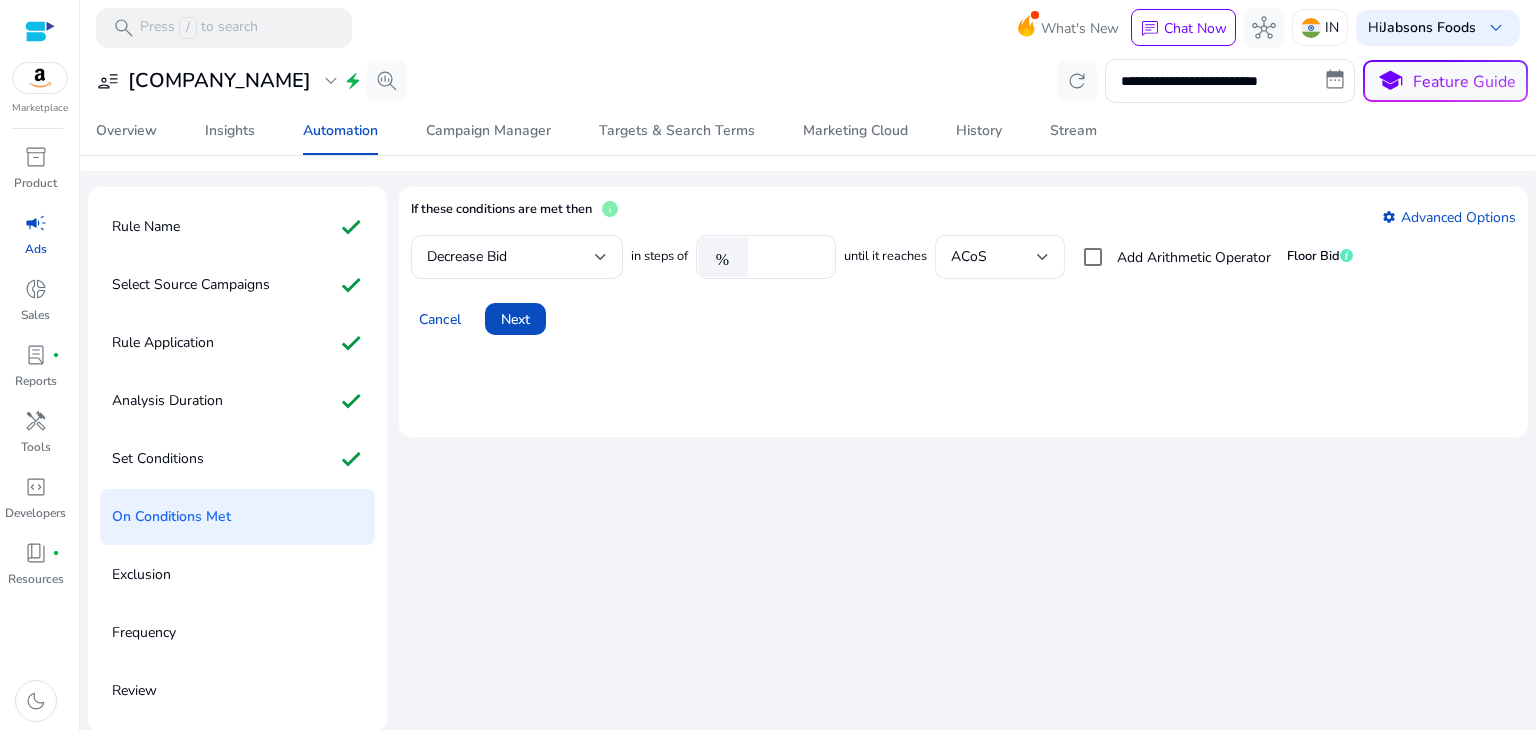 click at bounding box center (1043, 257) 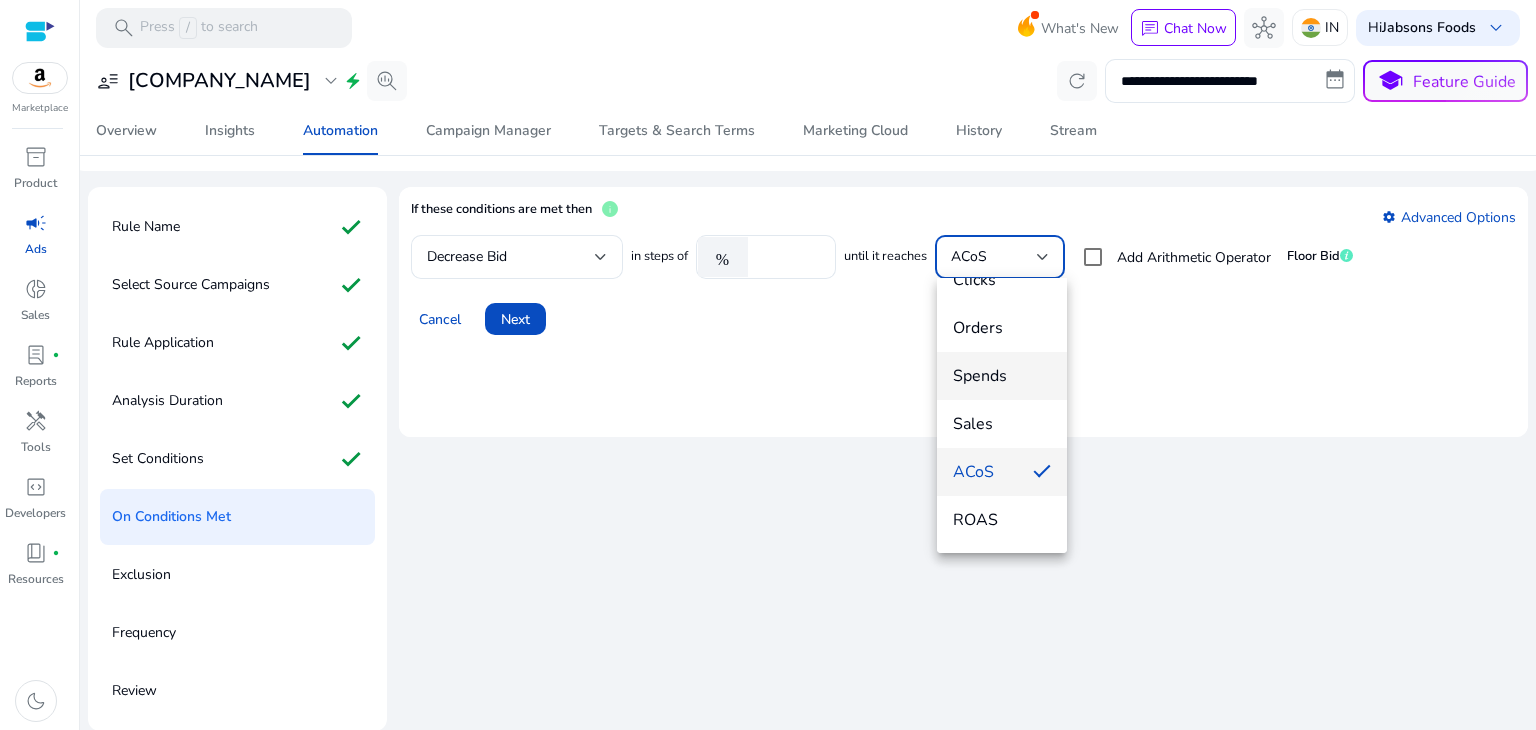 scroll, scrollTop: 0, scrollLeft: 0, axis: both 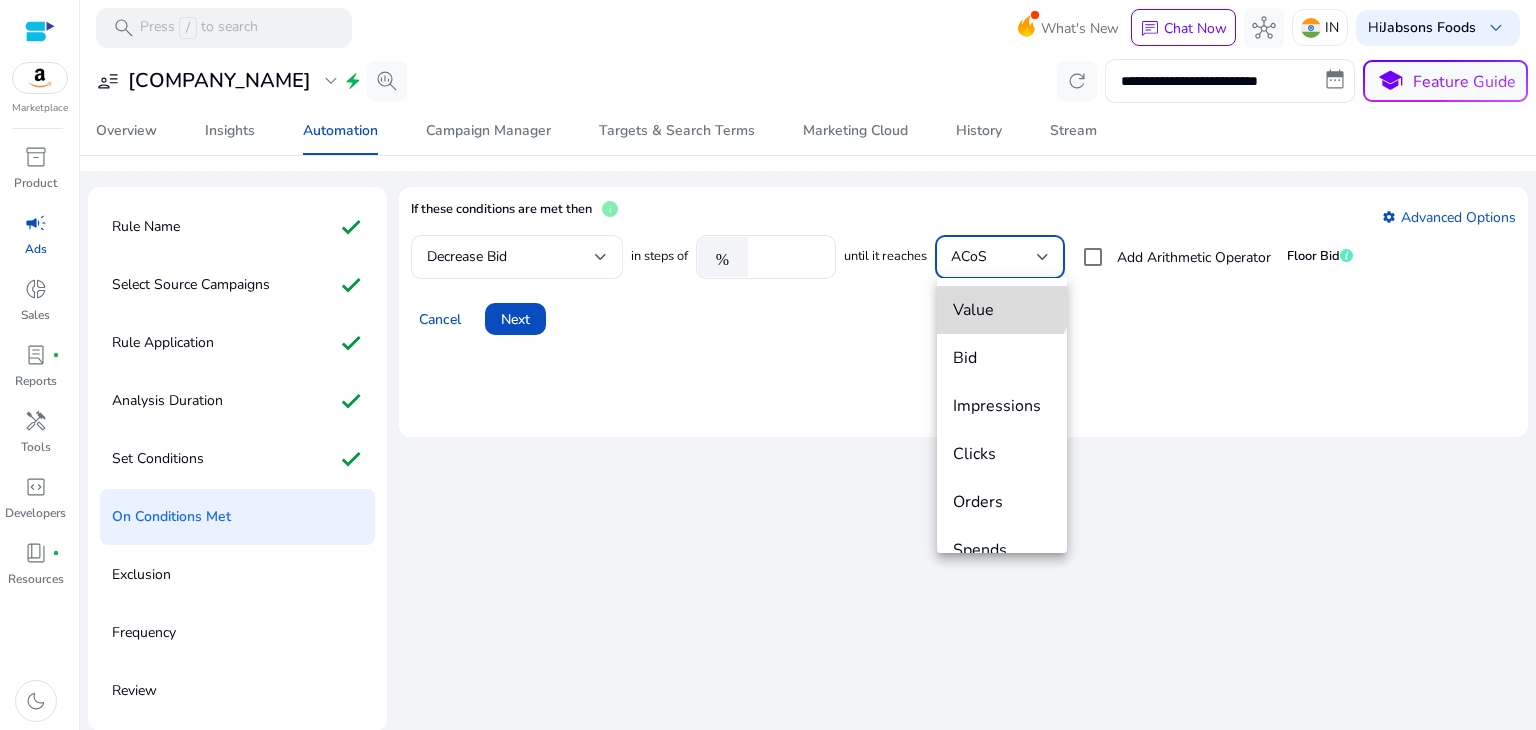 click on "Value" at bounding box center [1002, 310] 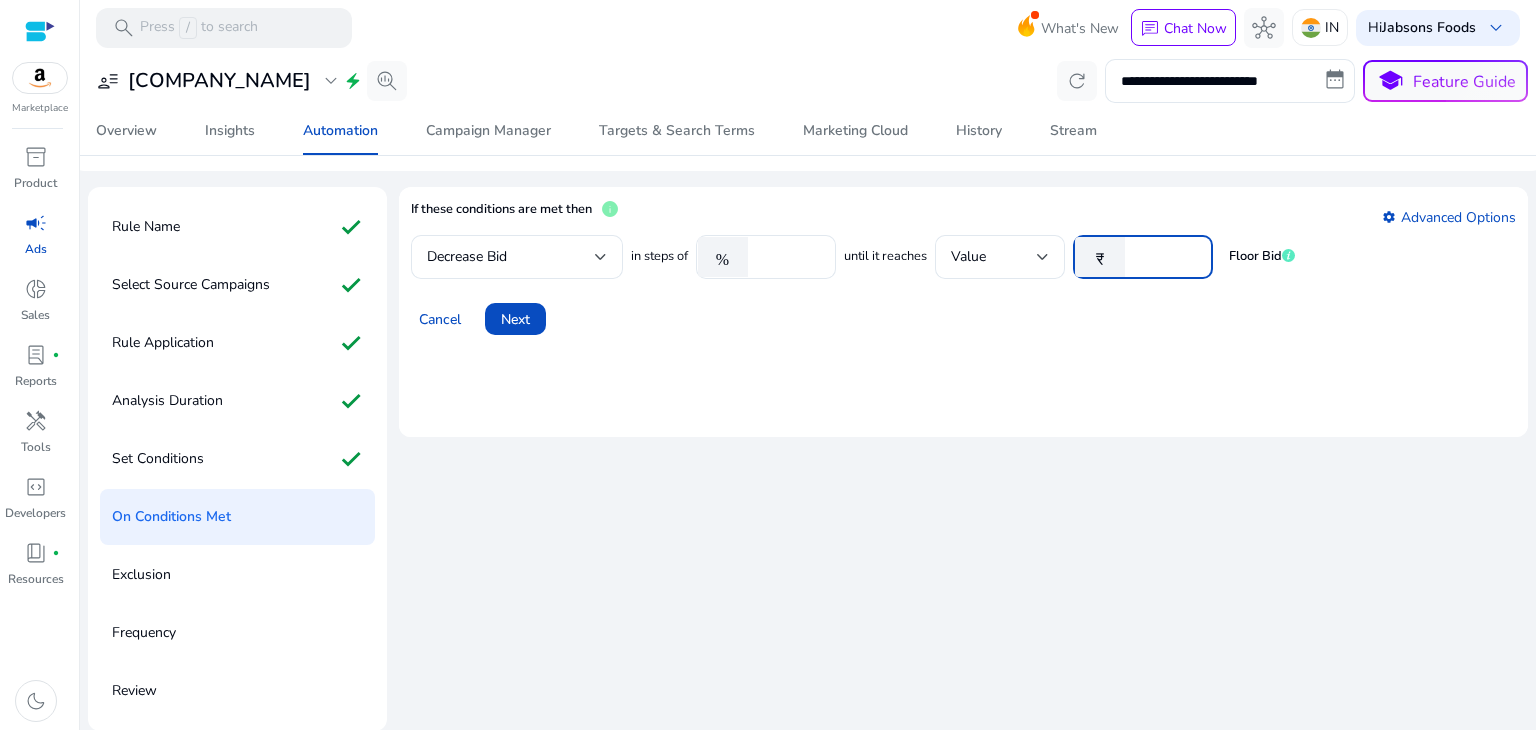 click on "*" at bounding box center (1166, 257) 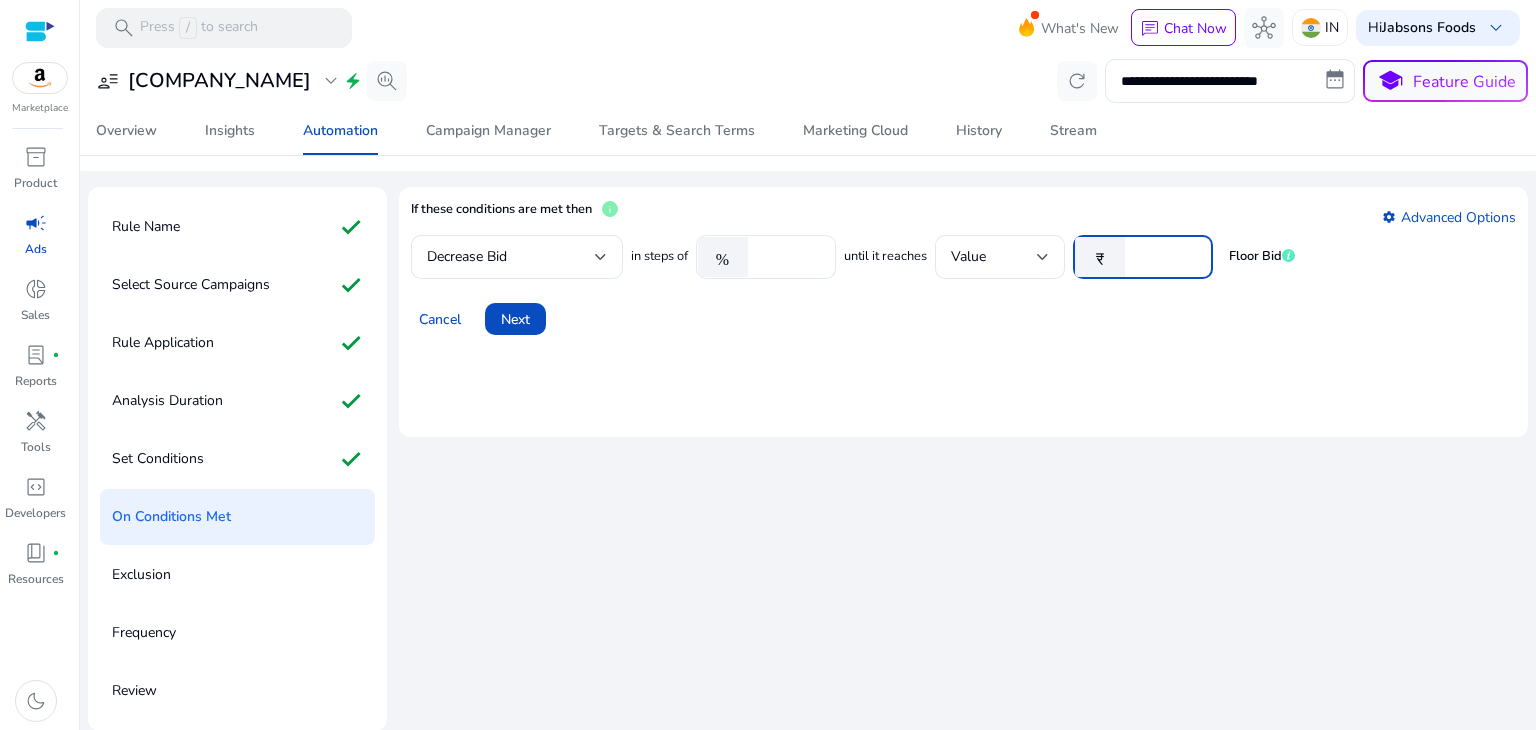 click on "*" at bounding box center [1166, 257] 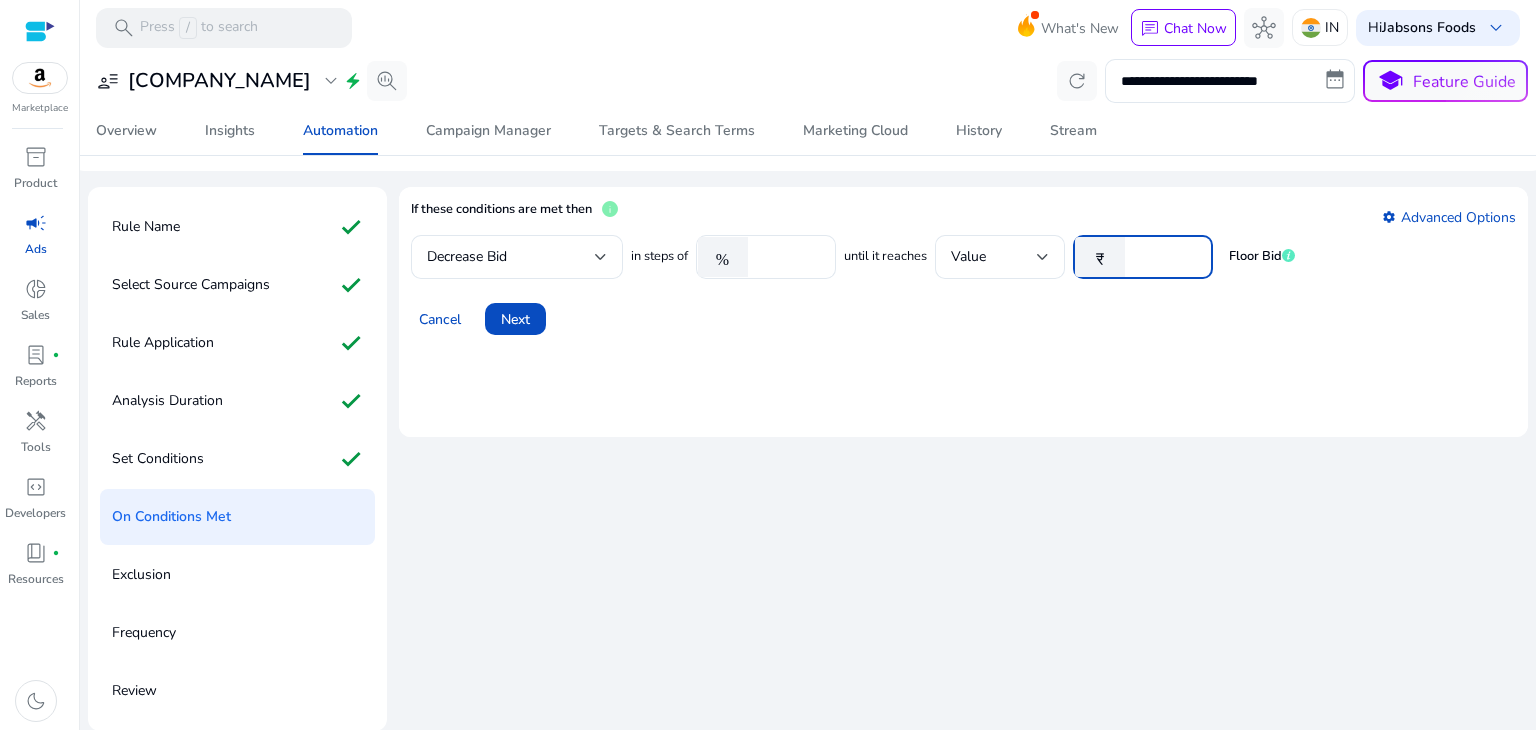 type on "*" 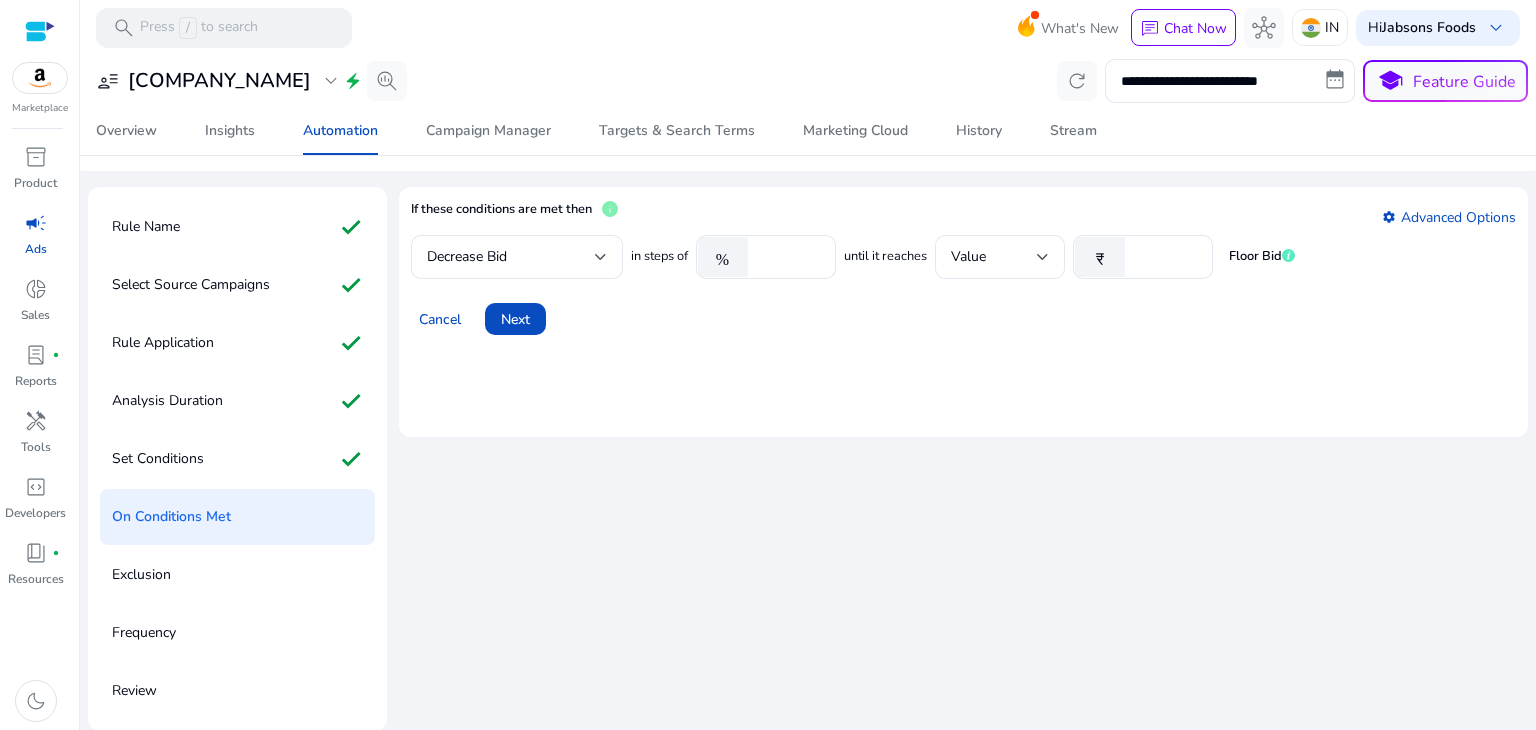 click on "If these conditions are met then   info  settings Advanced Options  Decrease Bid in steps of % ** until it reaches Value ₹ * Floor Bid
Cancel   Next" at bounding box center [963, 312] 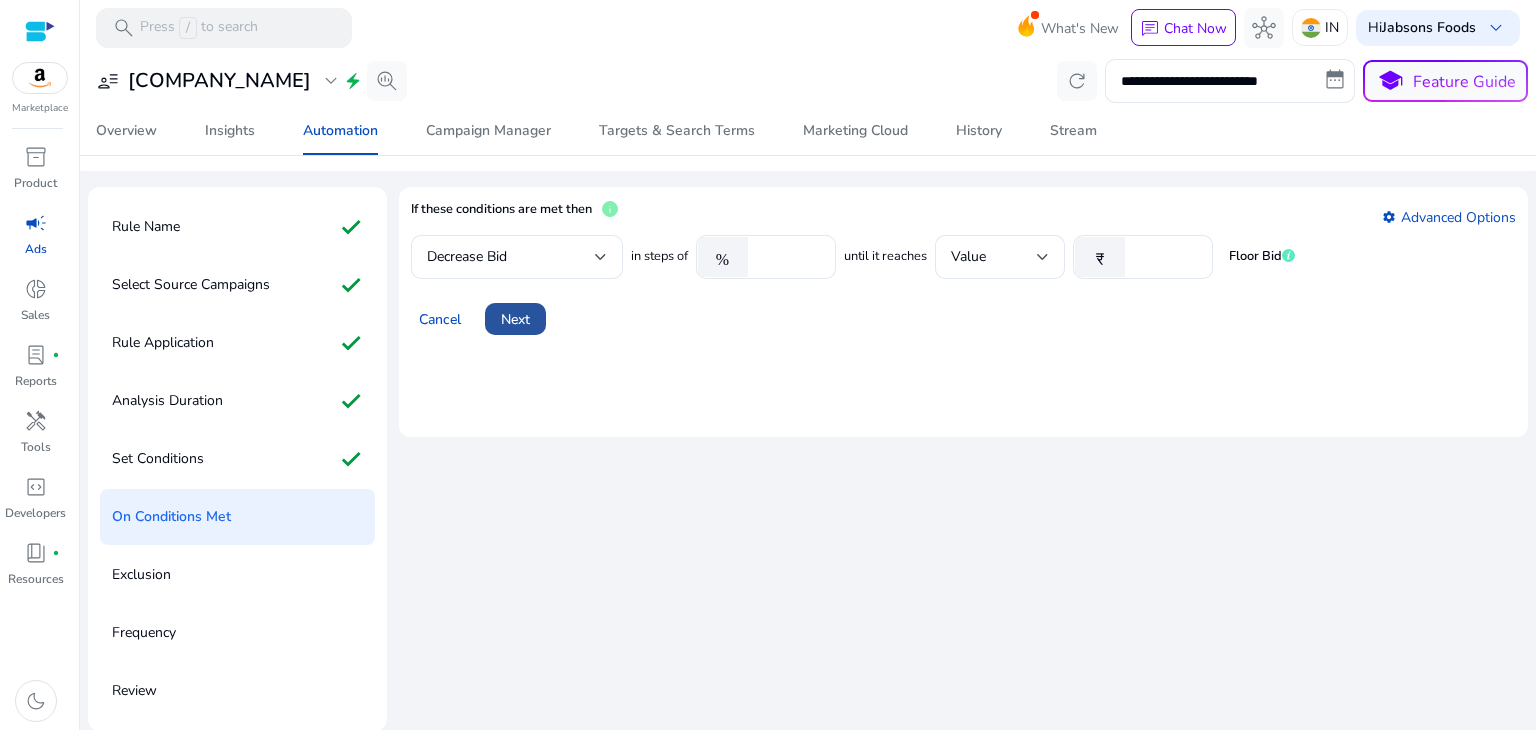 click on "Next" at bounding box center (515, 319) 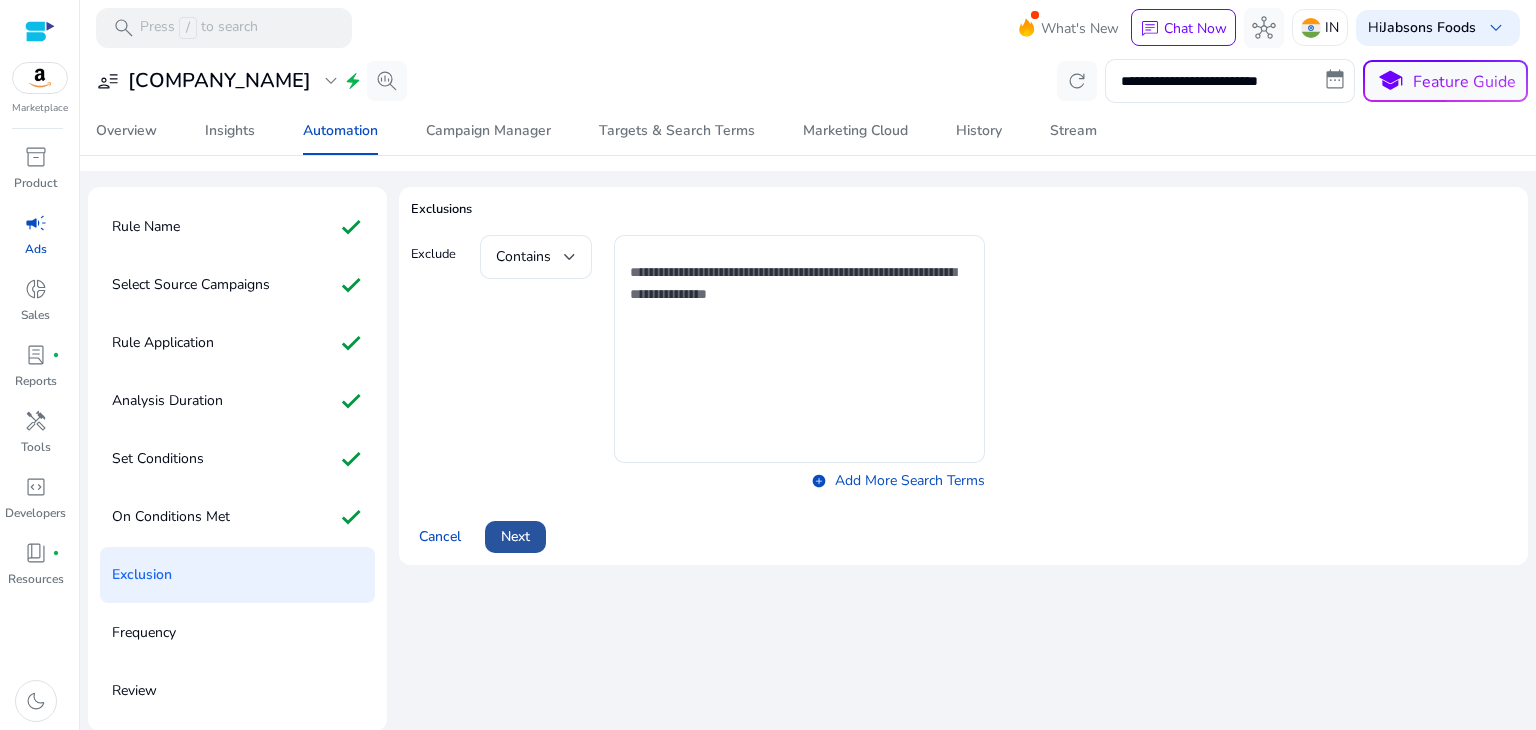 click on "Next" at bounding box center [515, 536] 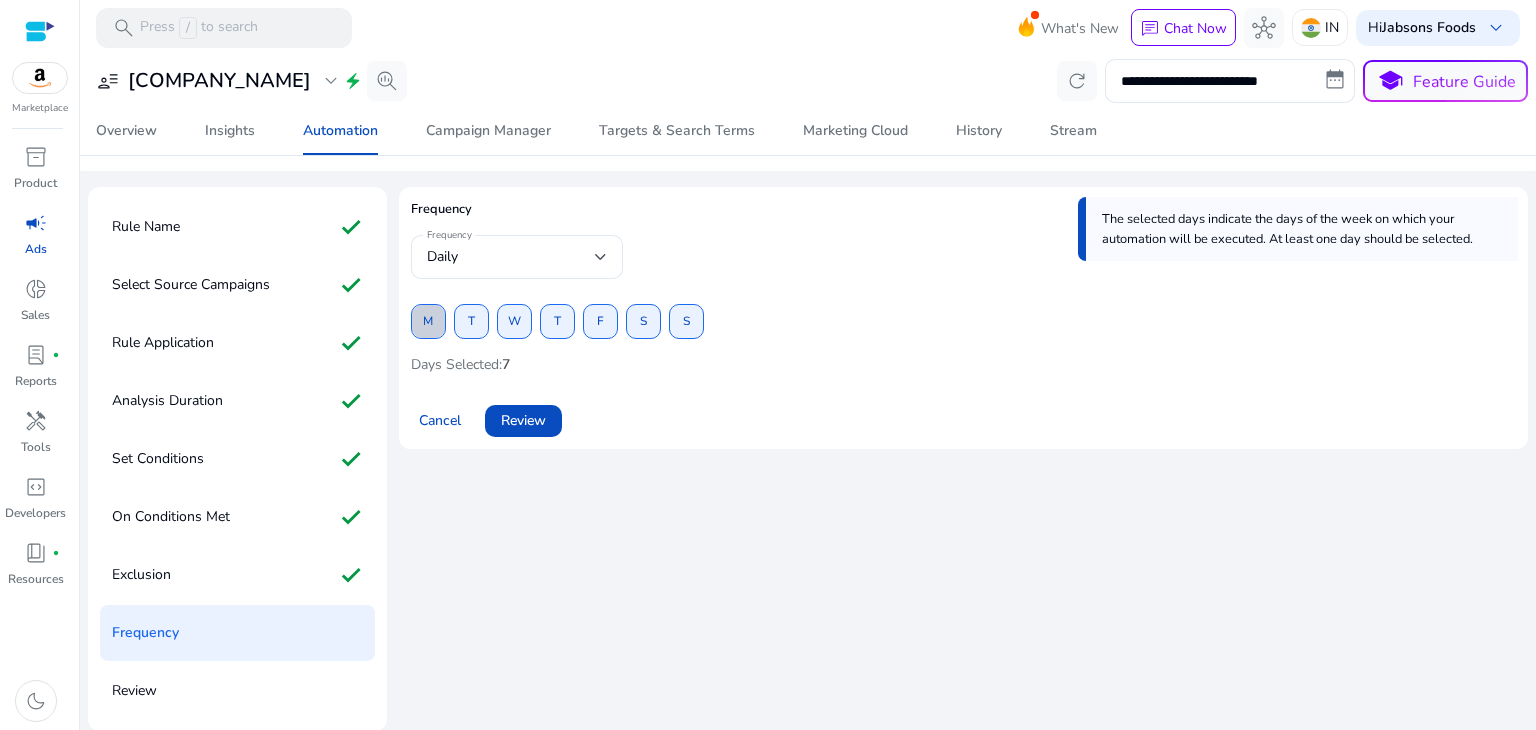 click on "M" at bounding box center [428, 321] 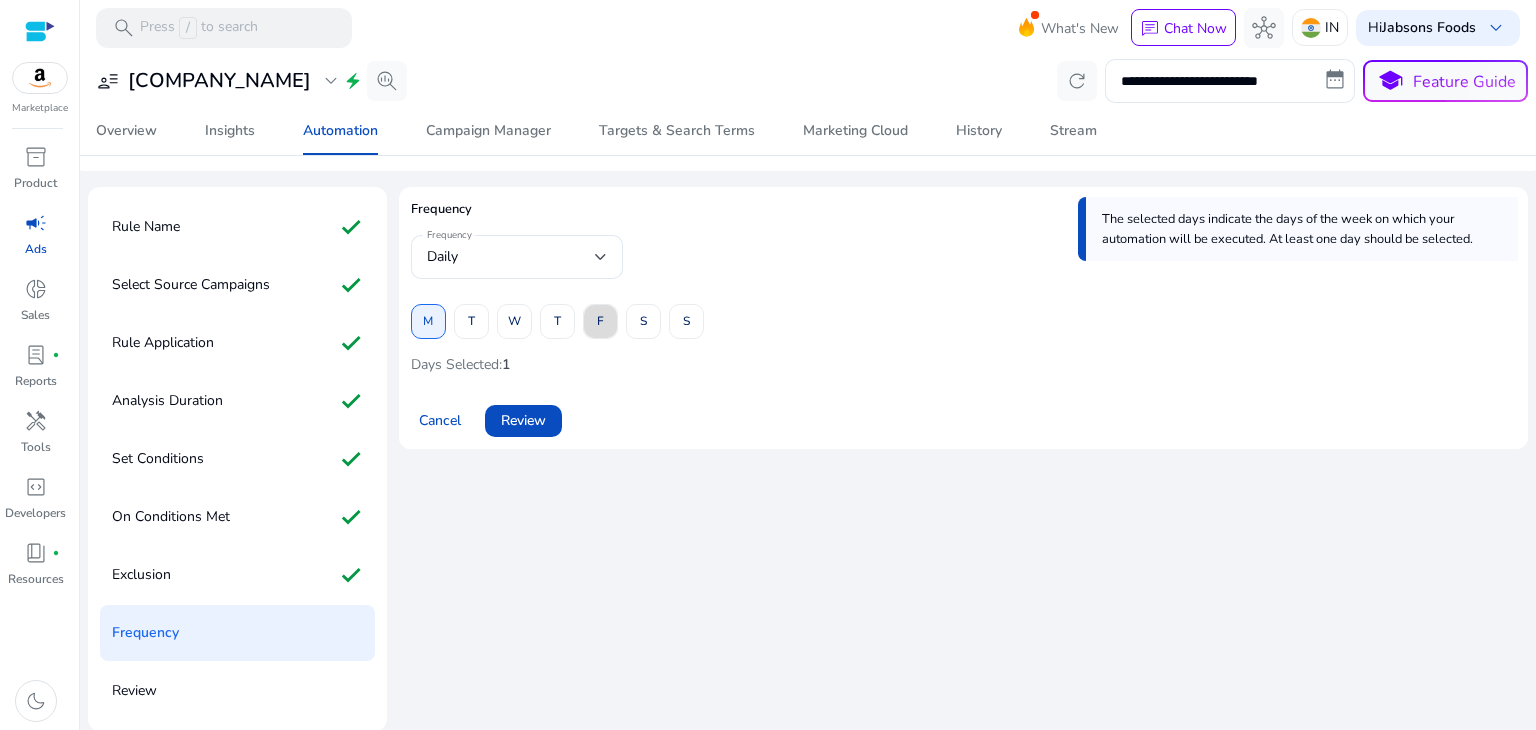 click at bounding box center [600, 322] 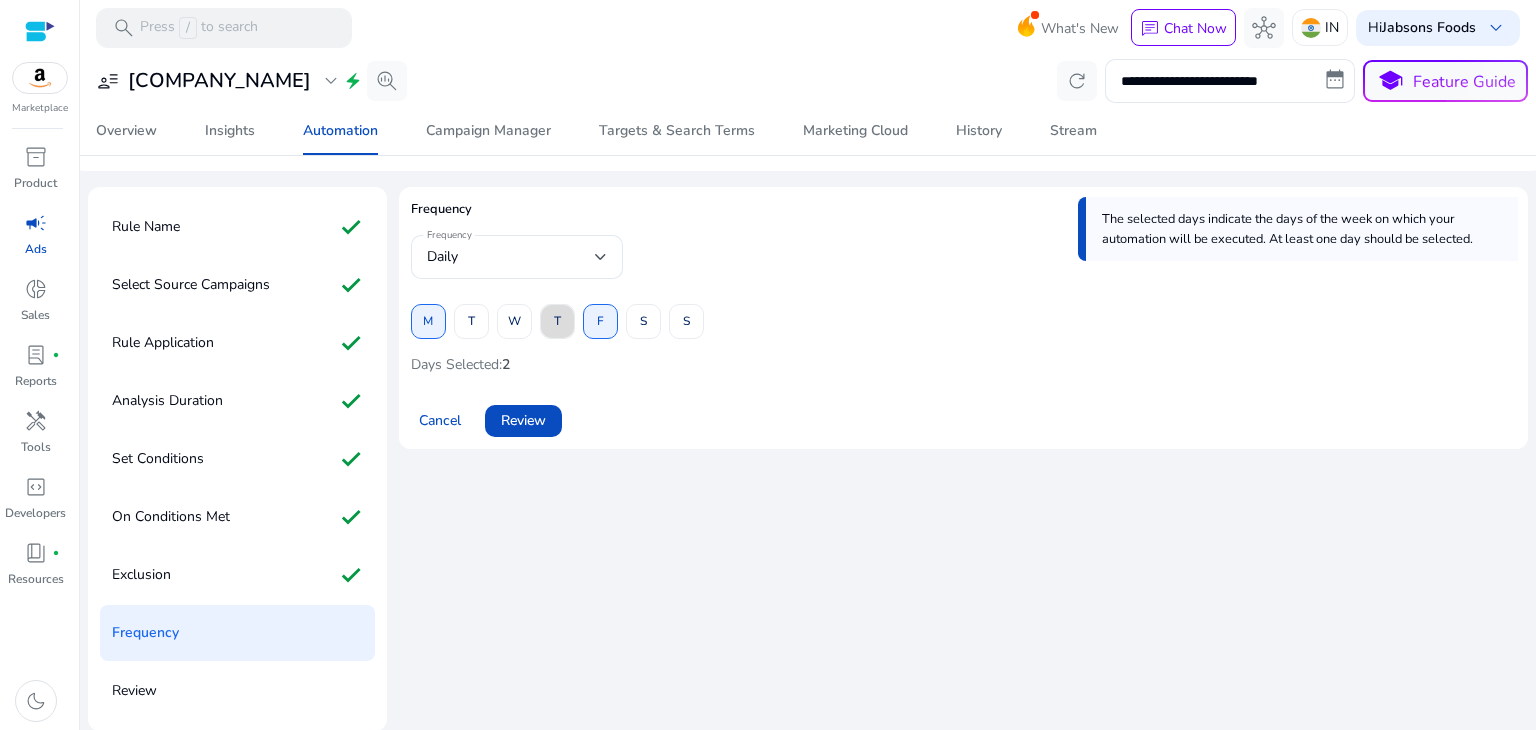click at bounding box center (557, 322) 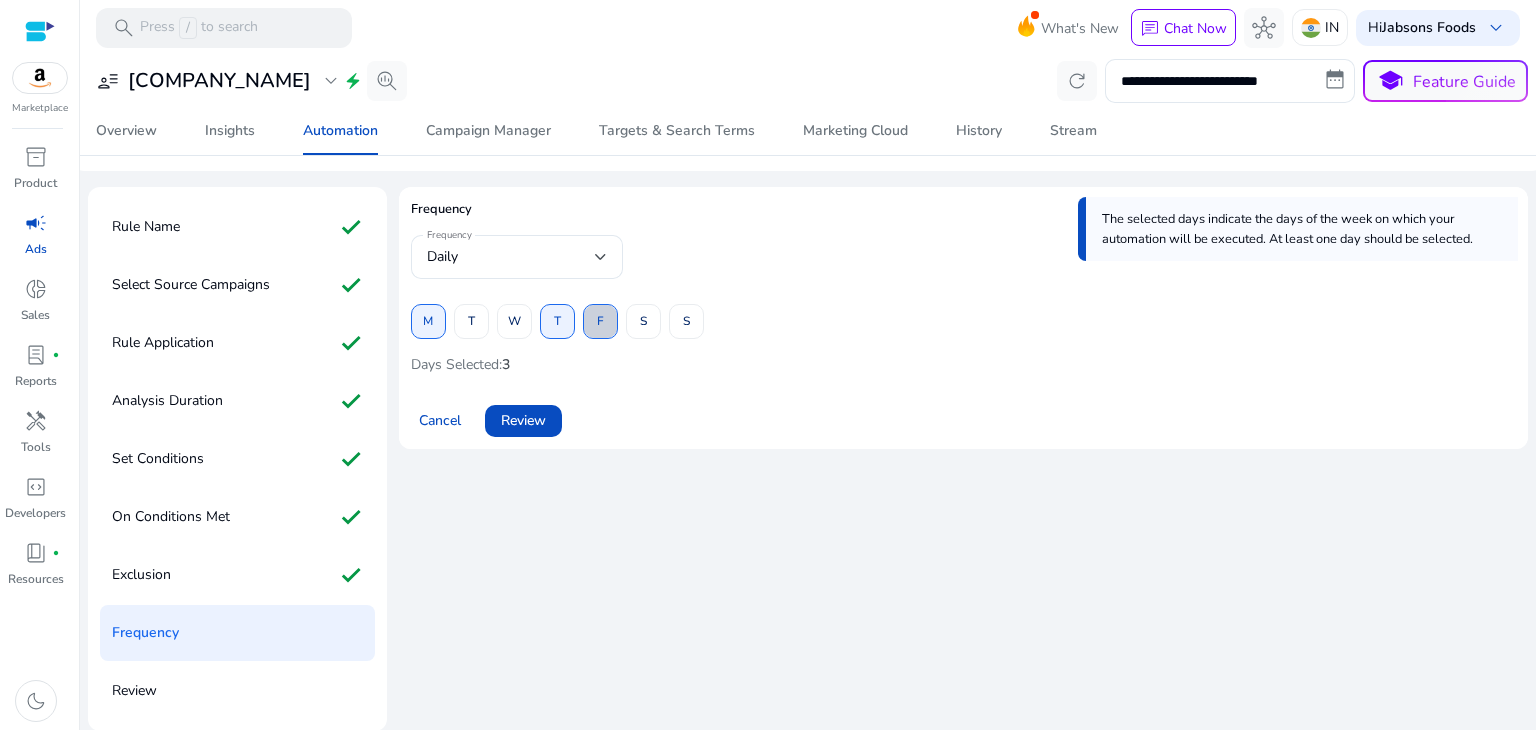 click at bounding box center [600, 322] 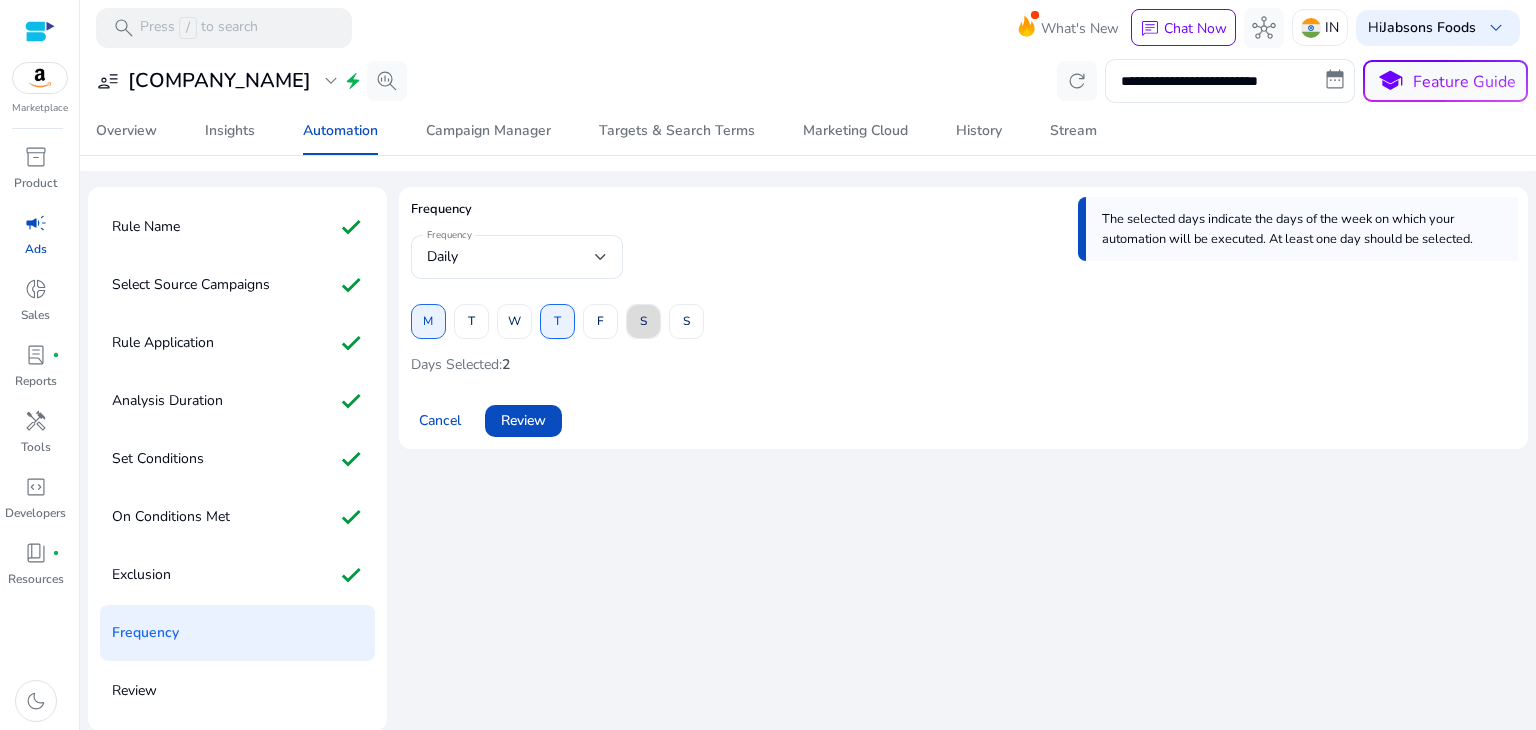 click at bounding box center [643, 322] 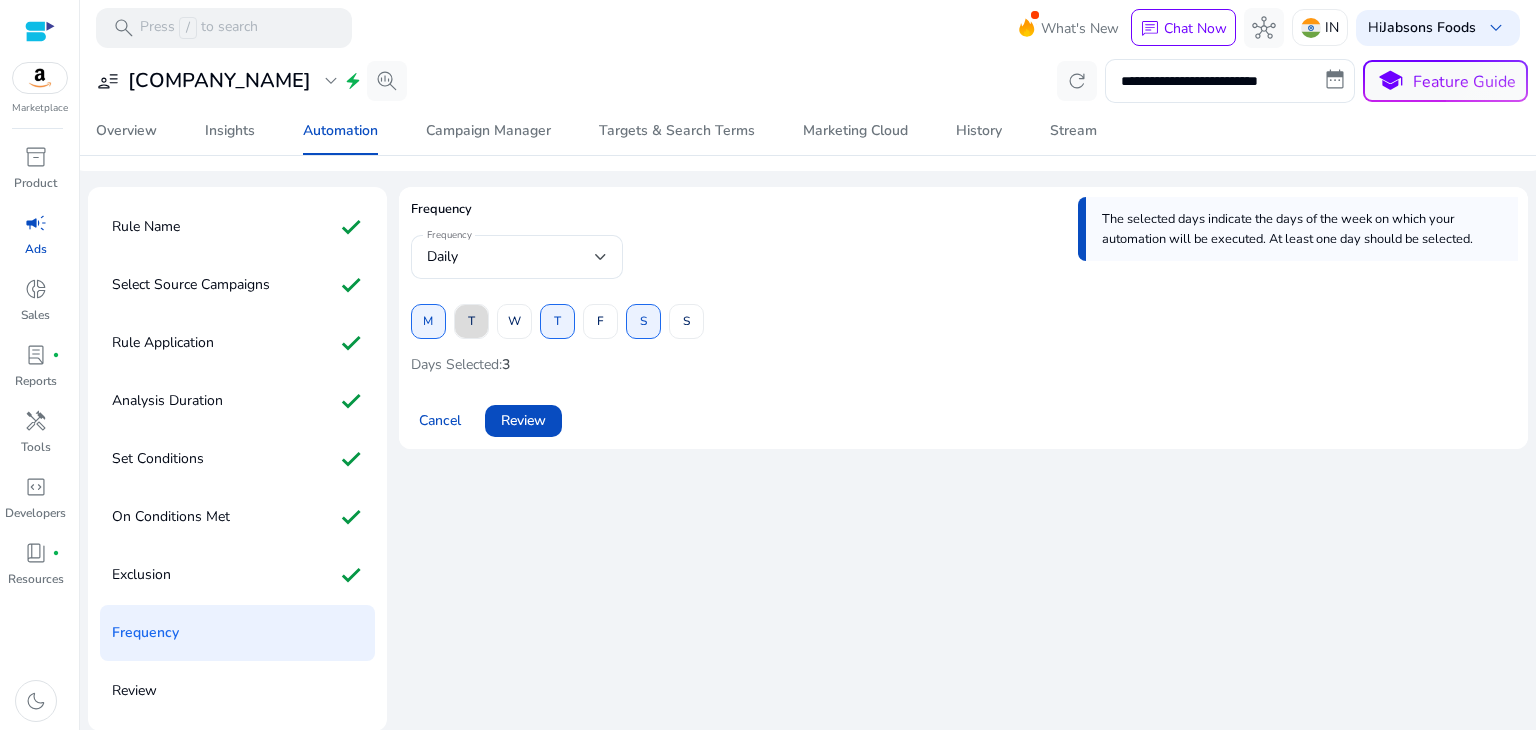 click on "T" at bounding box center [471, 321] 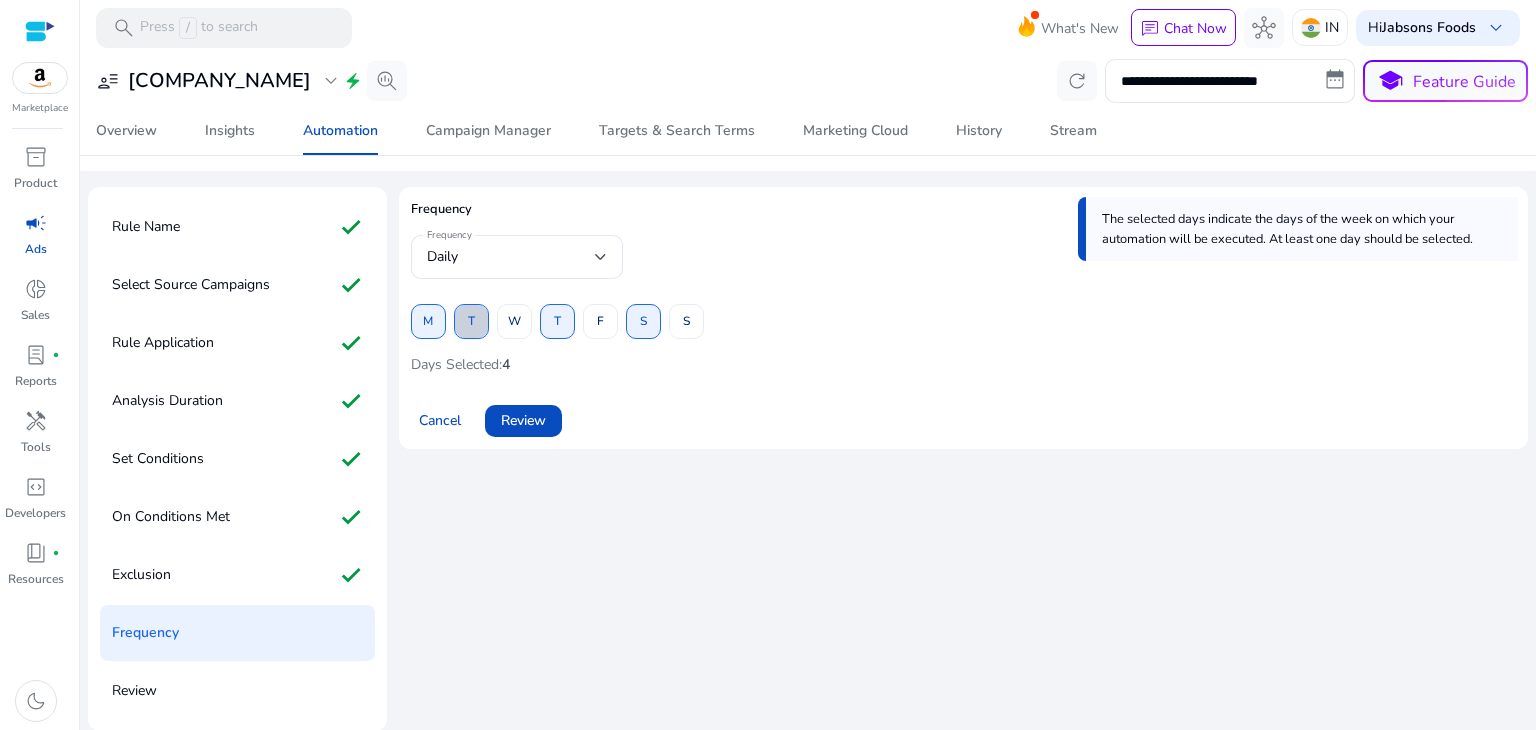click on "T" at bounding box center (471, 321) 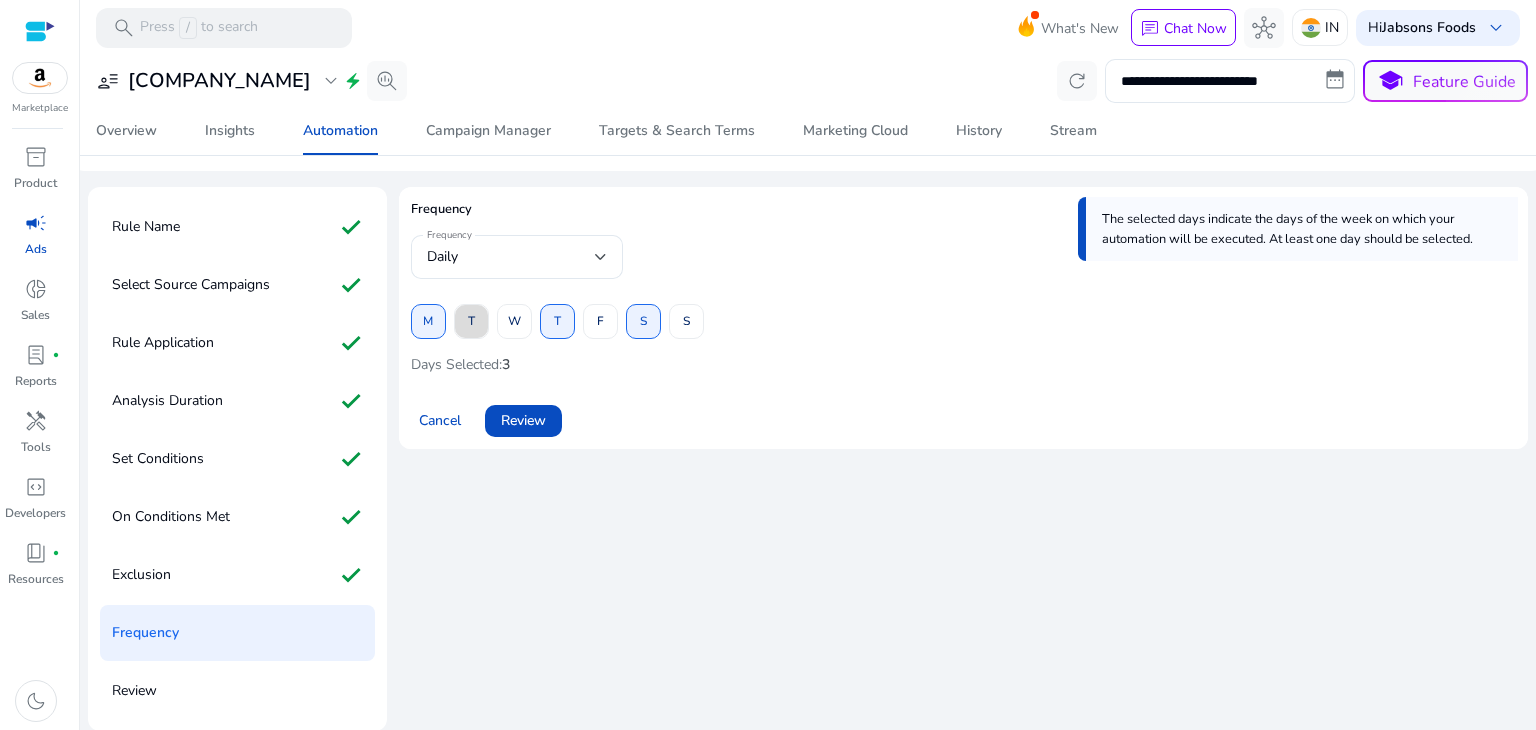click on "T" at bounding box center [471, 321] 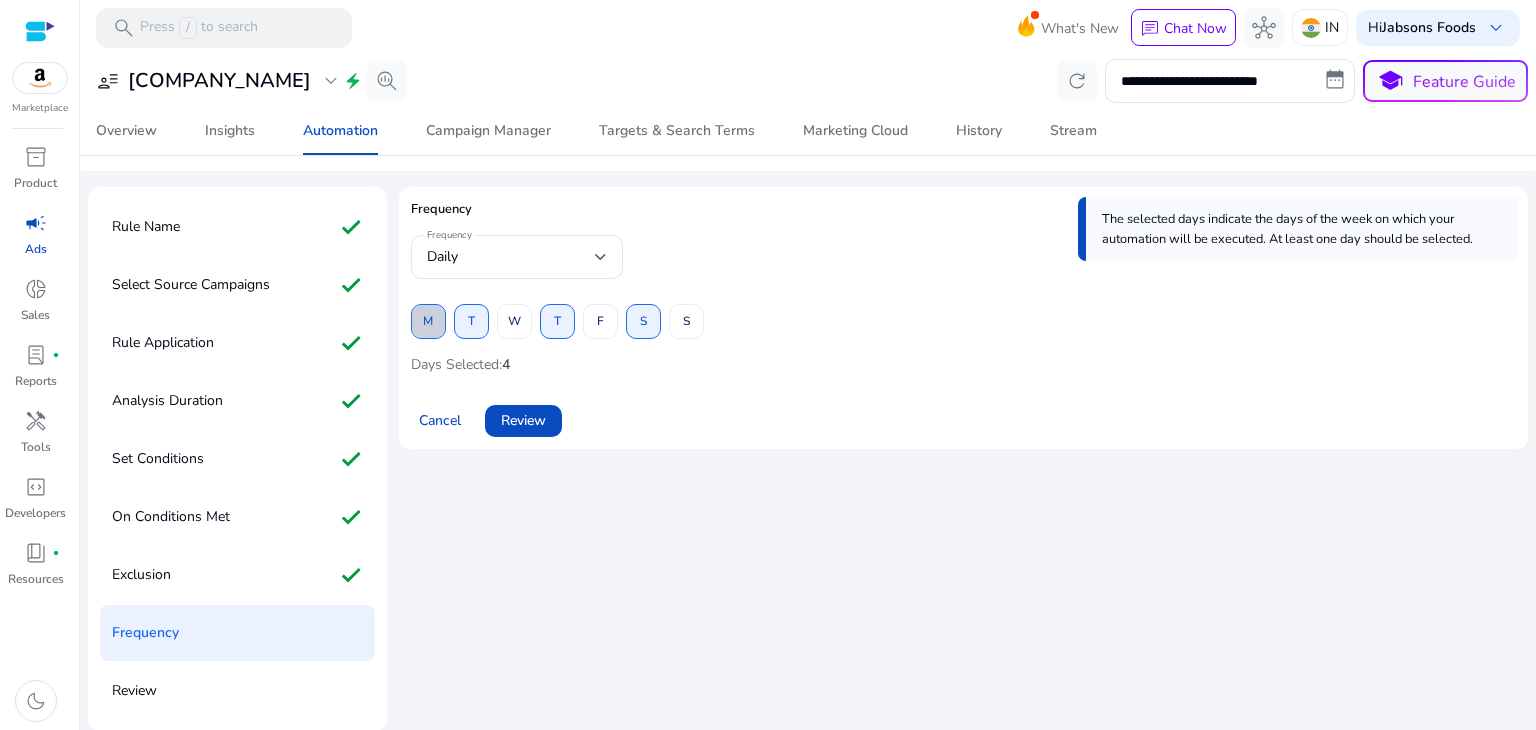 click at bounding box center [428, 322] 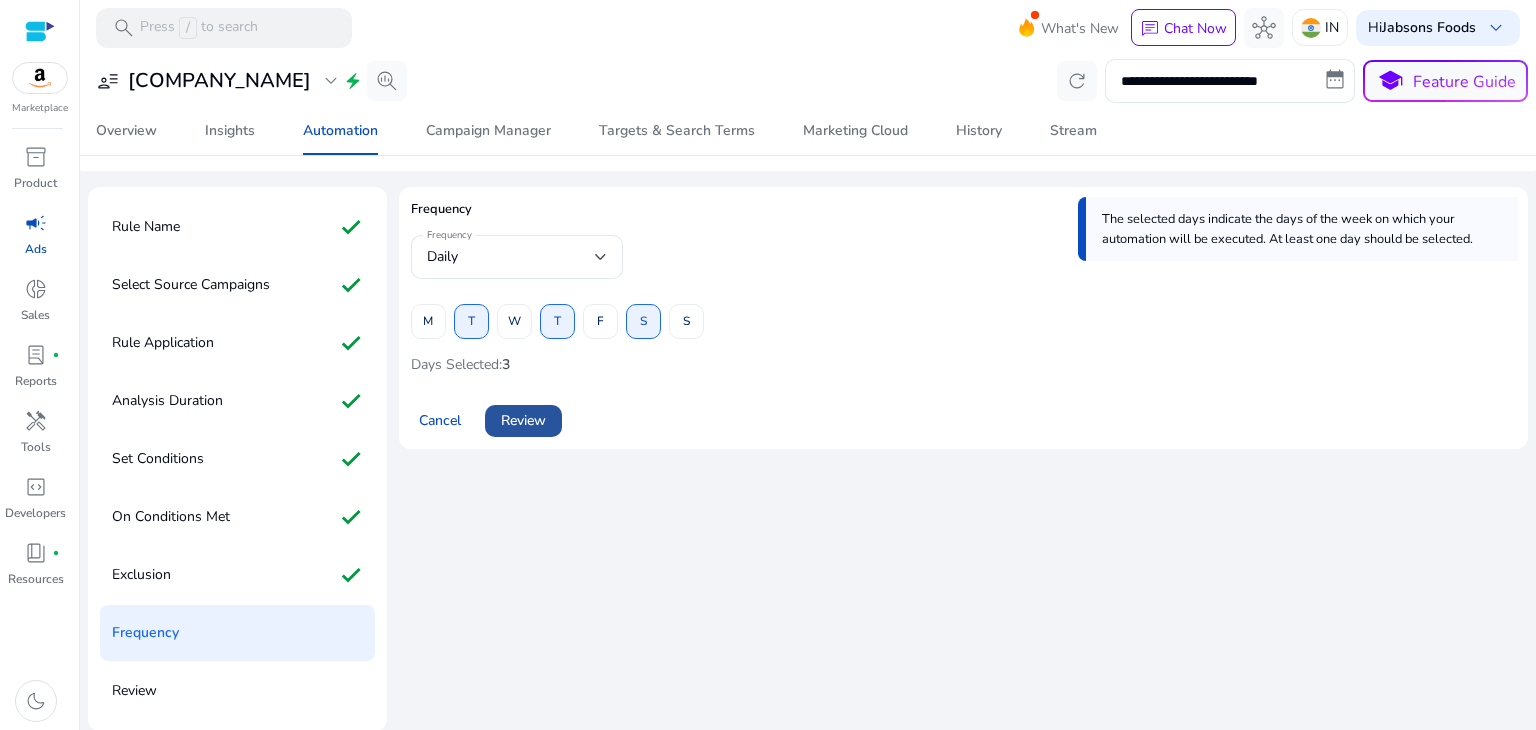 click on "Review" at bounding box center (523, 420) 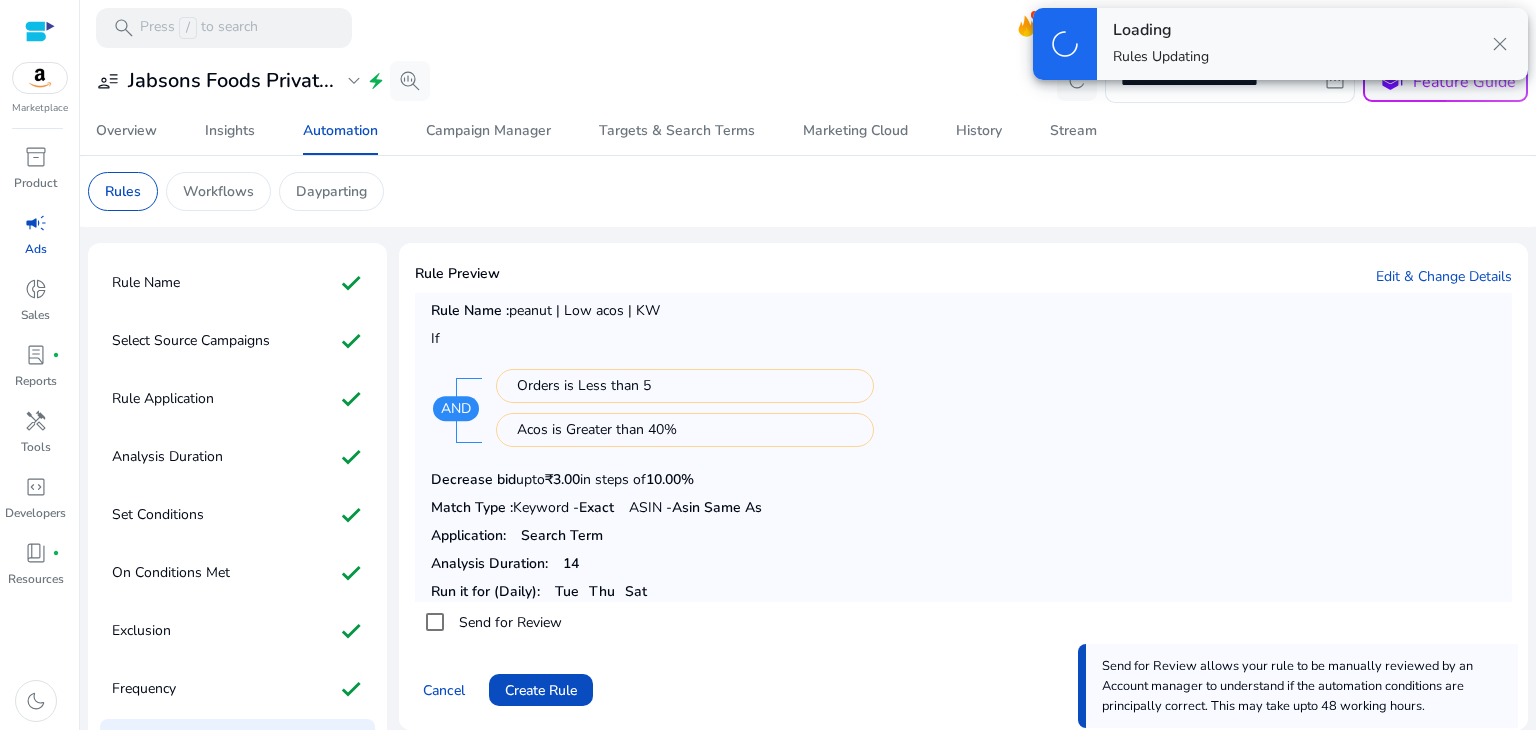 scroll, scrollTop: 0, scrollLeft: 0, axis: both 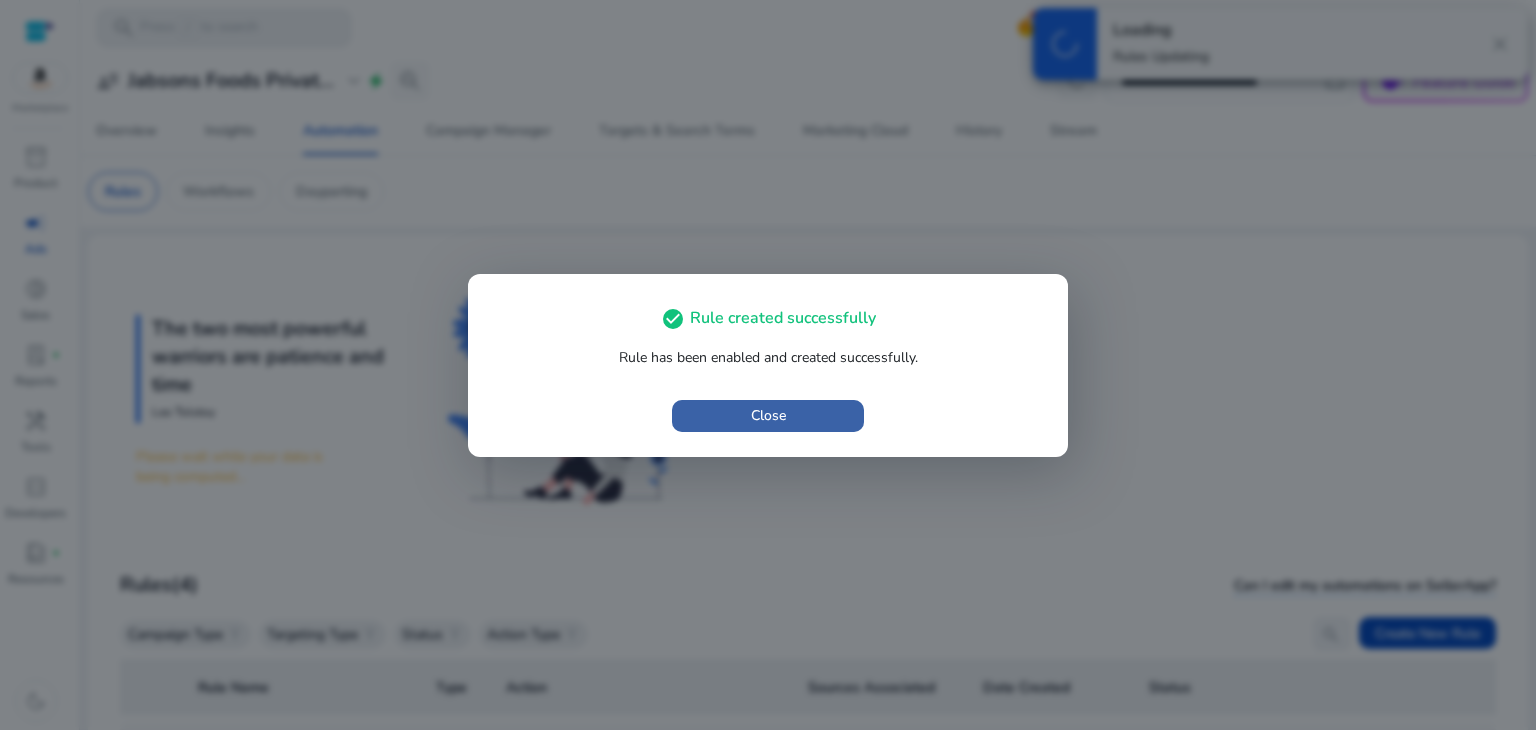 click on "Close" at bounding box center (768, 415) 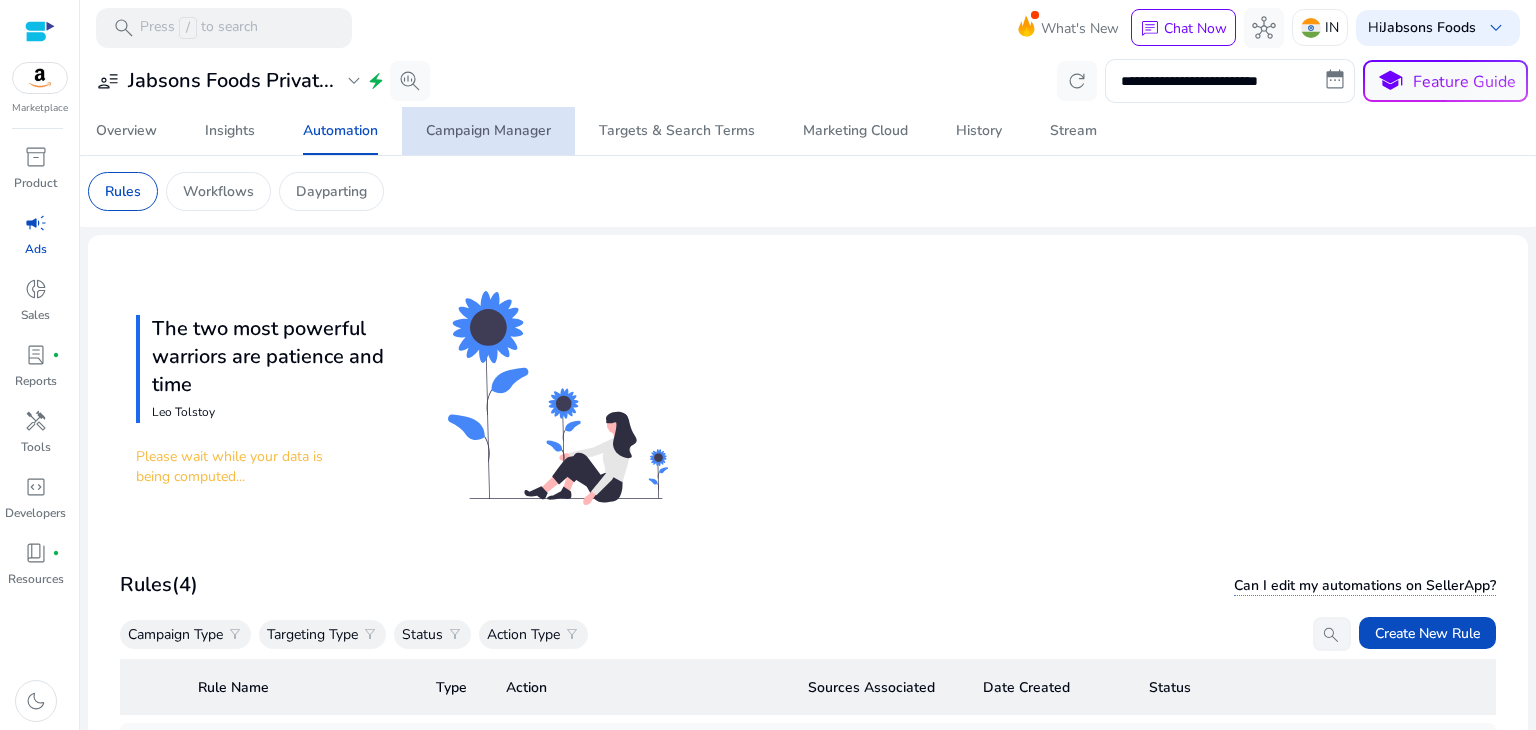 click on "Campaign Manager" at bounding box center (488, 131) 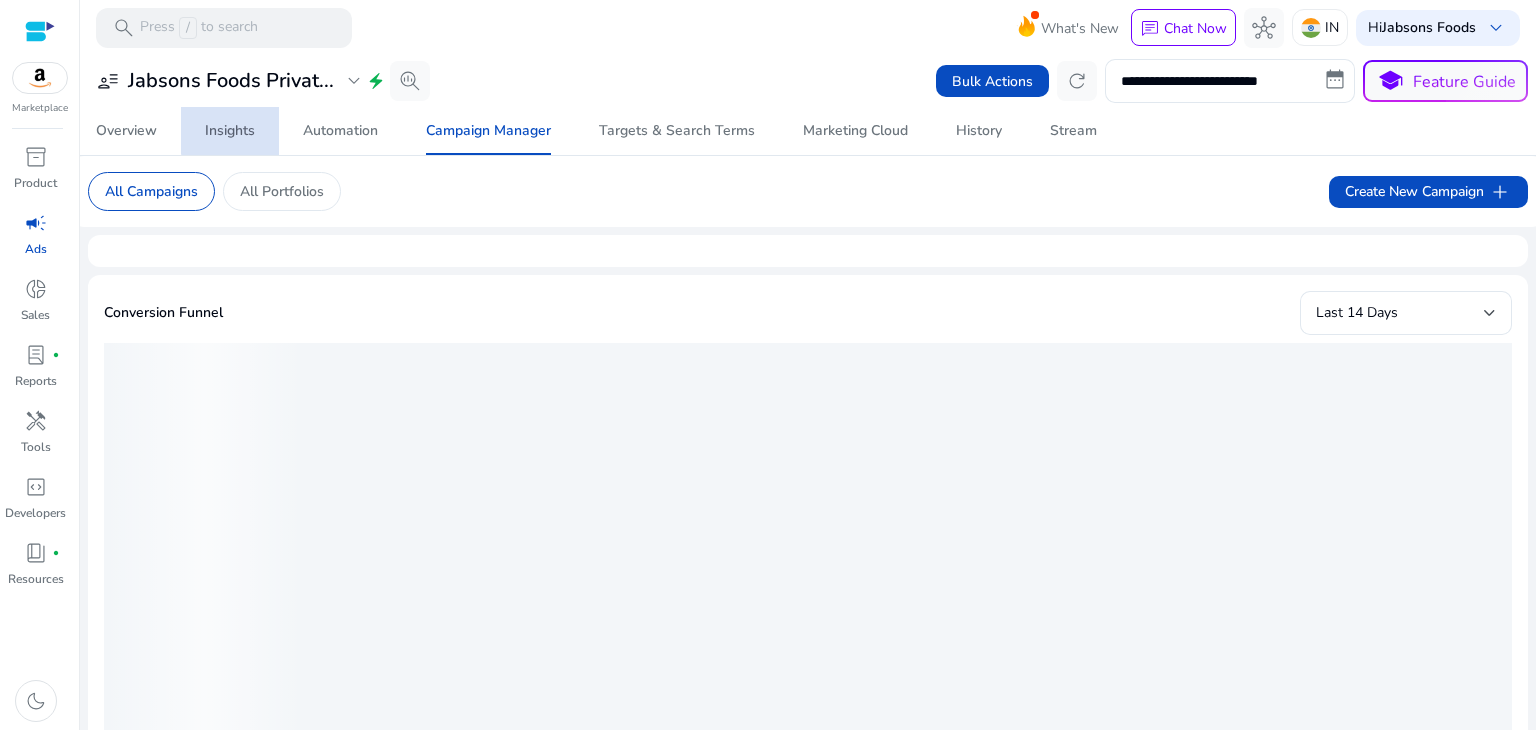 click on "Insights" at bounding box center [230, 131] 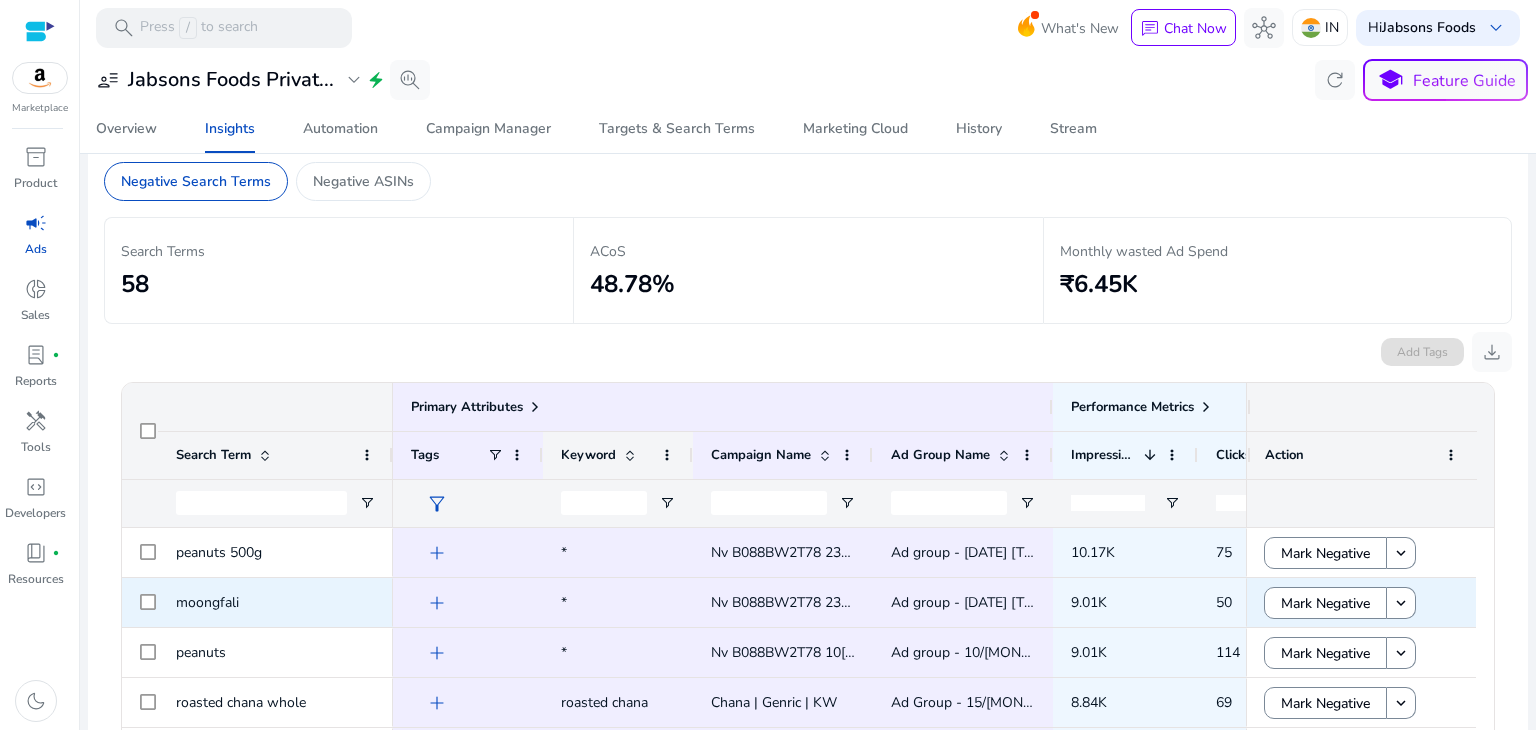 scroll, scrollTop: 244, scrollLeft: 0, axis: vertical 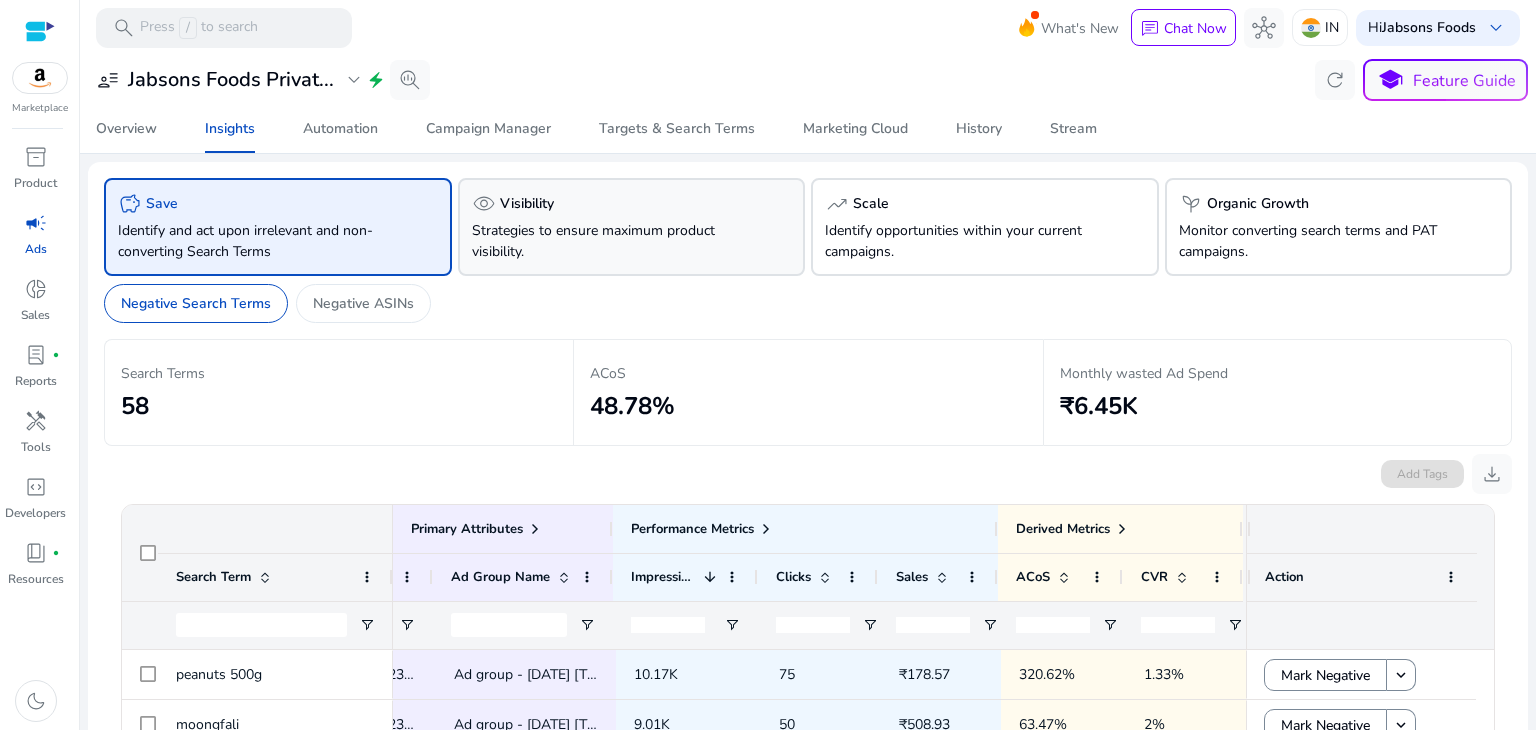 click on "Strategies to ensure maximum product visibility." 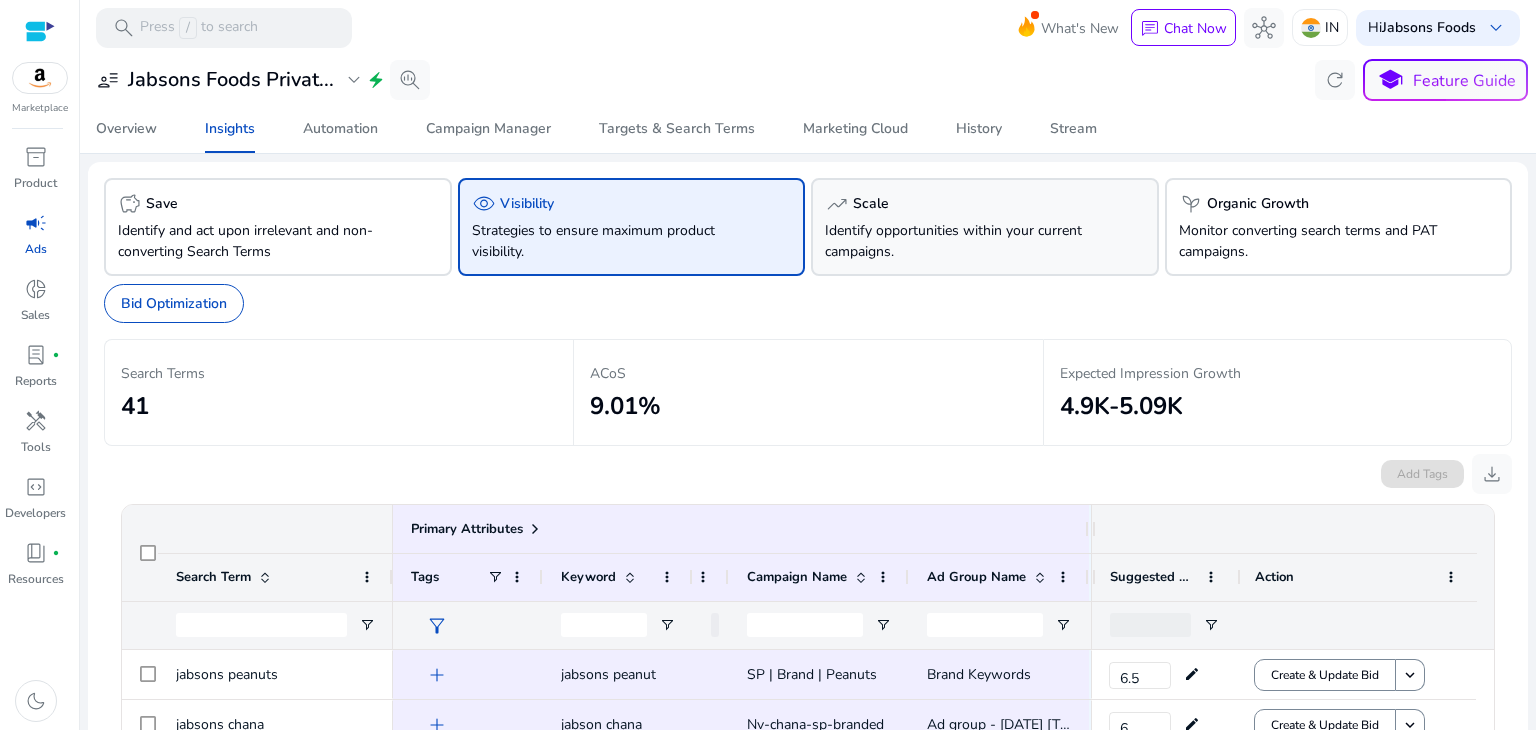click on "Identify opportunities within your current campaigns." 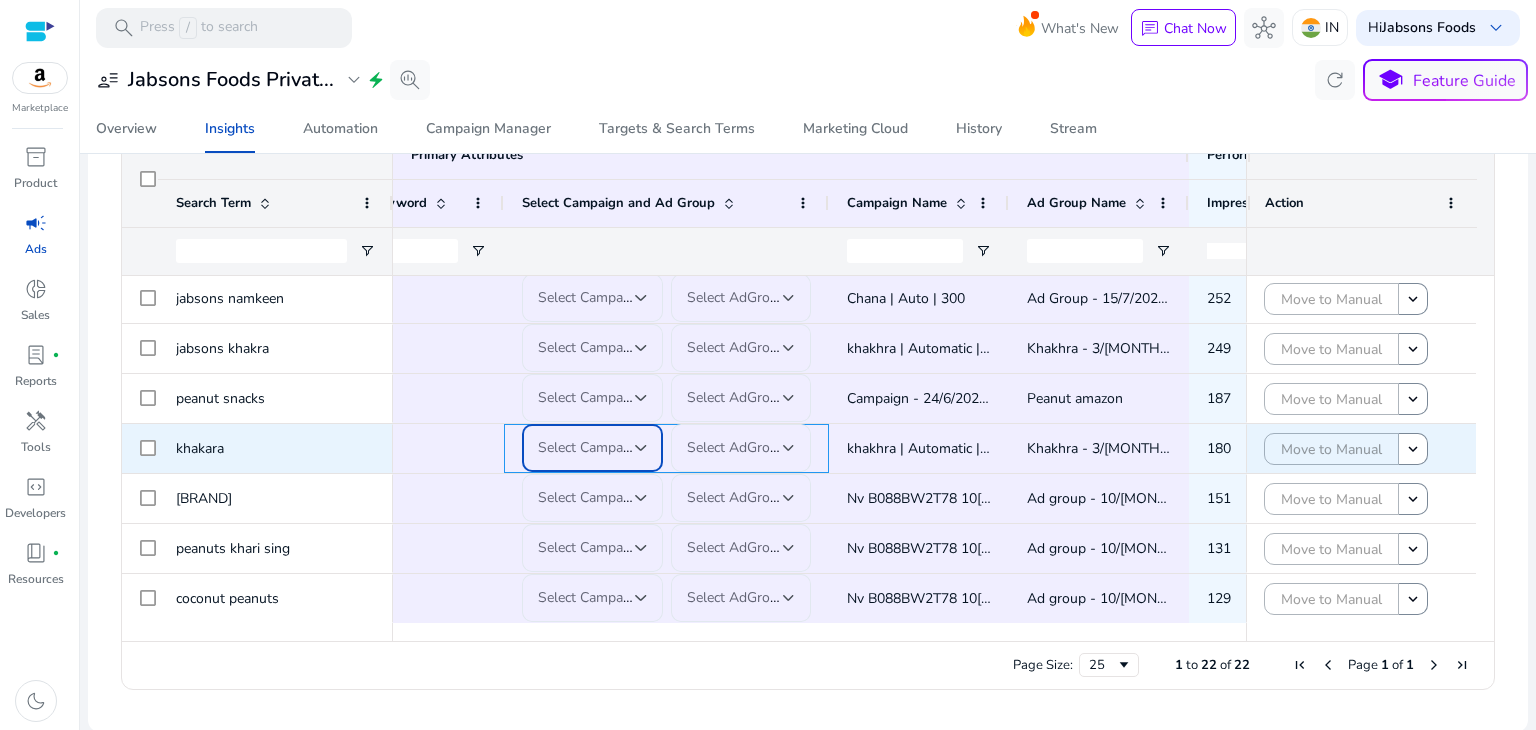 click on "Select Campaign" at bounding box center [590, 447] 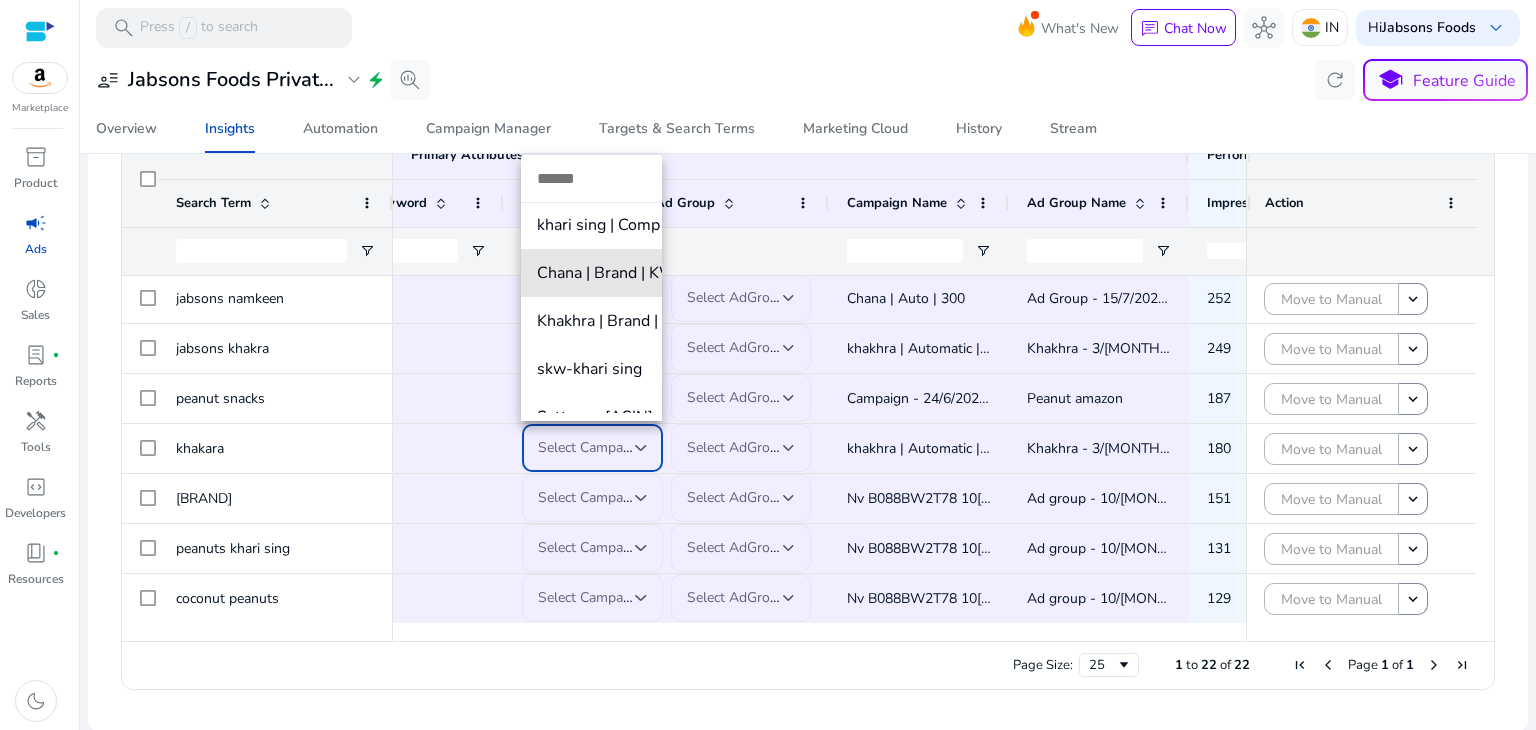 click on "Chana | Brand | KW" at bounding box center [671, 273] 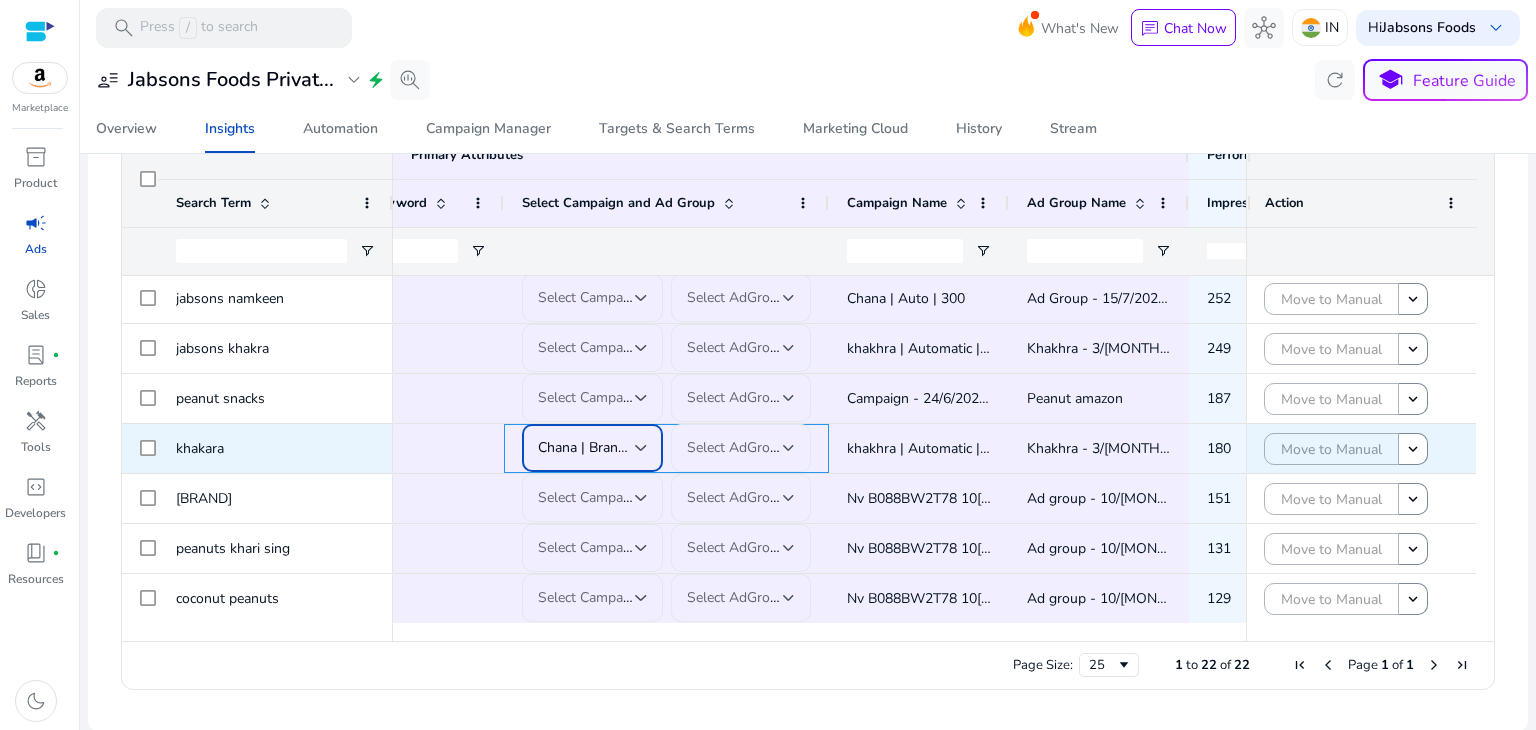 click at bounding box center (641, 448) 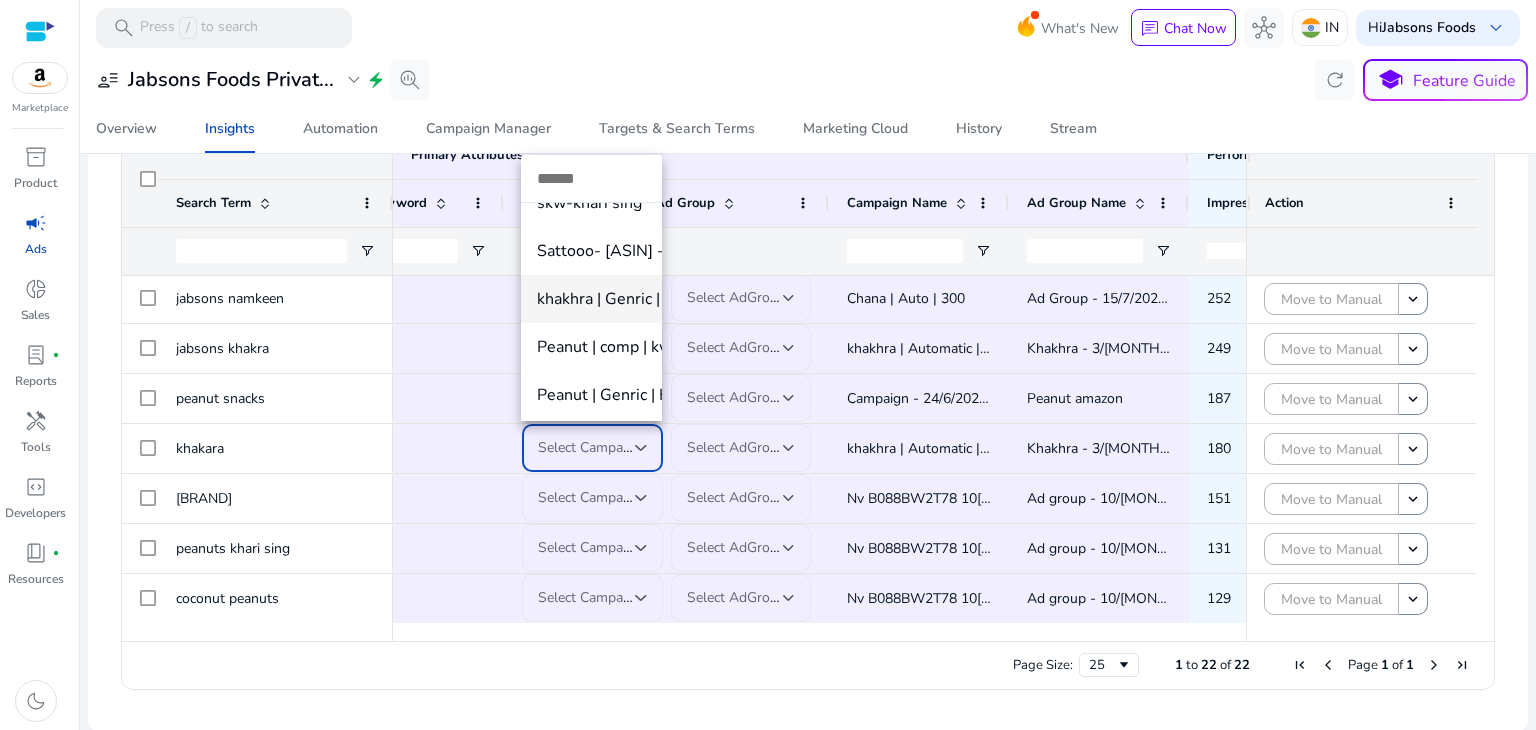 click on "khakhra | Genric | KW" at bounding box center [671, 299] 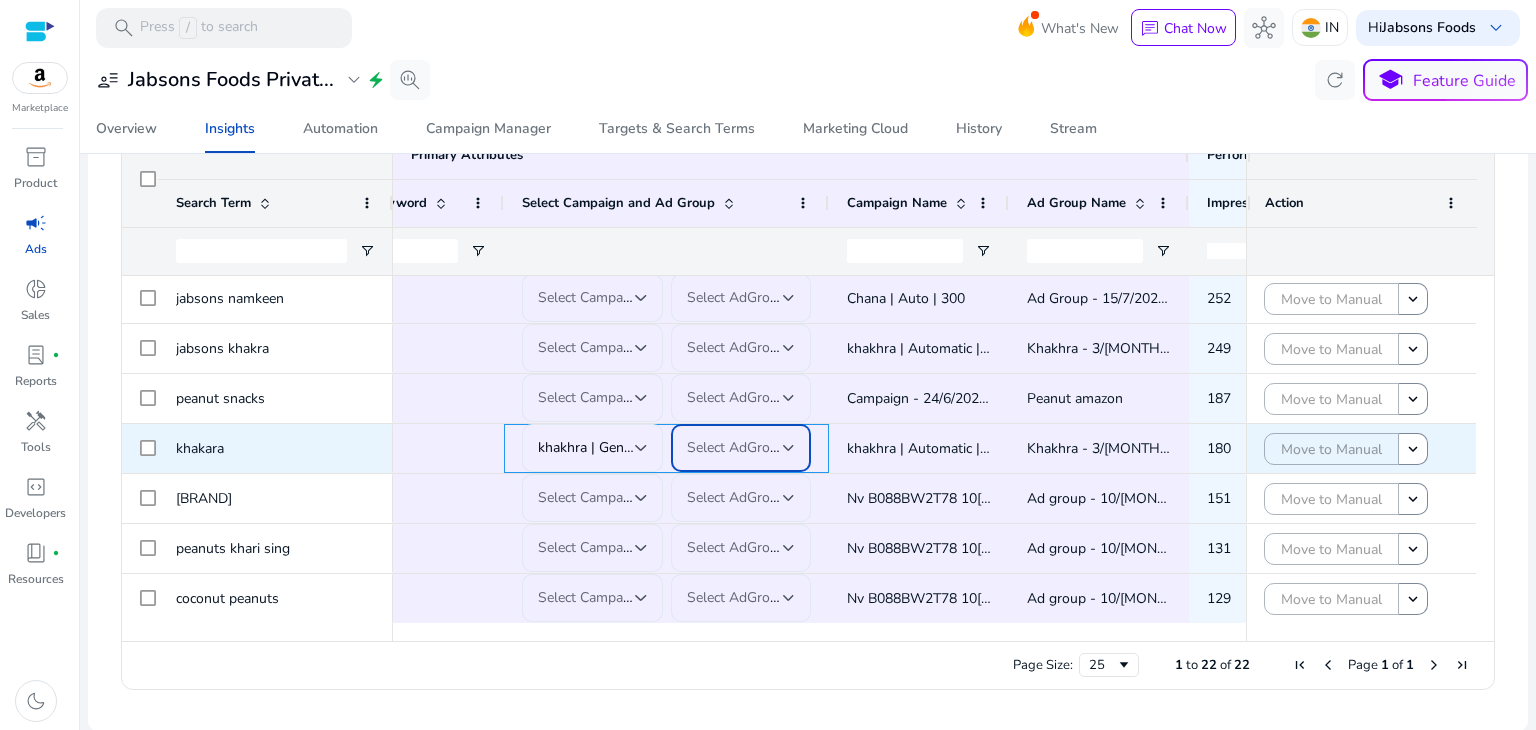 click at bounding box center (789, 448) 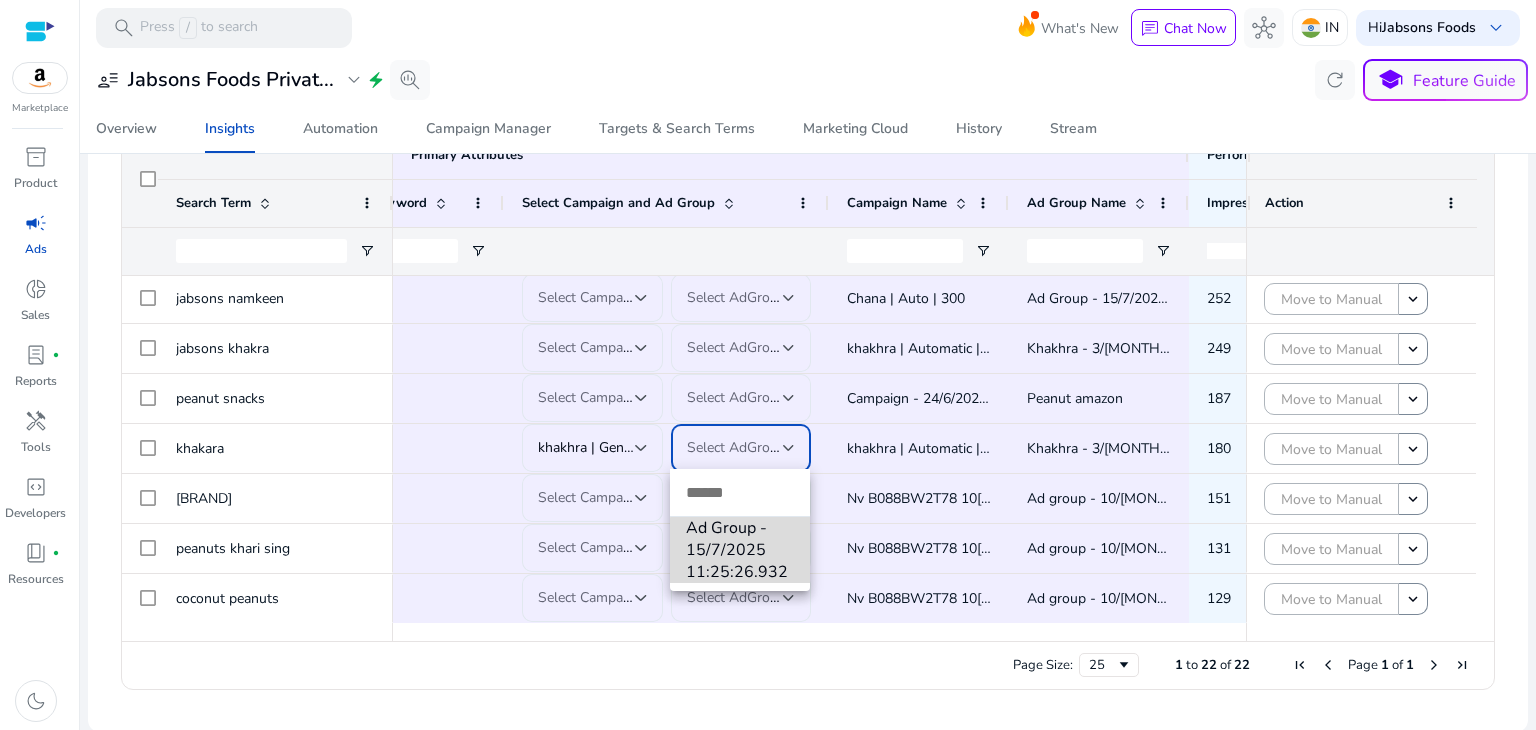 click on "Ad Group - 15/7/2025 11:25:26.932" at bounding box center [740, 550] 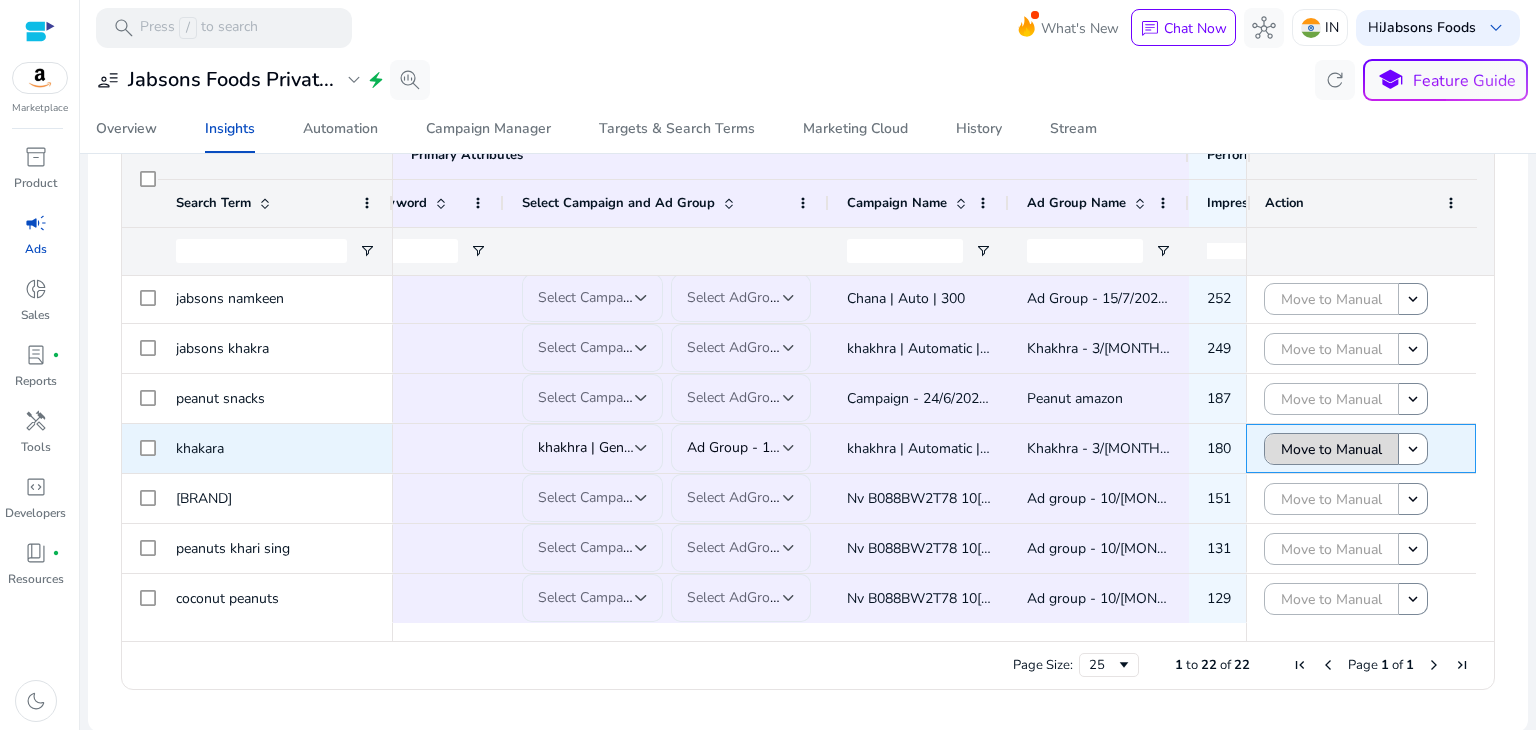 click on "Move to Manual" 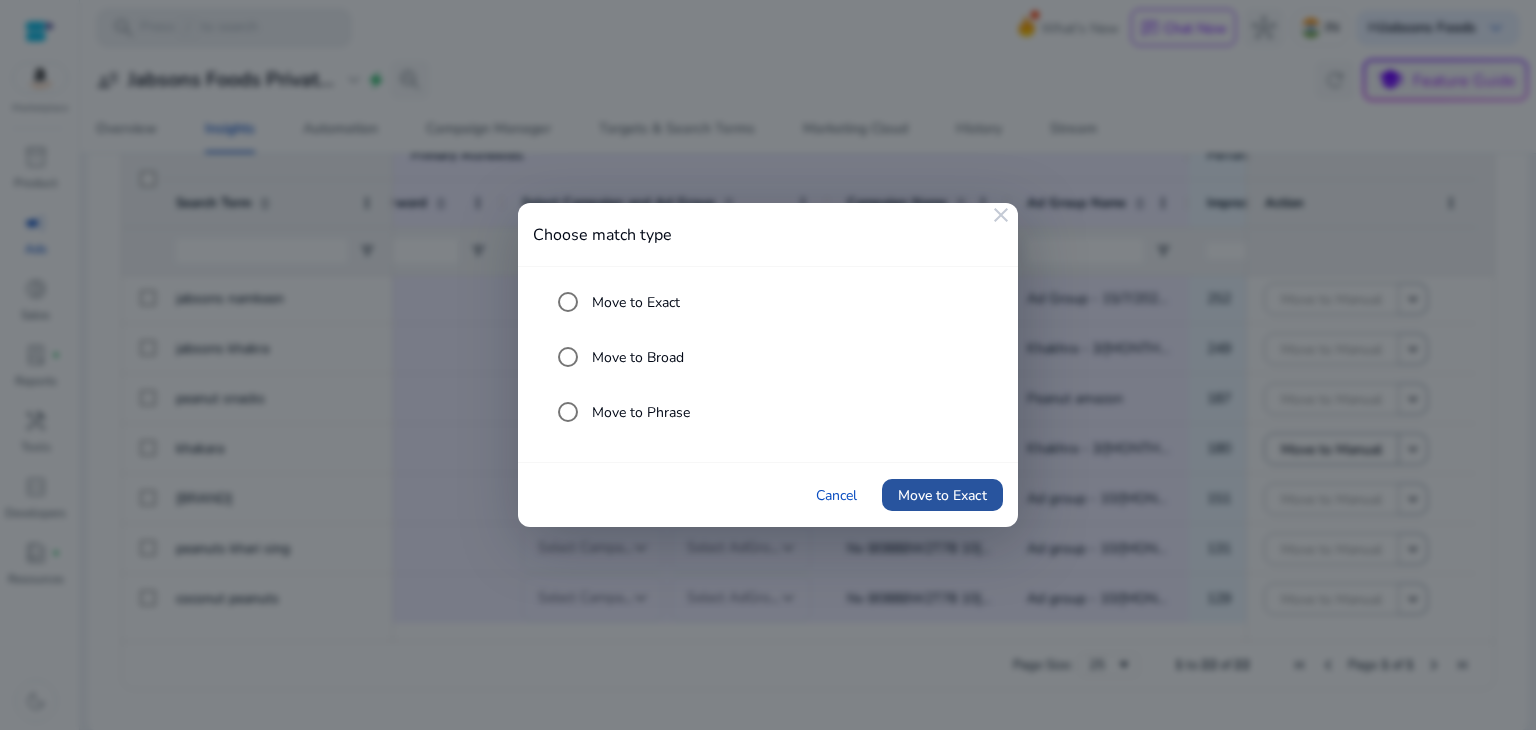 click on "Move to Exact" at bounding box center [942, 495] 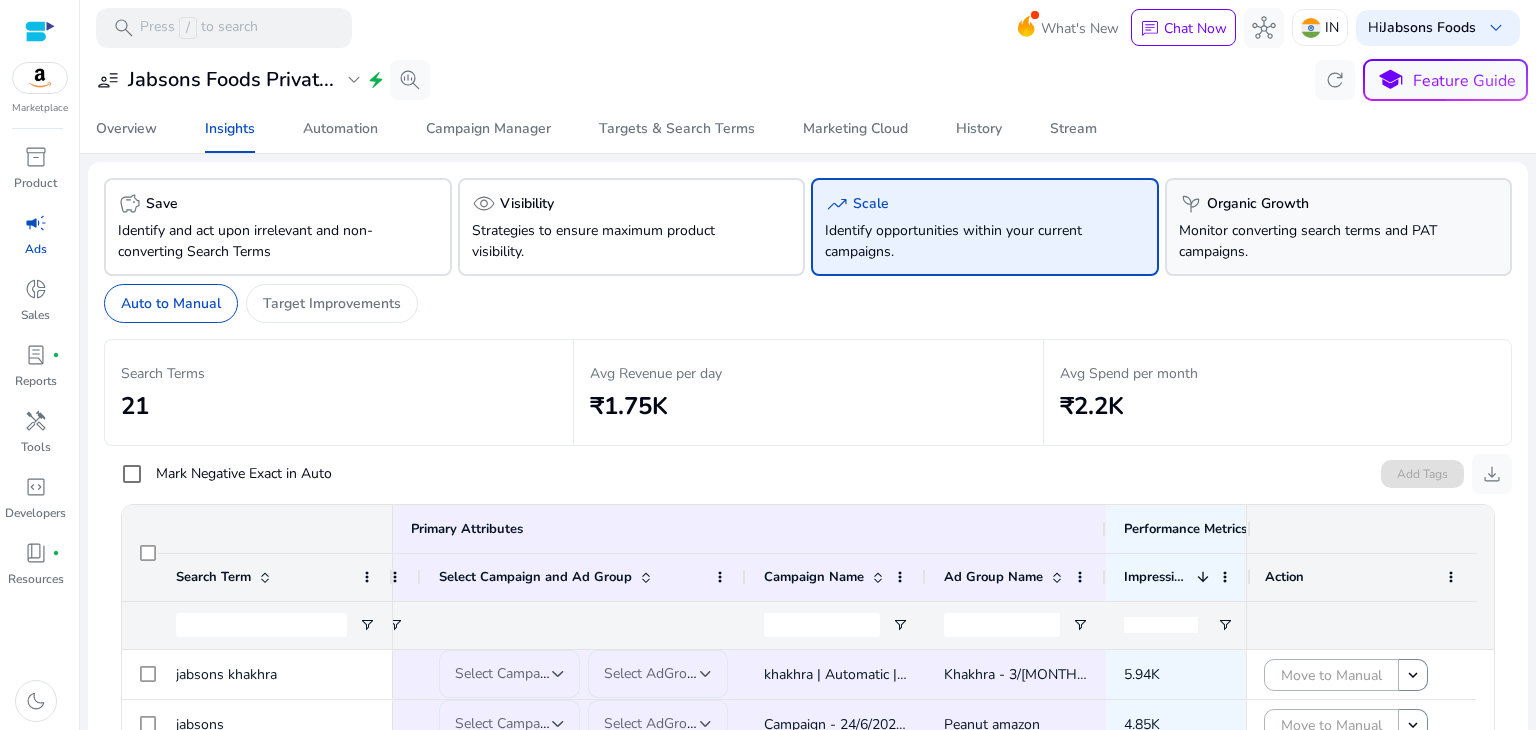 click on "Monitor converting search terms and PAT campaigns." 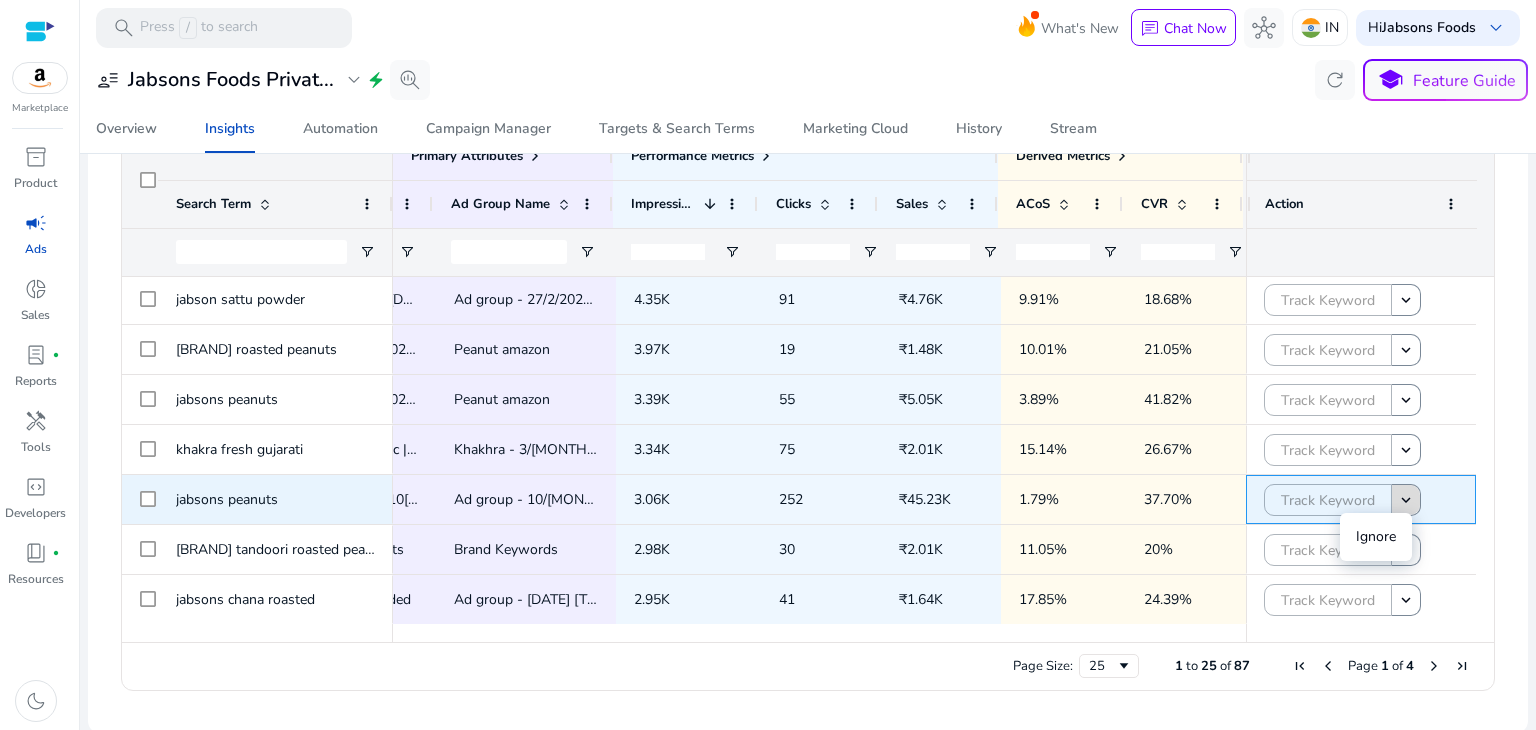 click on "keyboard_arrow_down" 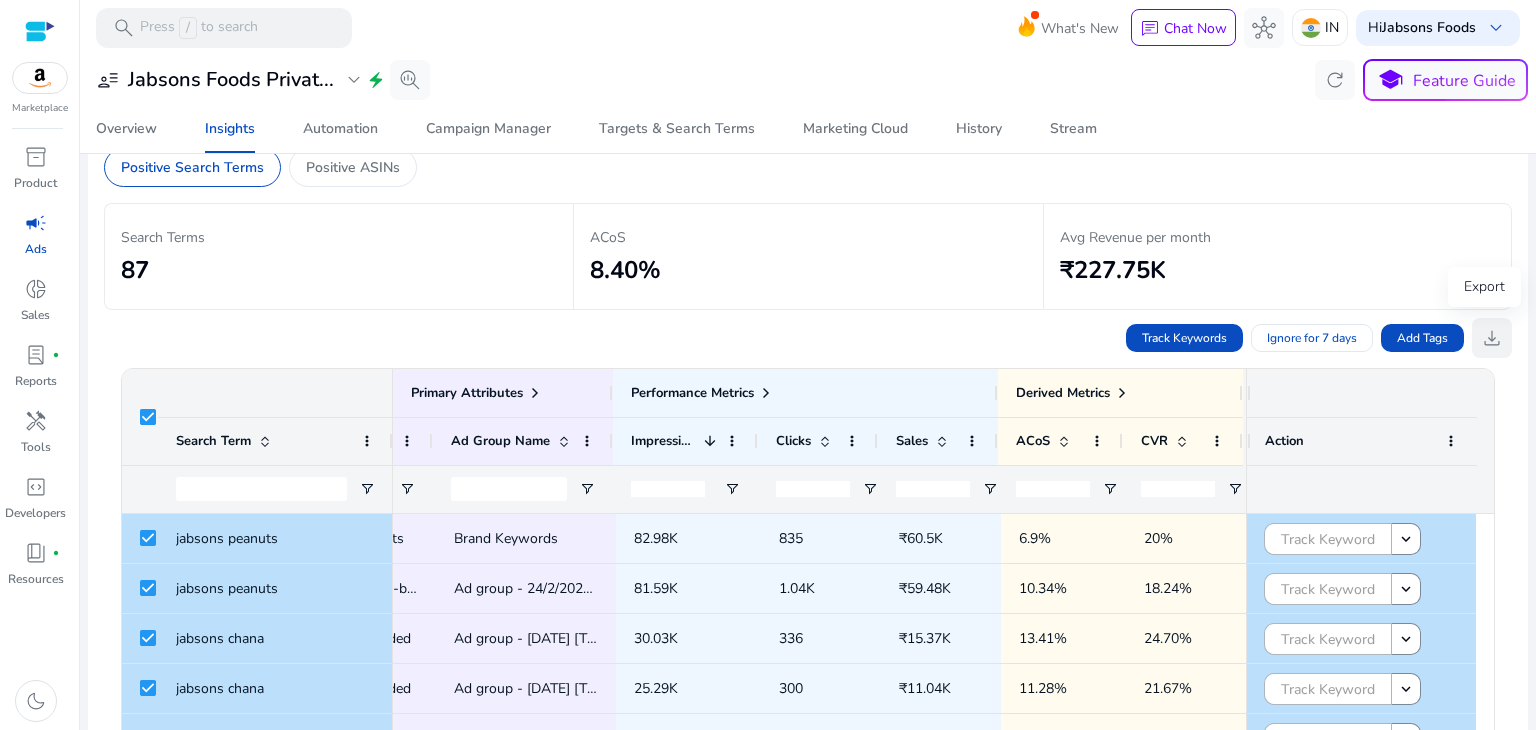 click on "download" 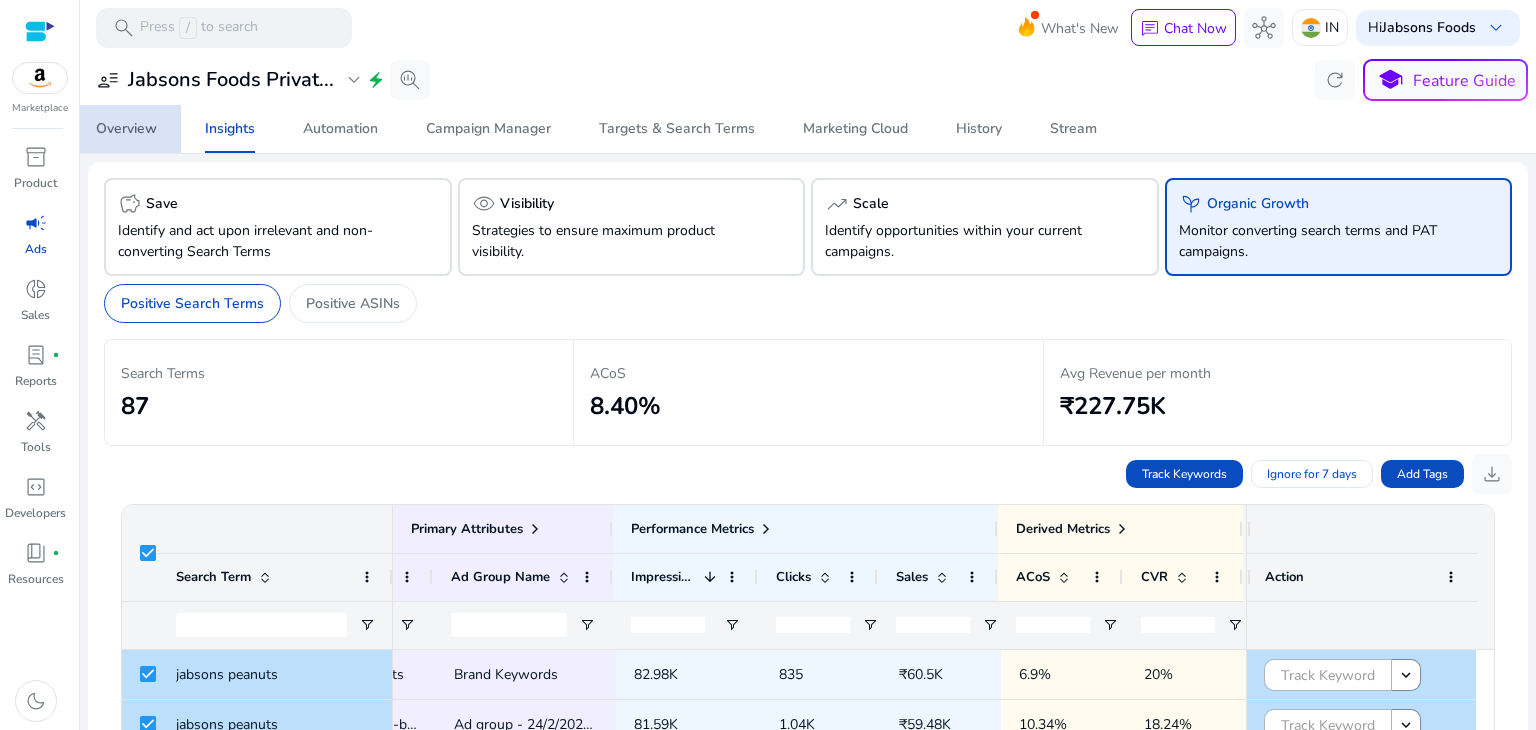 click on "Overview" at bounding box center (126, 129) 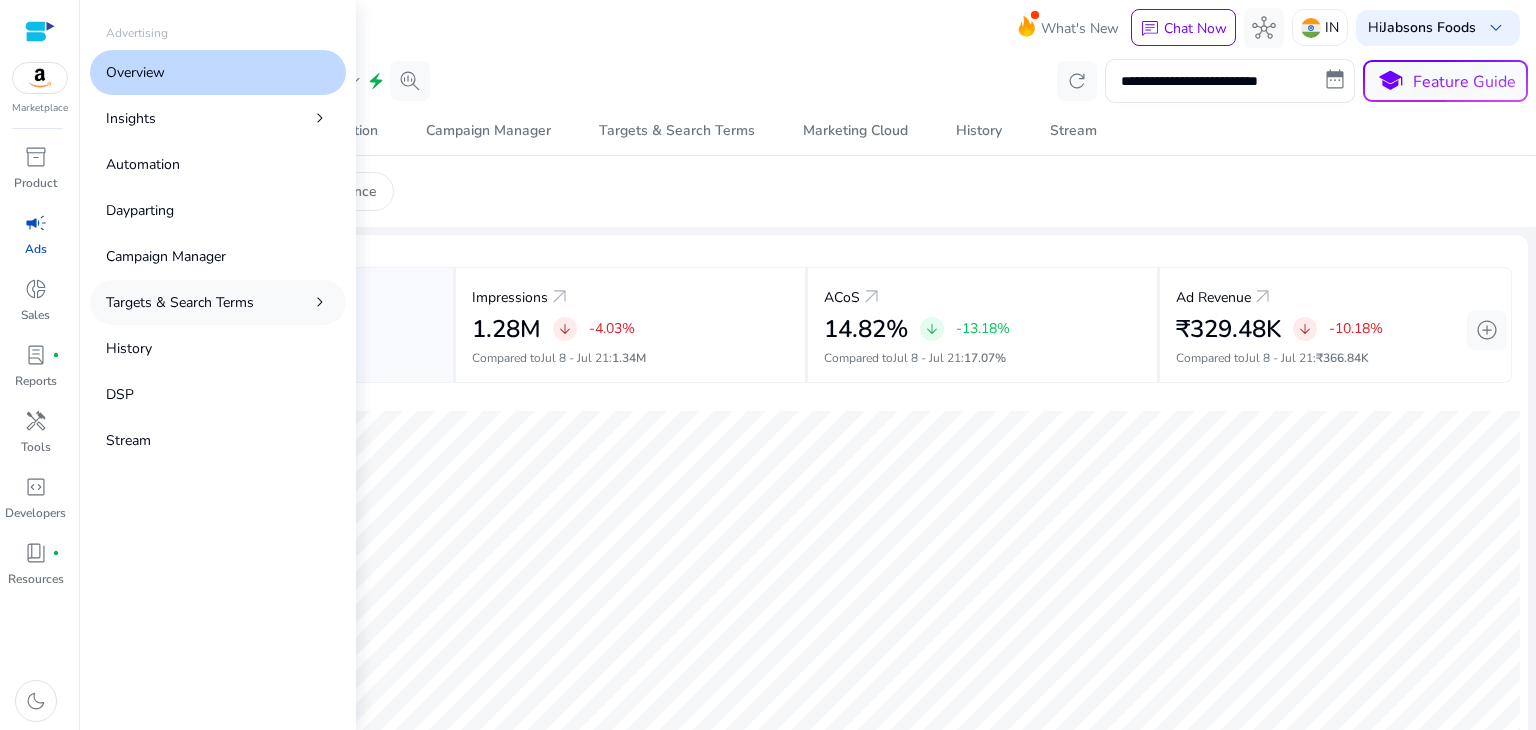 click on "Targets & Search Terms   chevron_right" at bounding box center (218, 302) 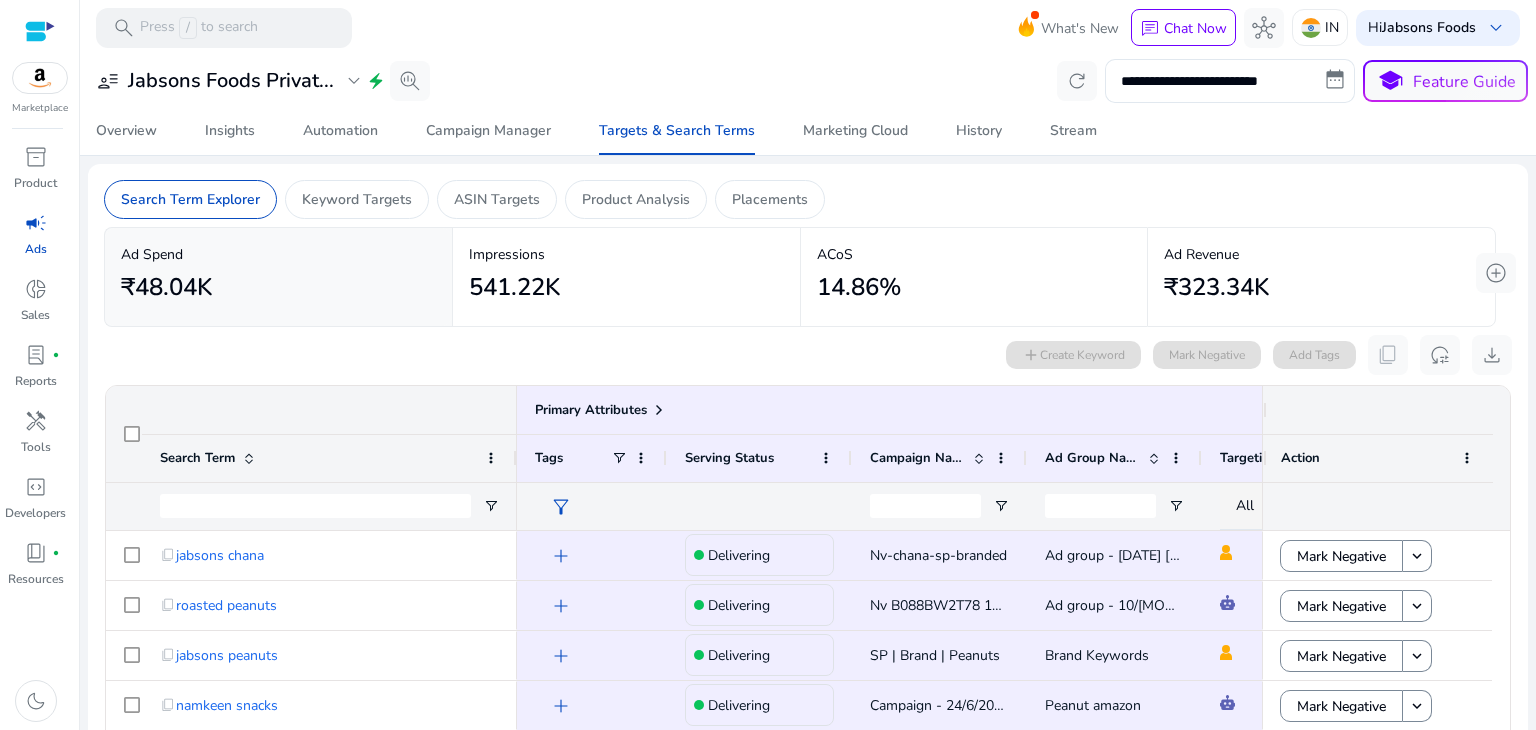 click on "0 search terms selected add  Create Keyword   Mark Negative   Add Tags   content_copy   reset_settings   download" 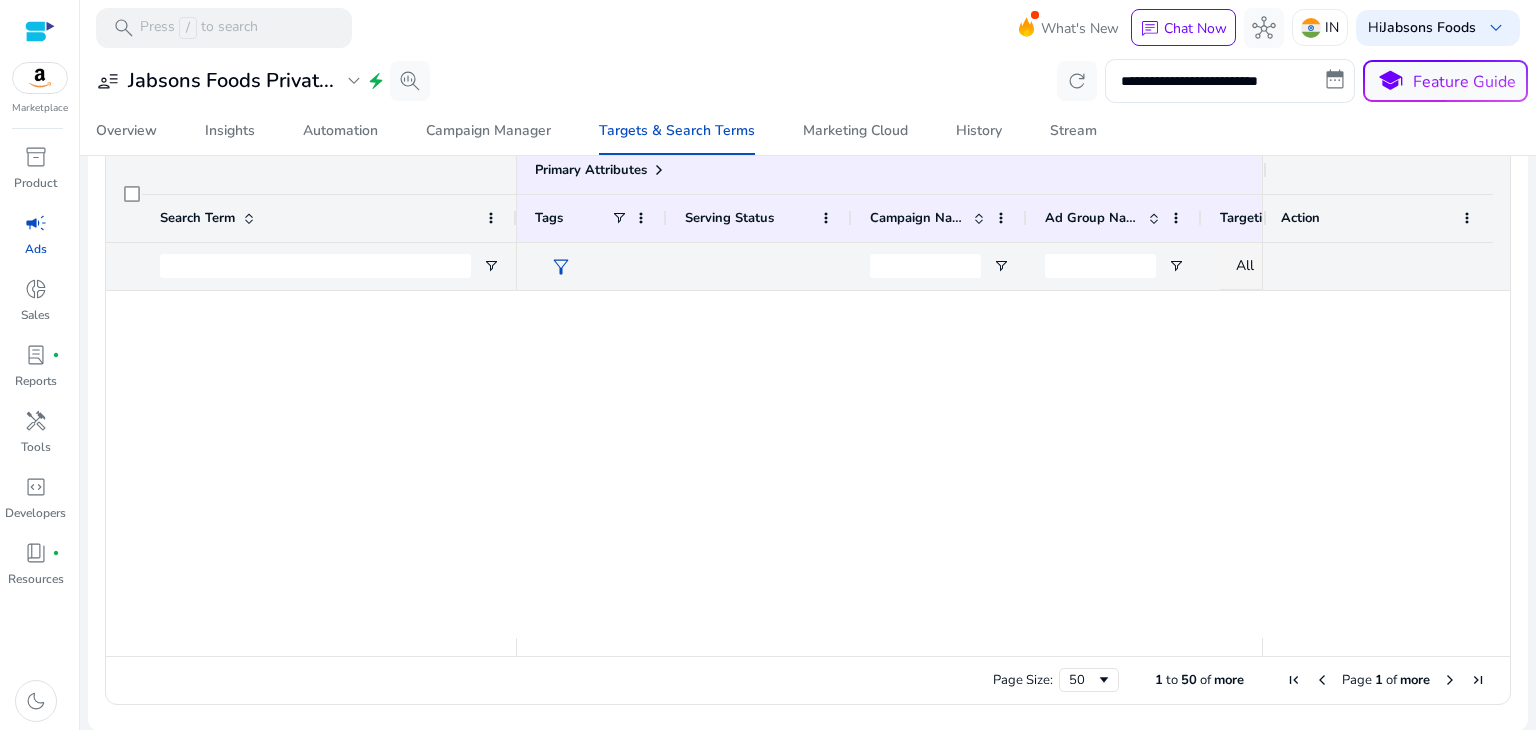 scroll, scrollTop: 1302, scrollLeft: 0, axis: vertical 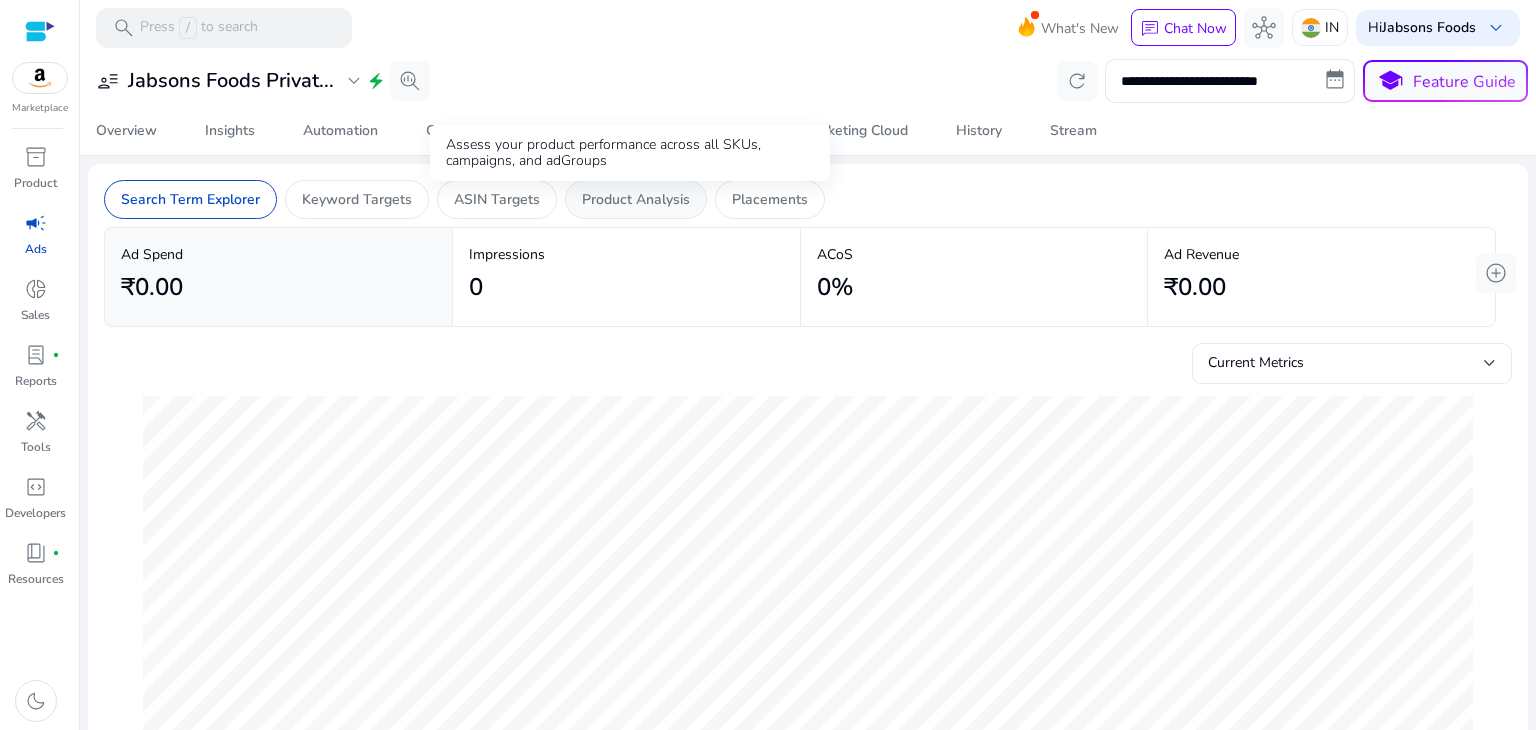click on "Product Analysis" 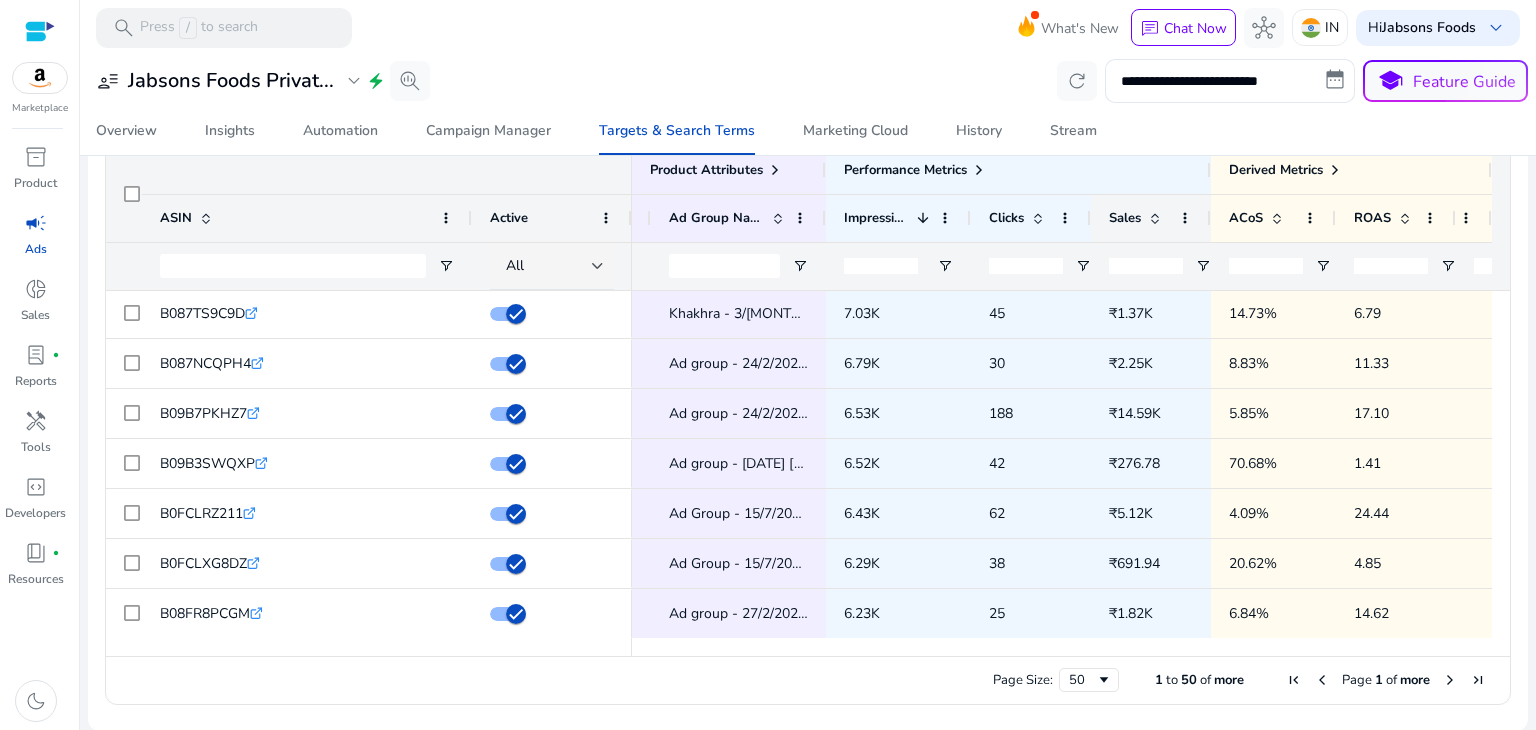 click on "Sales" 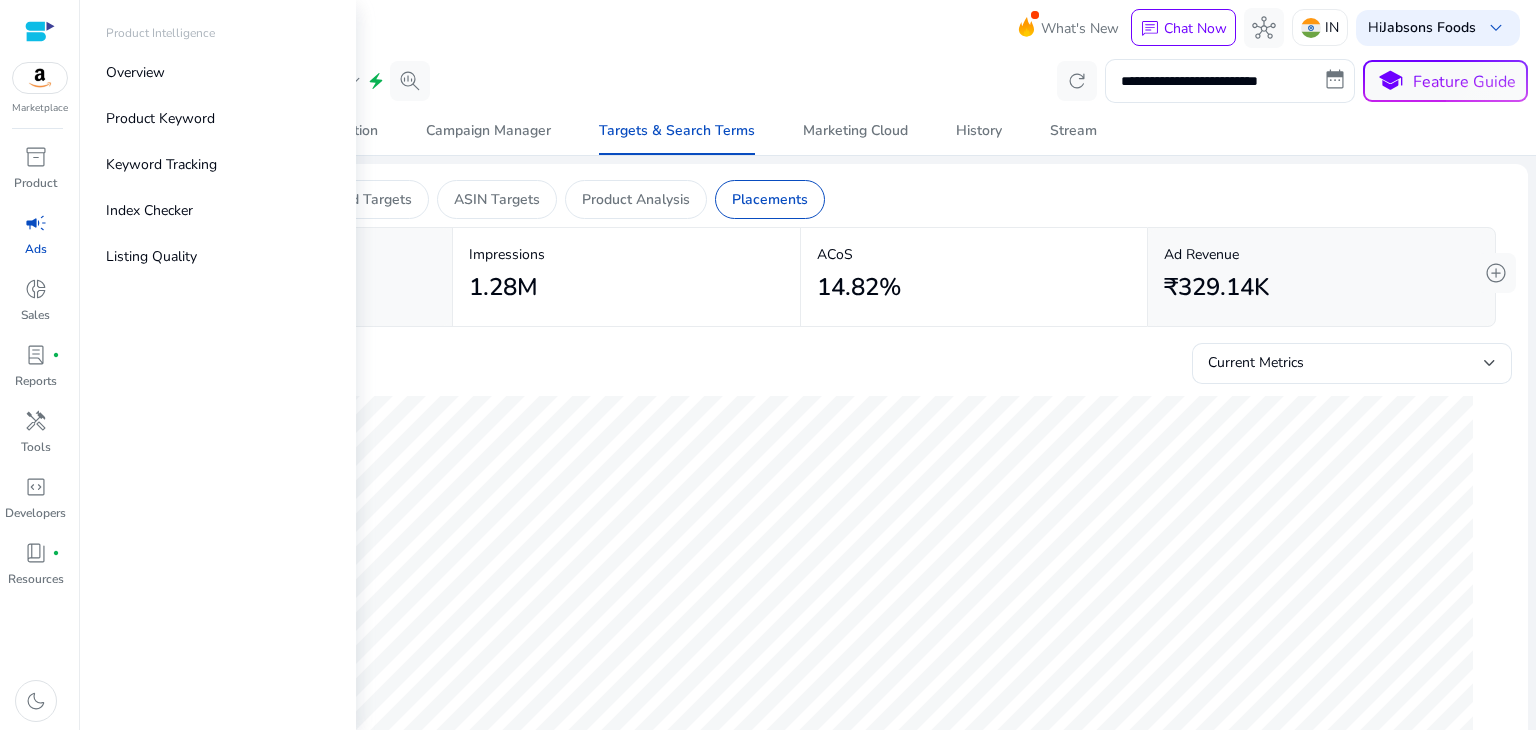 scroll, scrollTop: 0, scrollLeft: 0, axis: both 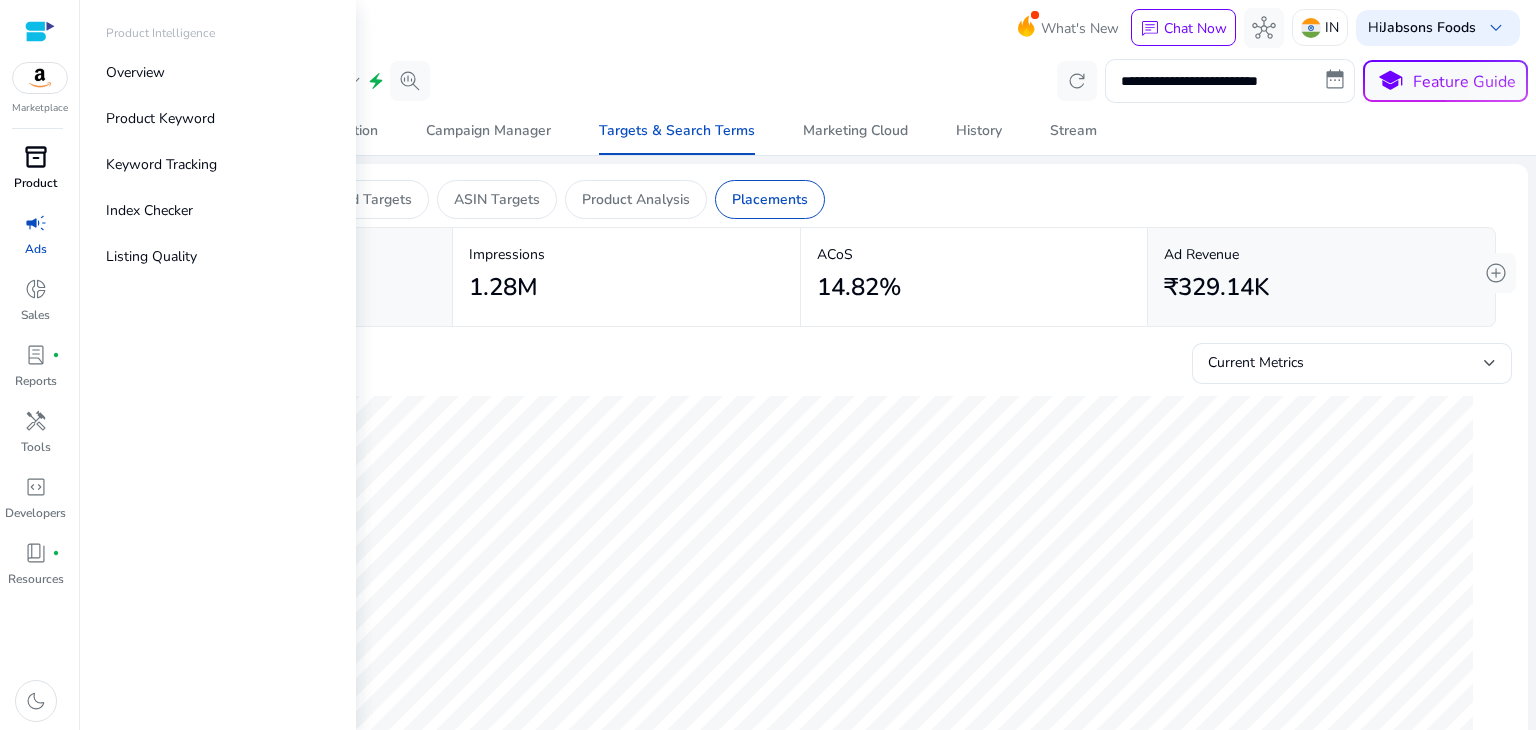 click on "inventory_2" at bounding box center [36, 157] 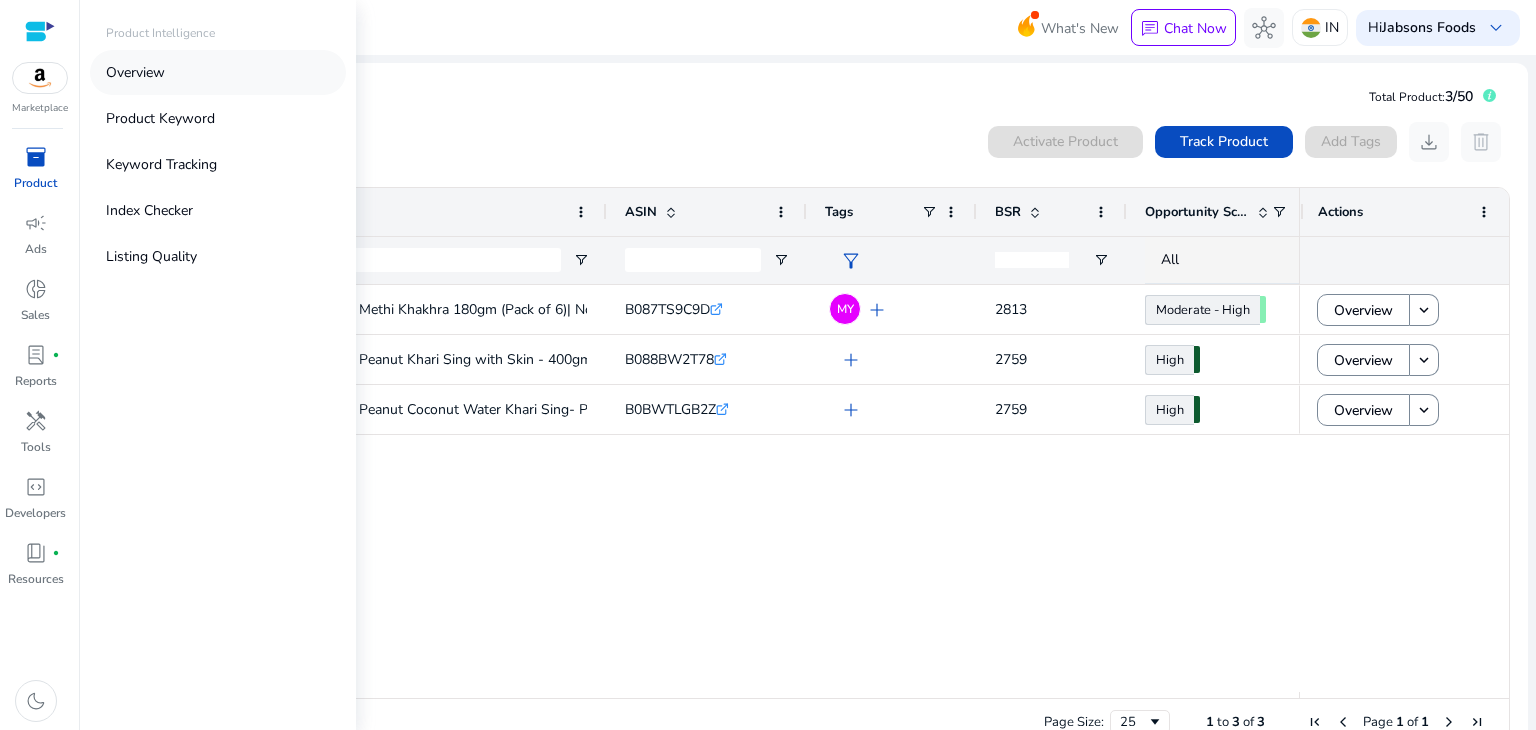 click on "Overview" at bounding box center (135, 72) 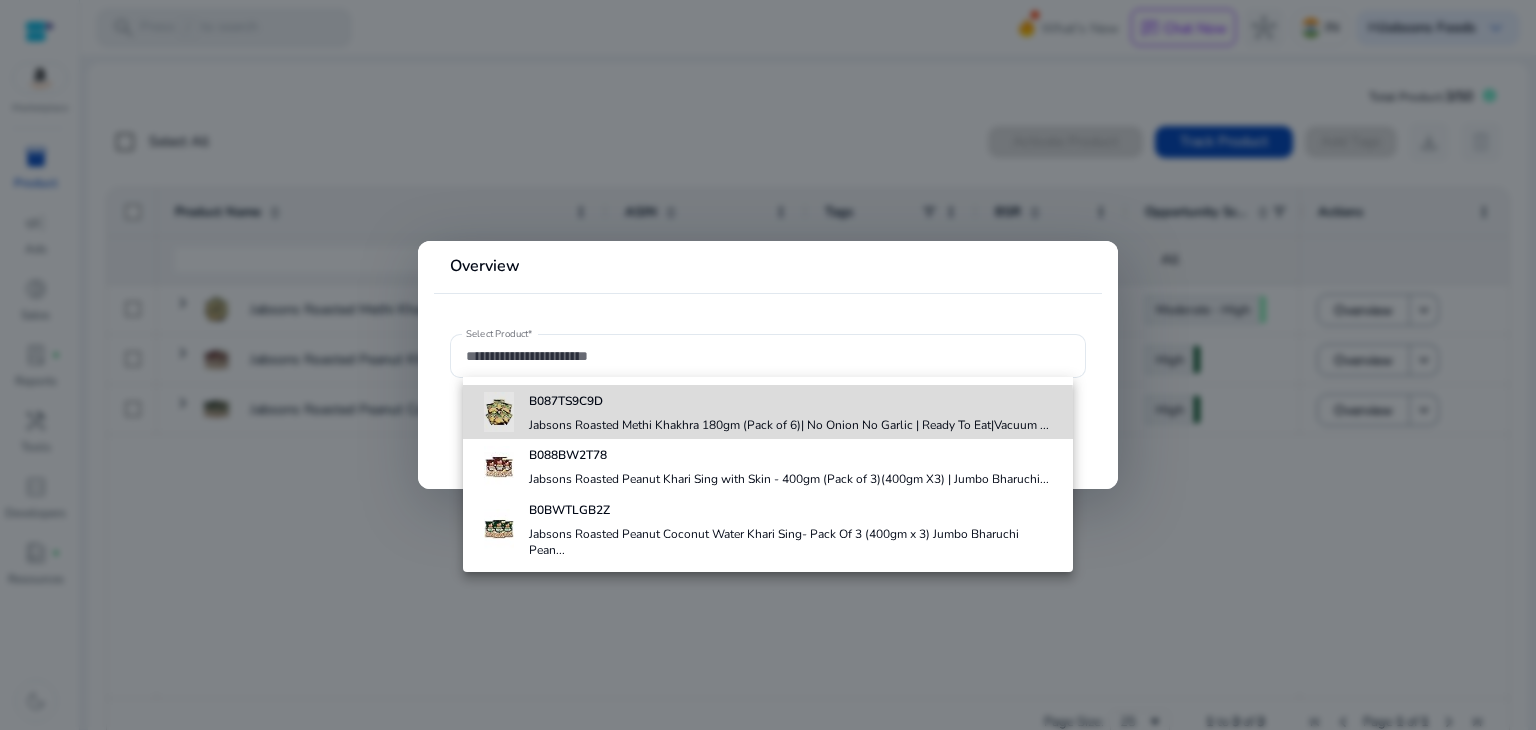 click on "Jabsons Roasted Methi Khakhra 180gm (Pack of 6)| No Onion No Garlic | Ready To Eat|Vacuum ..." at bounding box center [789, 425] 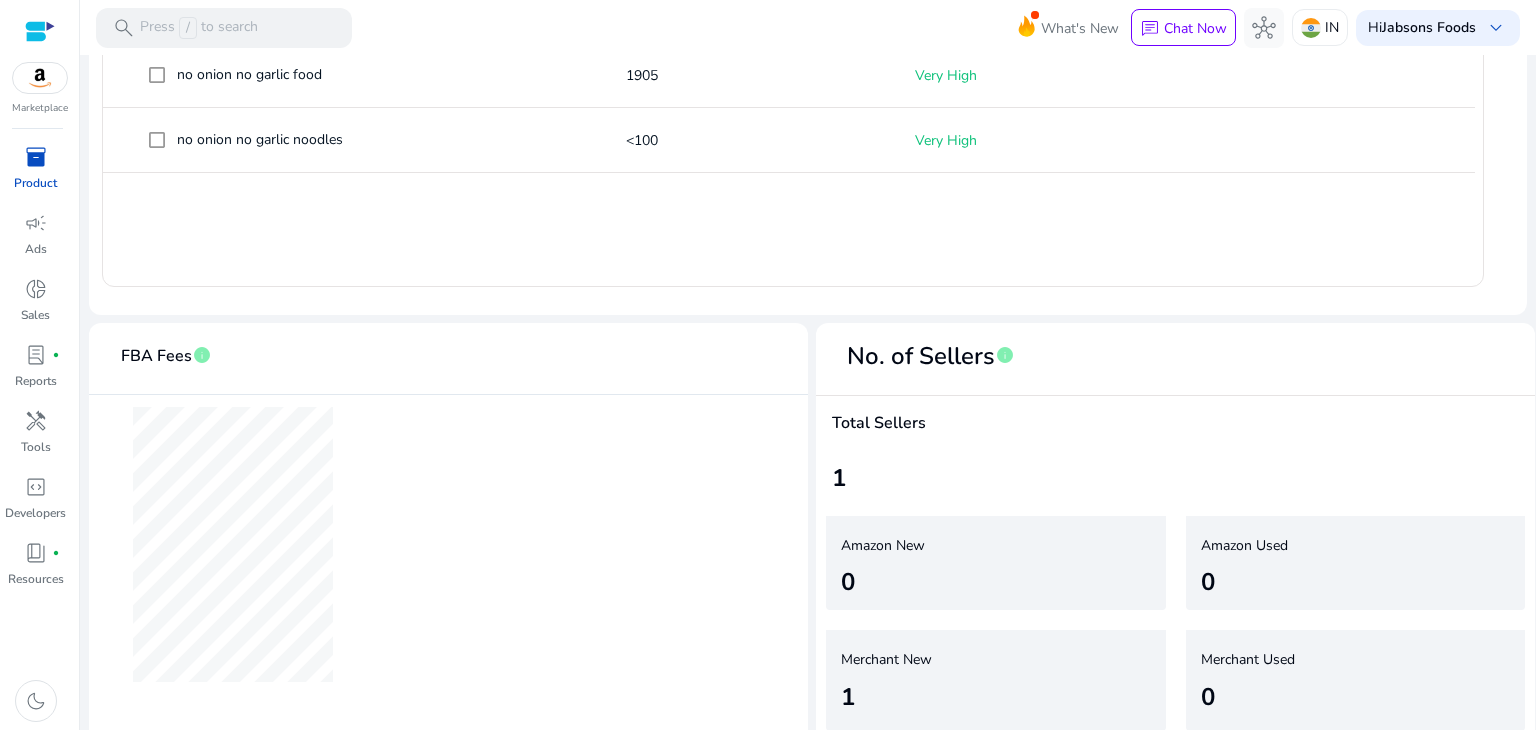 scroll, scrollTop: 1011, scrollLeft: 0, axis: vertical 